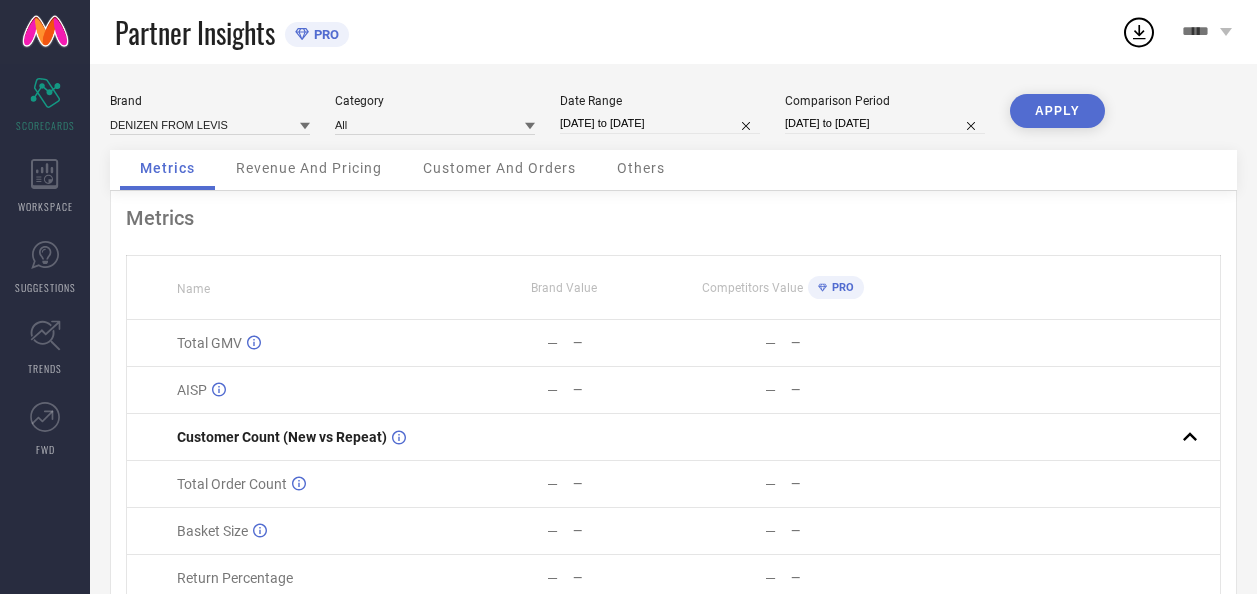 scroll, scrollTop: 0, scrollLeft: 0, axis: both 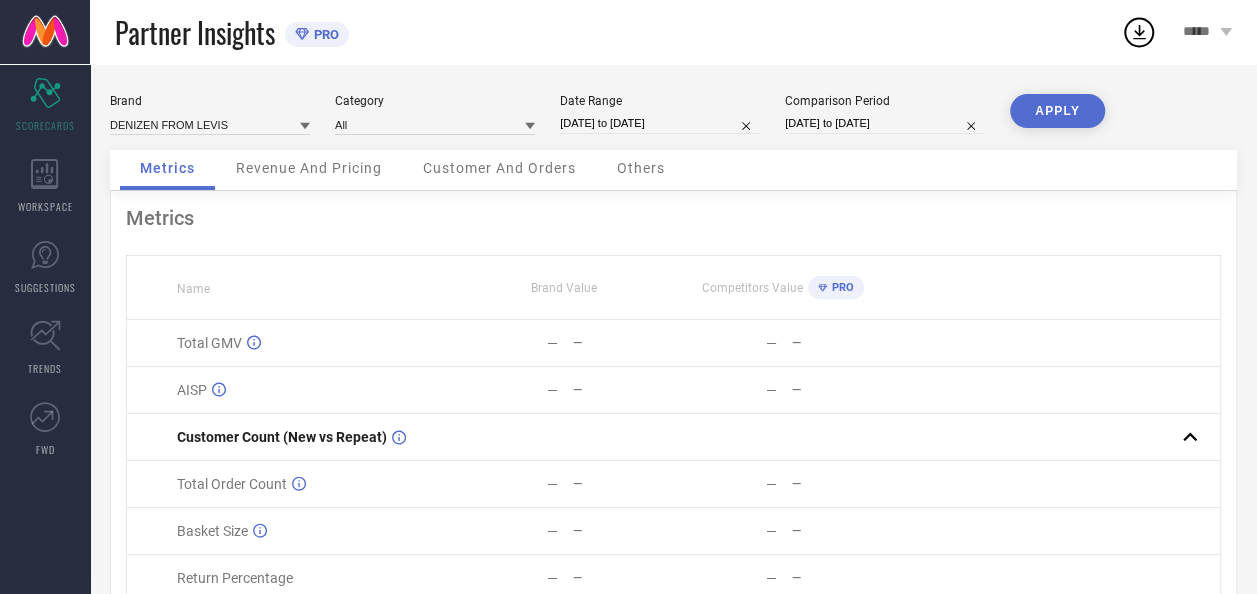 select on "5" 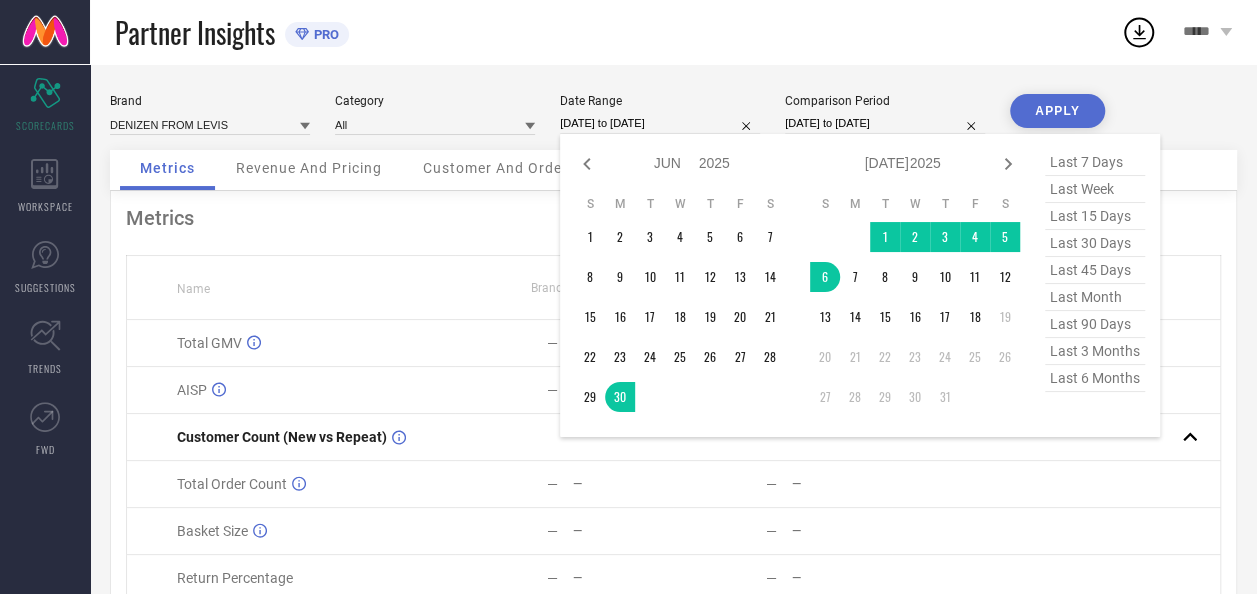 click on "30-06-2025 to 06-07-2025" at bounding box center [660, 123] 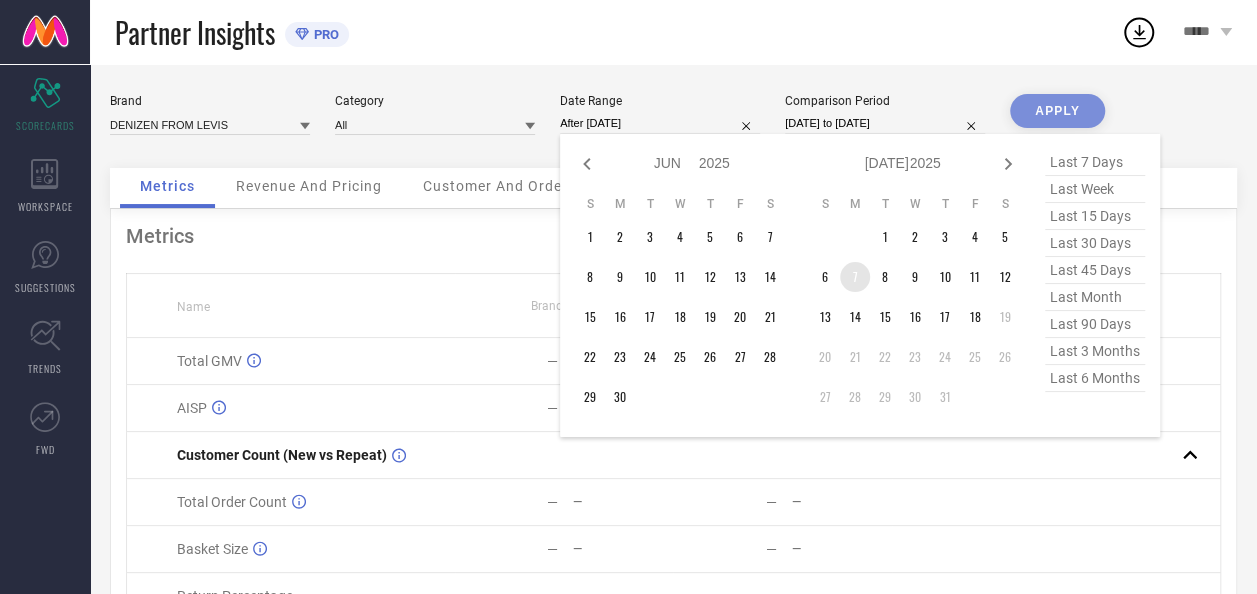 click on "7" at bounding box center (855, 277) 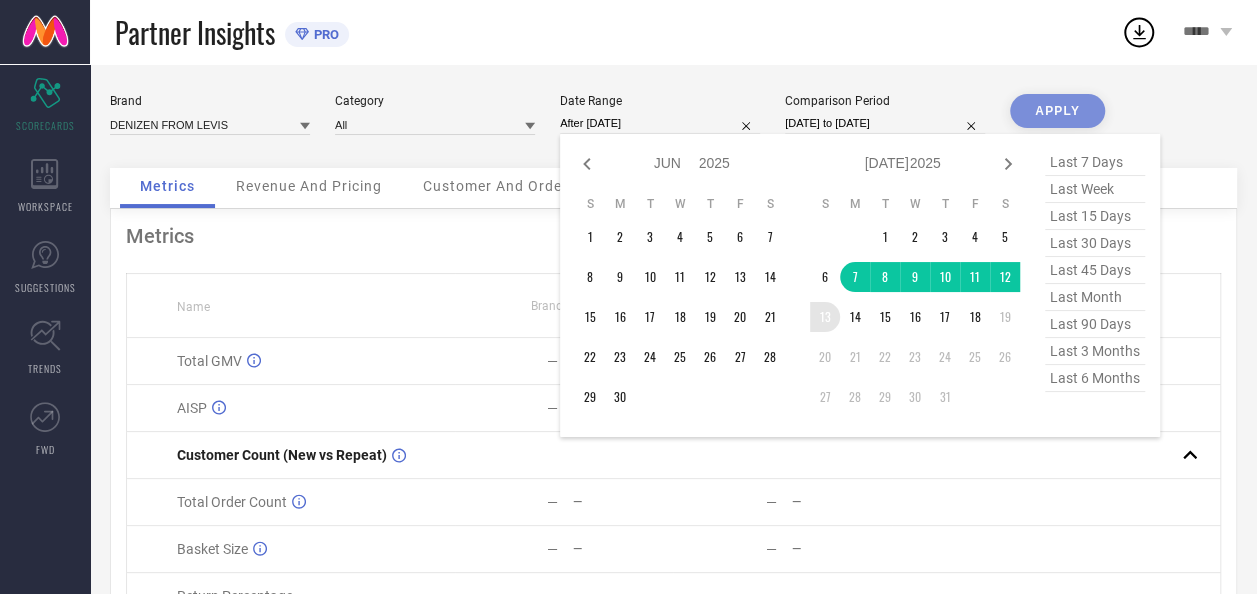 type on "[DATE] to [DATE]" 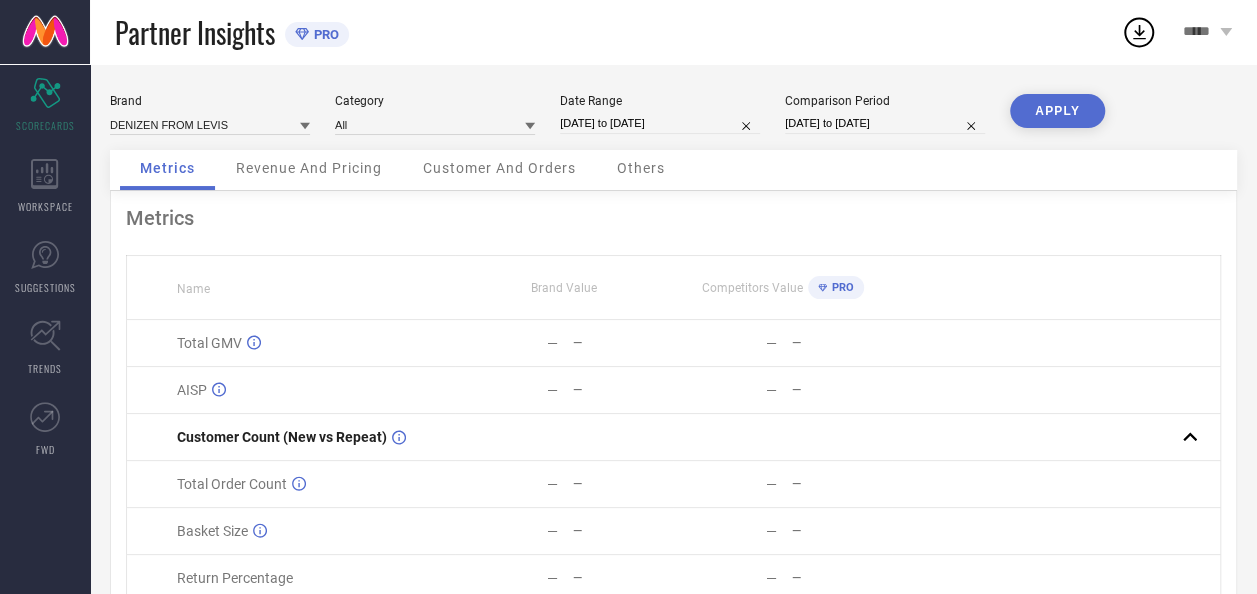 click on "APPLY" at bounding box center (1057, 111) 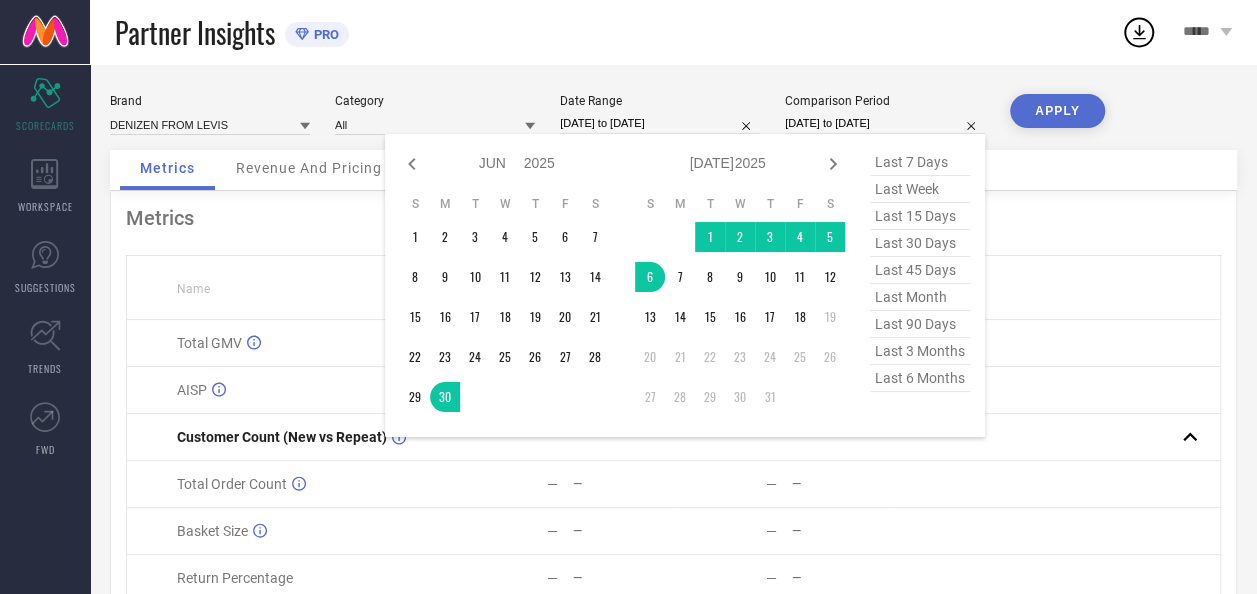 click on "30-06-2025 to 06-07-2025" at bounding box center (885, 123) 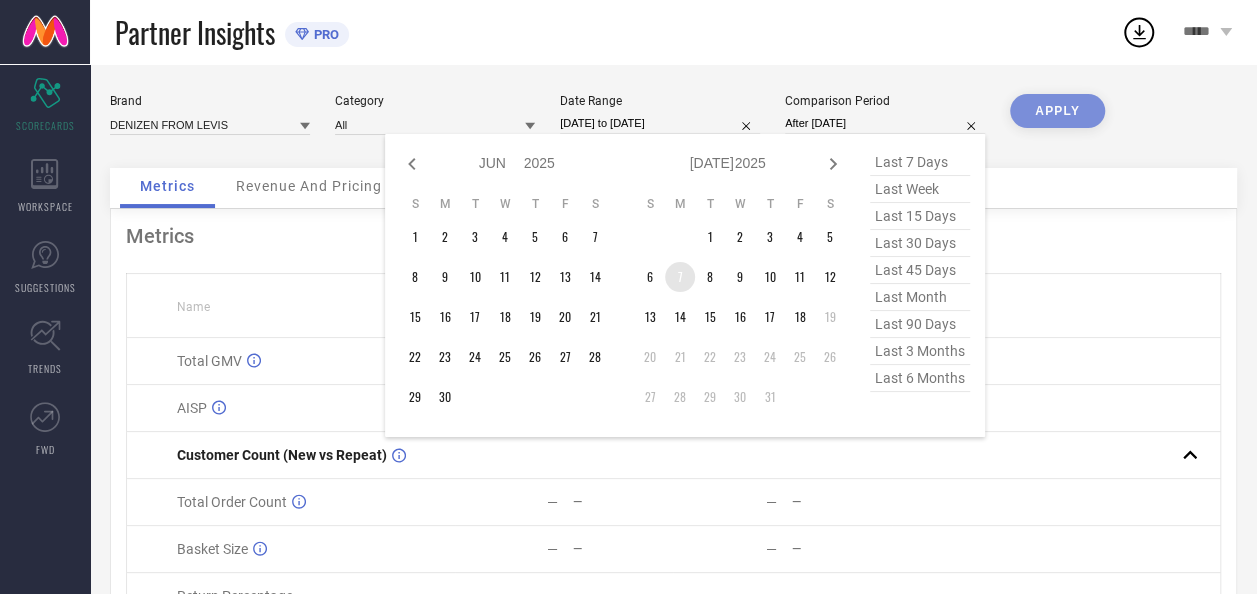 click on "7" at bounding box center [680, 277] 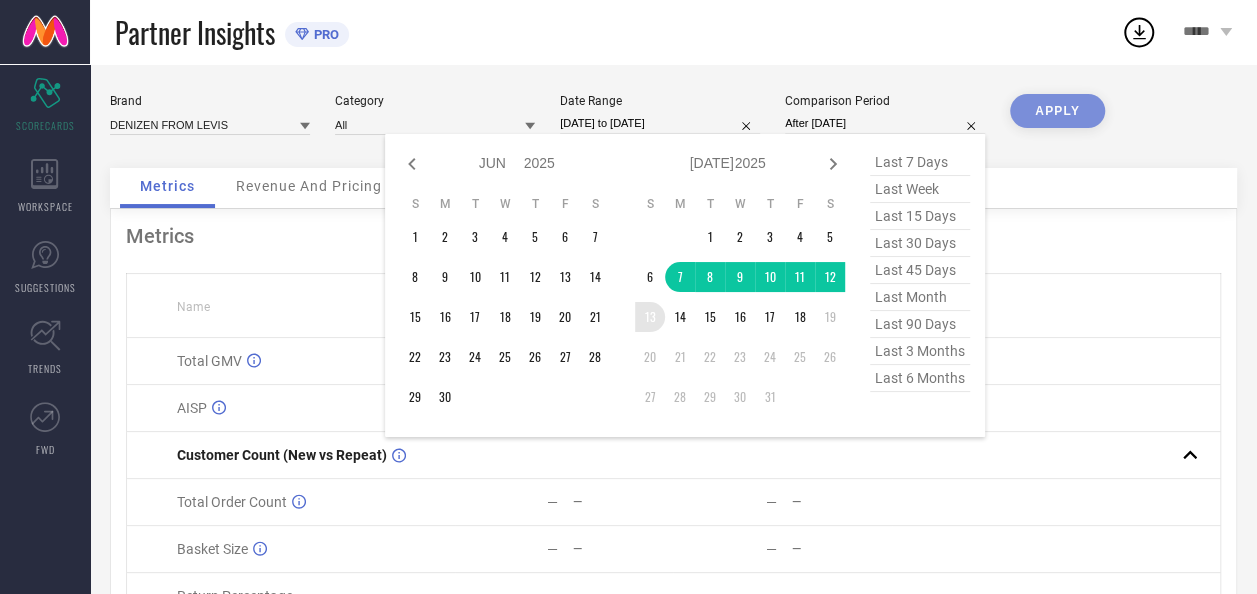 type on "[DATE] to [DATE]" 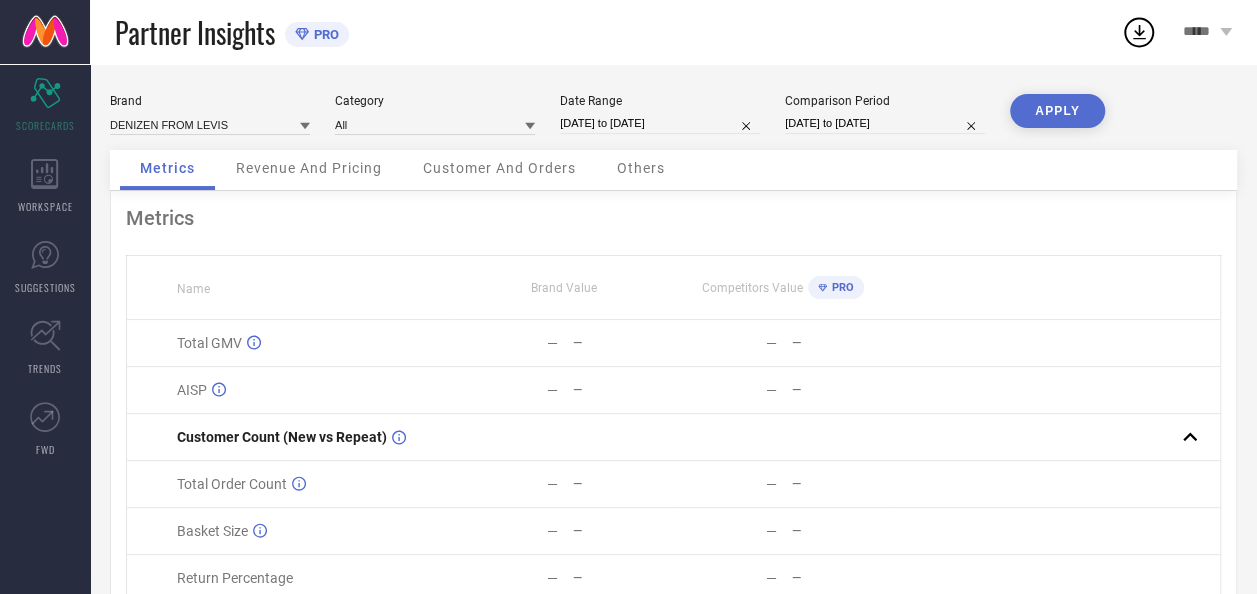 click on "APPLY" at bounding box center (1057, 111) 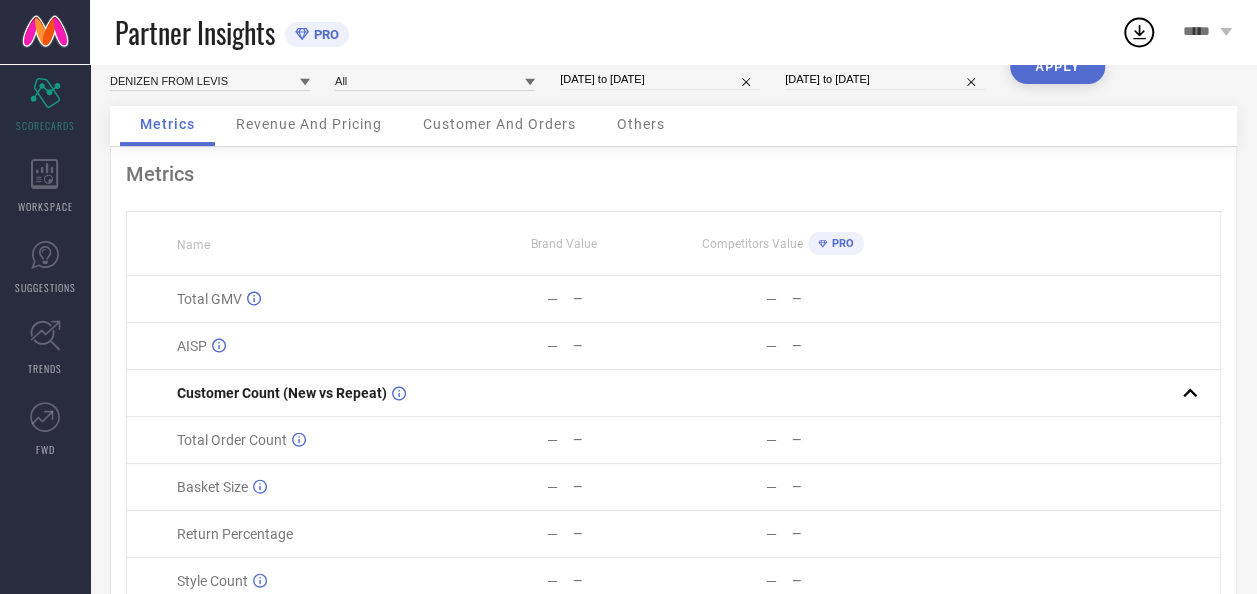 scroll, scrollTop: 0, scrollLeft: 0, axis: both 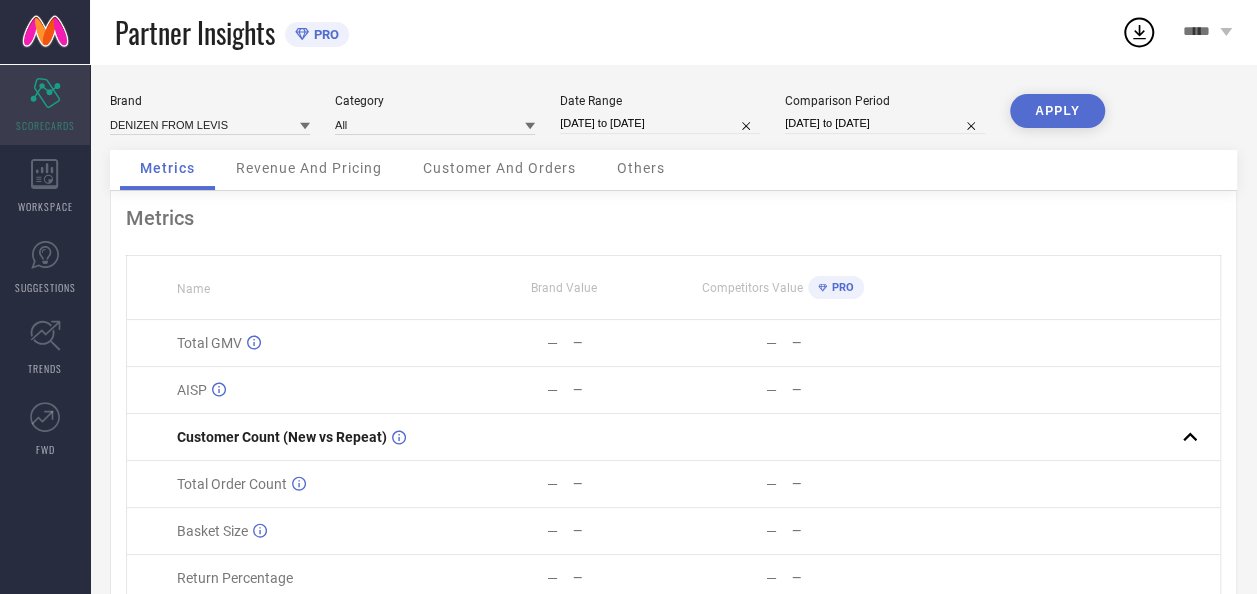 click on "Scorecard" 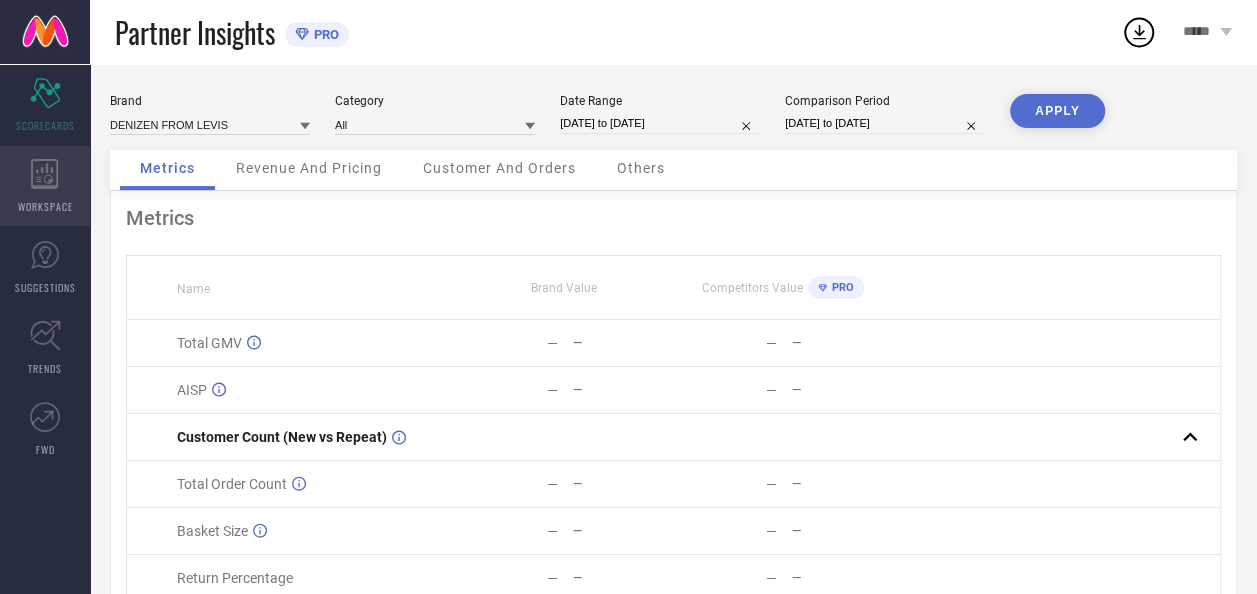 click on "WORKSPACE" at bounding box center (45, 186) 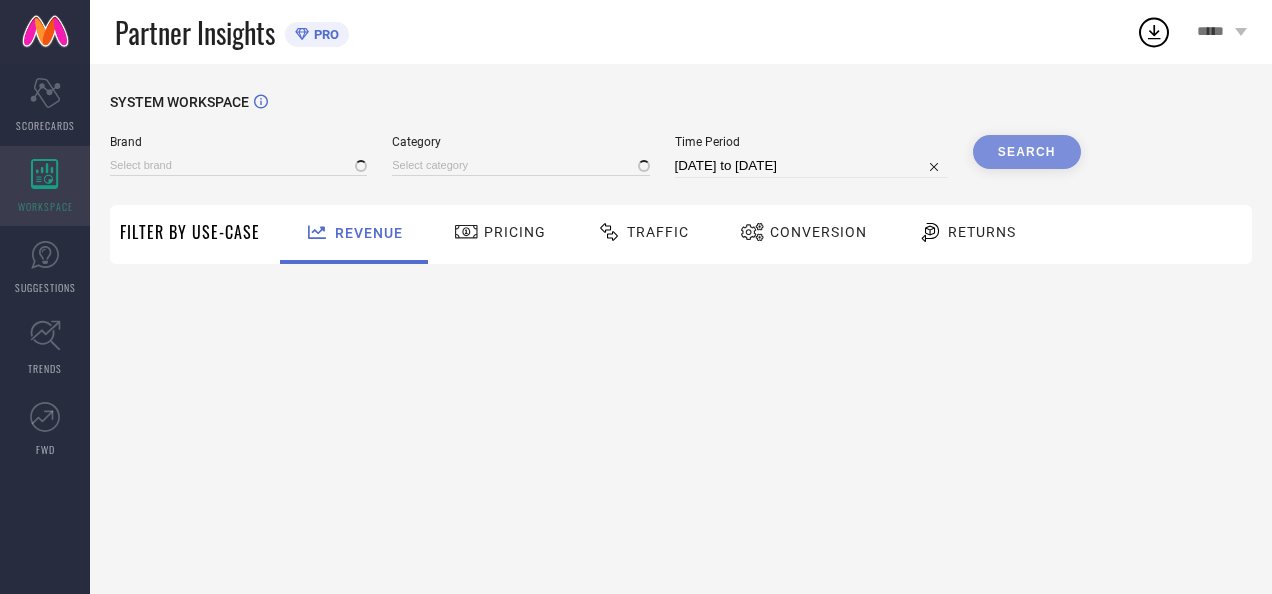 type on "DENIZEN FROM LEVIS" 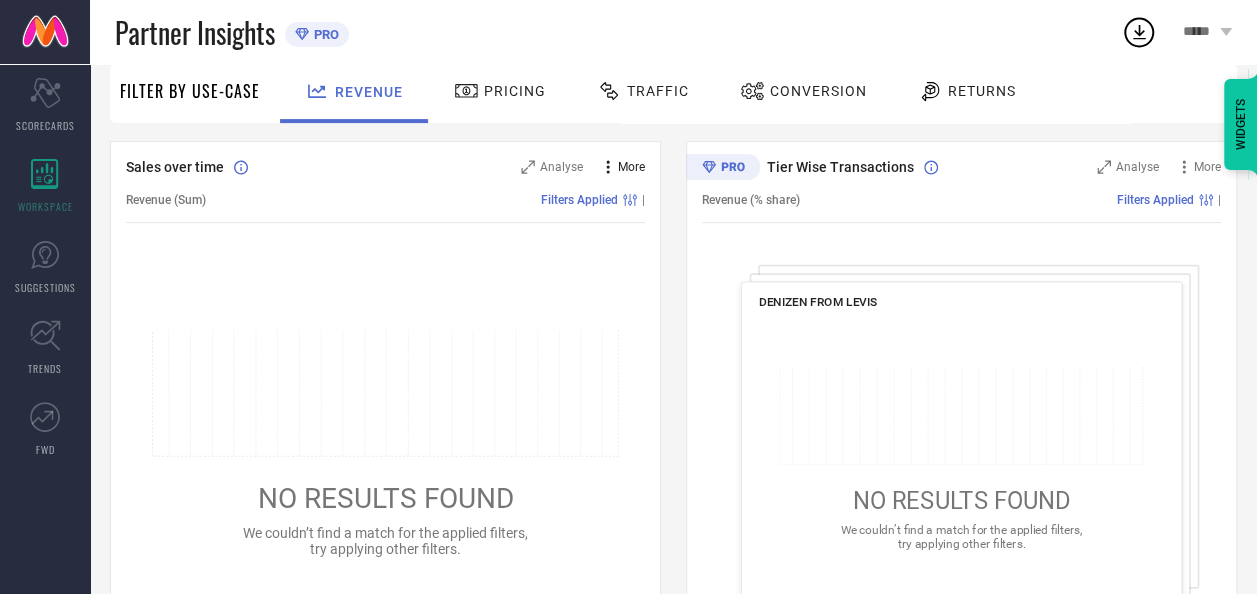 scroll, scrollTop: 0, scrollLeft: 0, axis: both 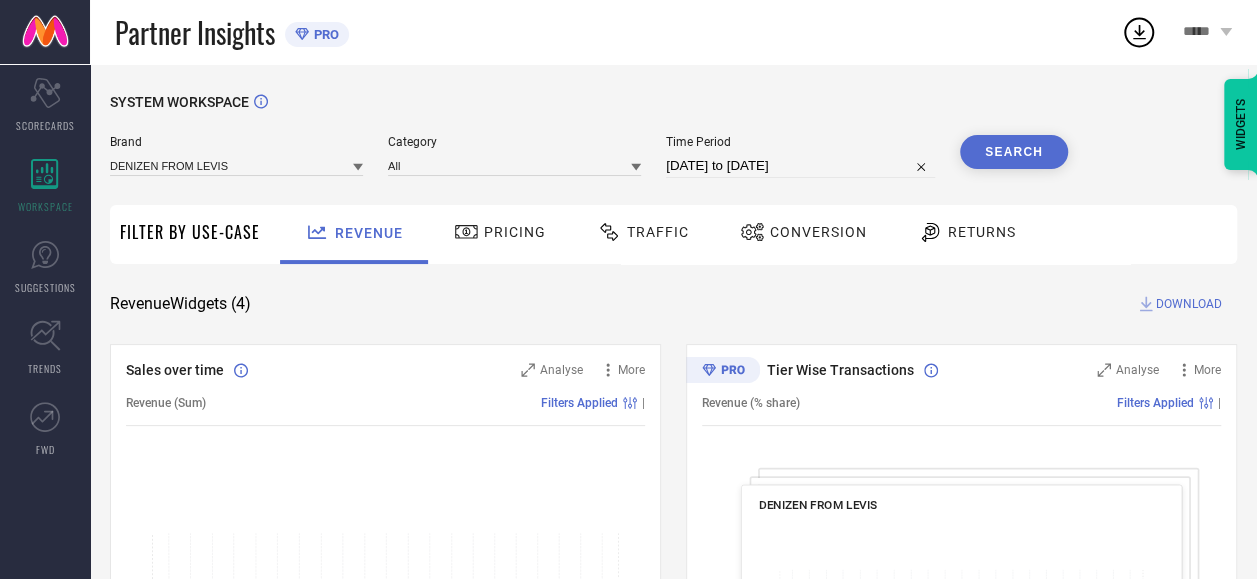 select on "5" 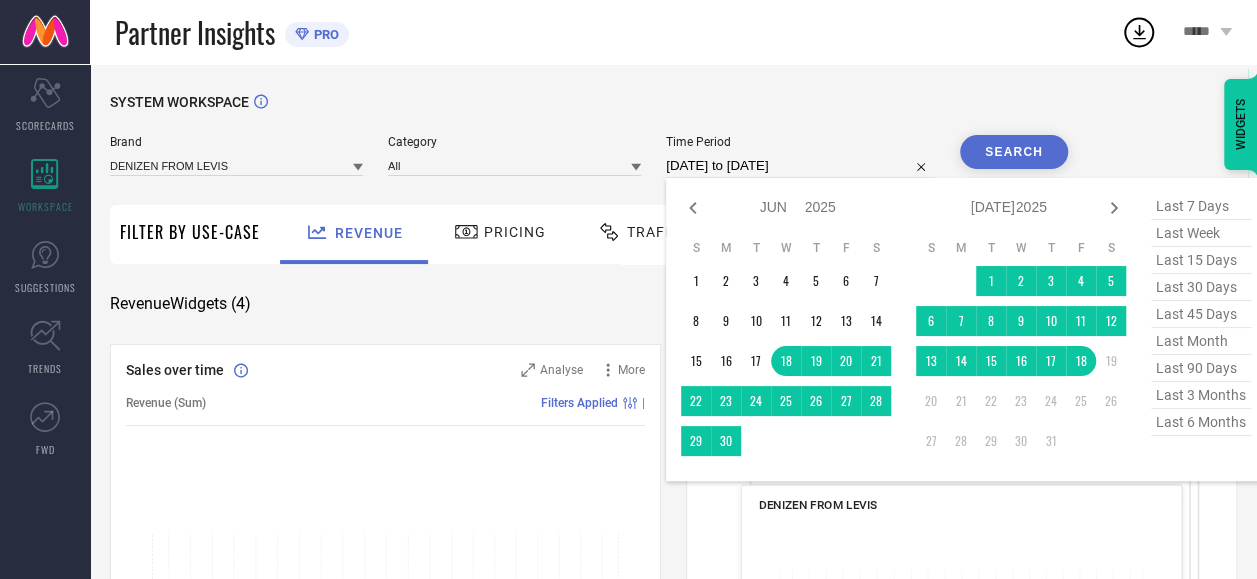 click on "18-06-2025 to 18-07-2025" at bounding box center [800, 166] 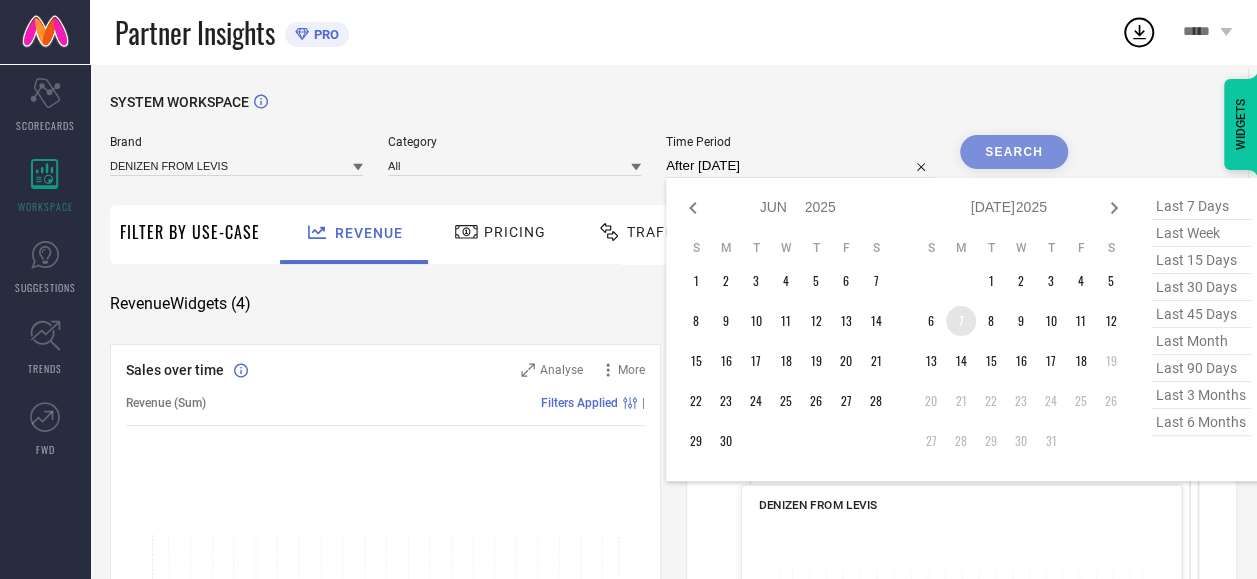 click on "7" at bounding box center [961, 321] 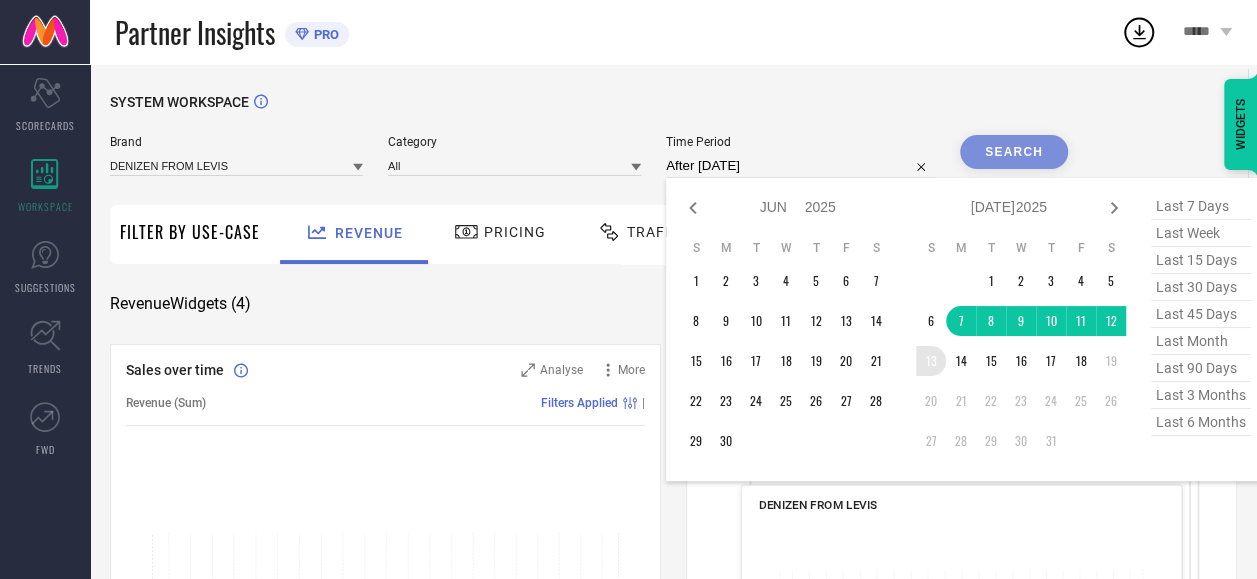 type on "07-07-2025 to 14-07-2025" 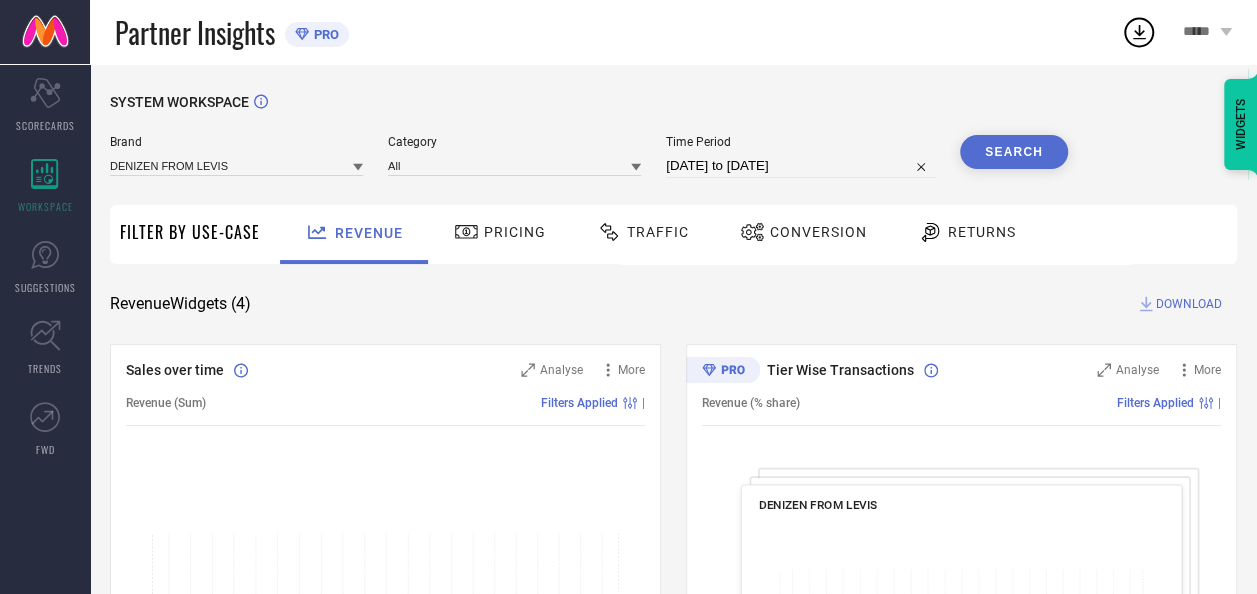 click on "Time Period 07-07-2025 to 14-07-2025" at bounding box center [800, 156] 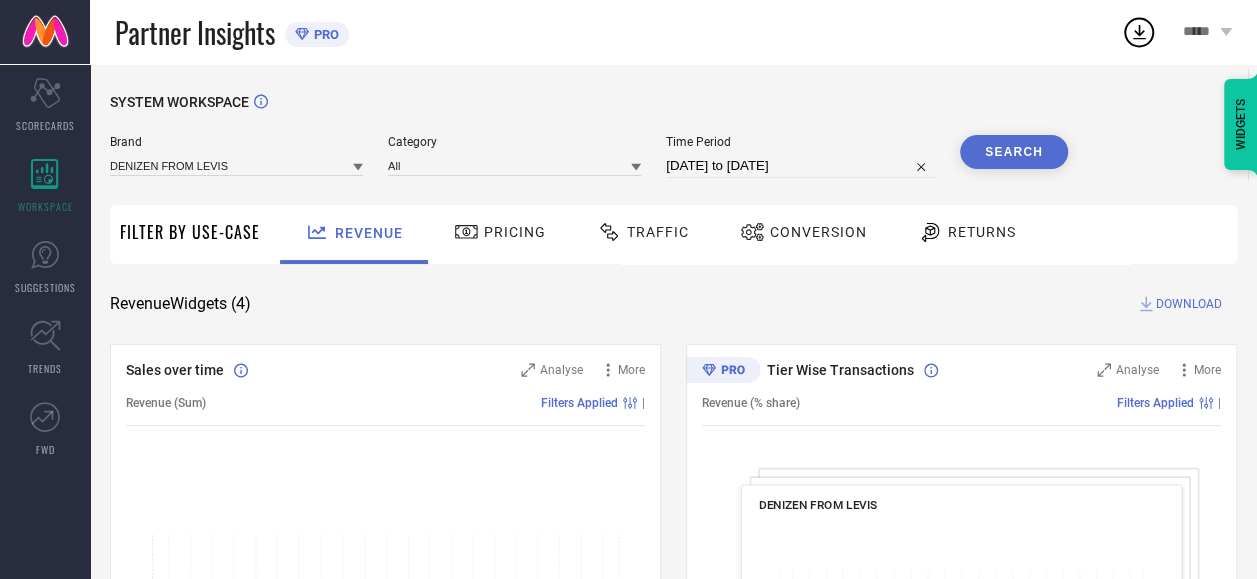 select on "6" 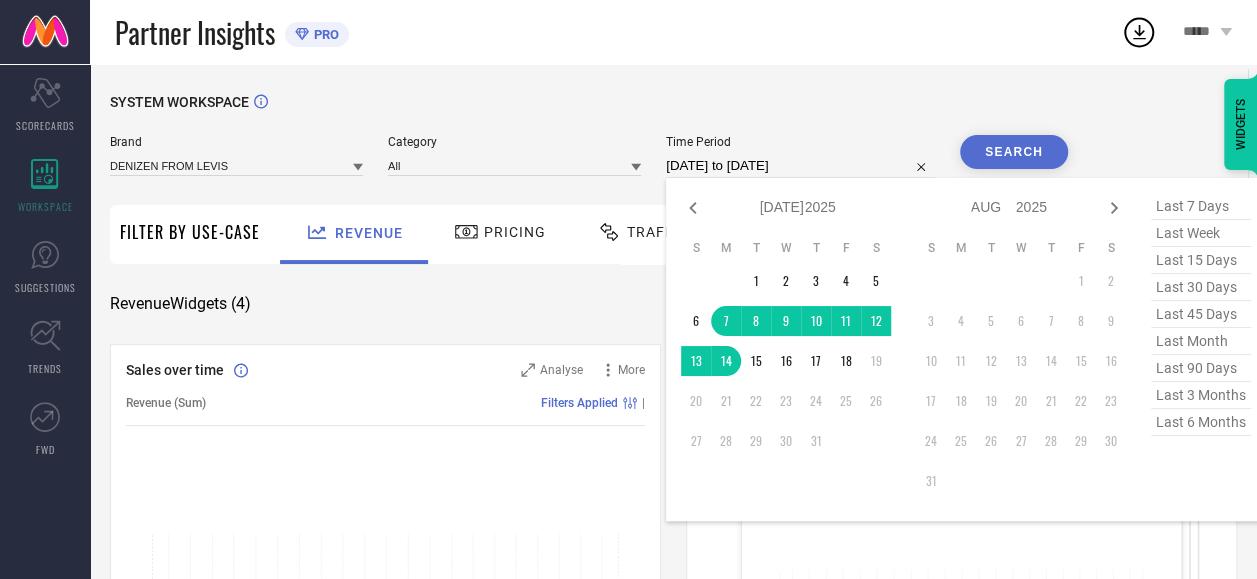click on "07-07-2025 to 14-07-2025" at bounding box center (800, 166) 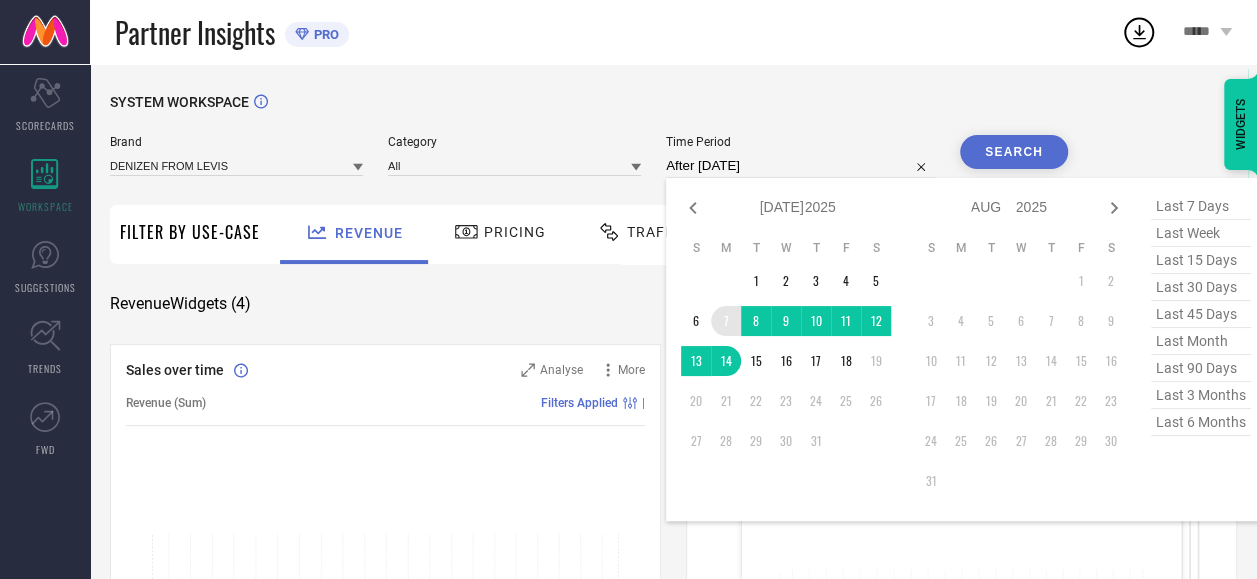 click on "7" at bounding box center [726, 321] 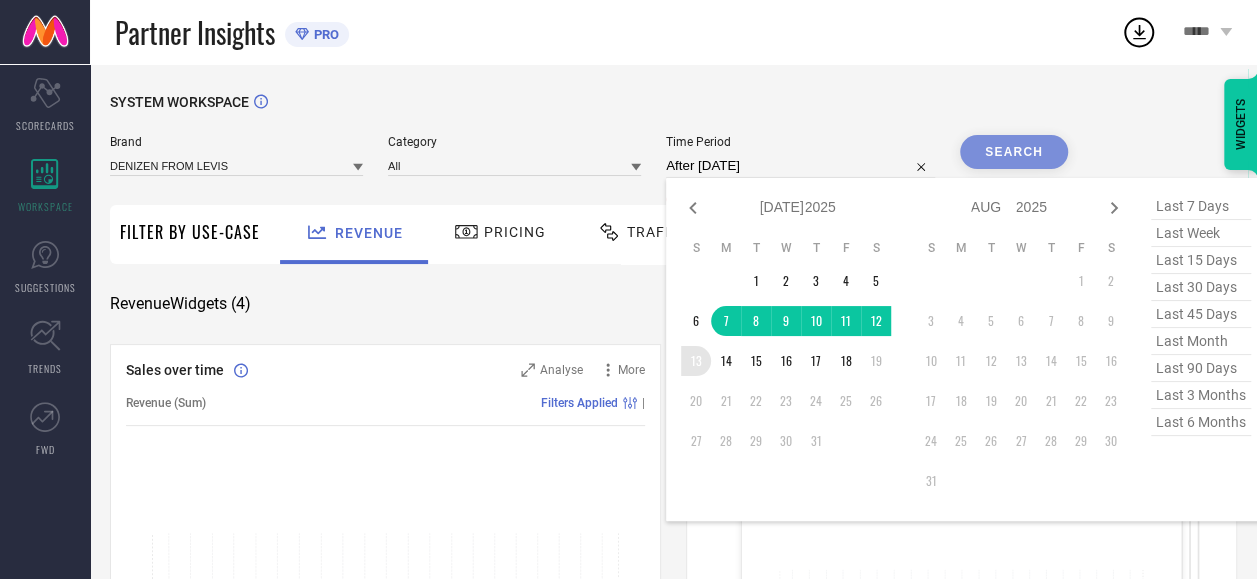 type on "[DATE] to [DATE]" 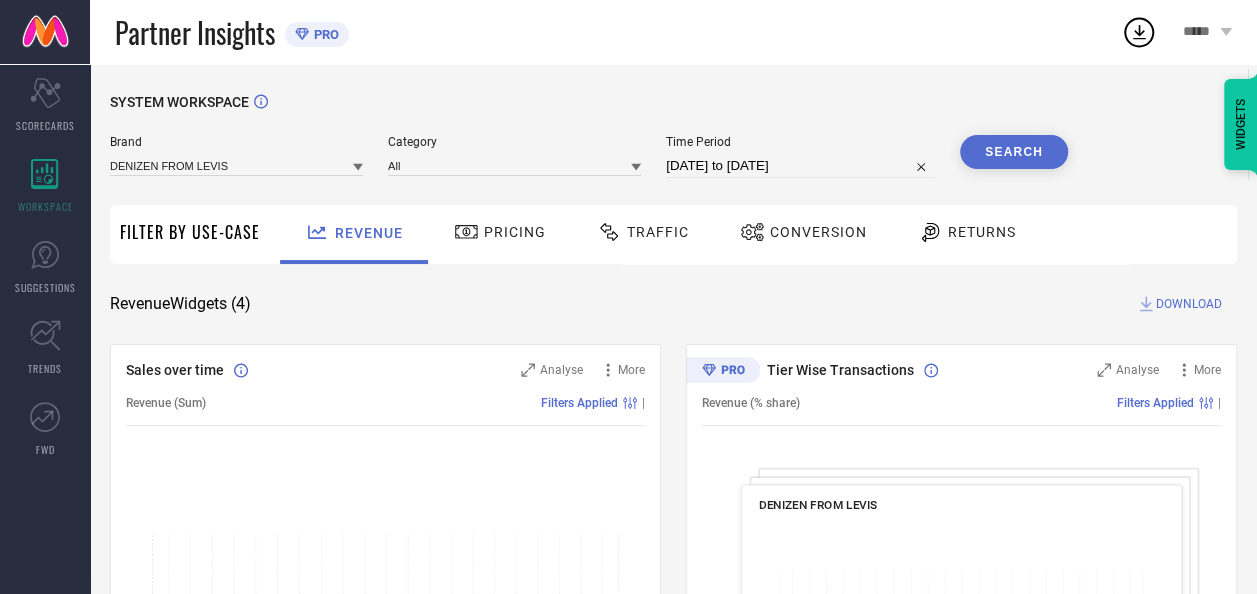 click on "Search" at bounding box center [1014, 152] 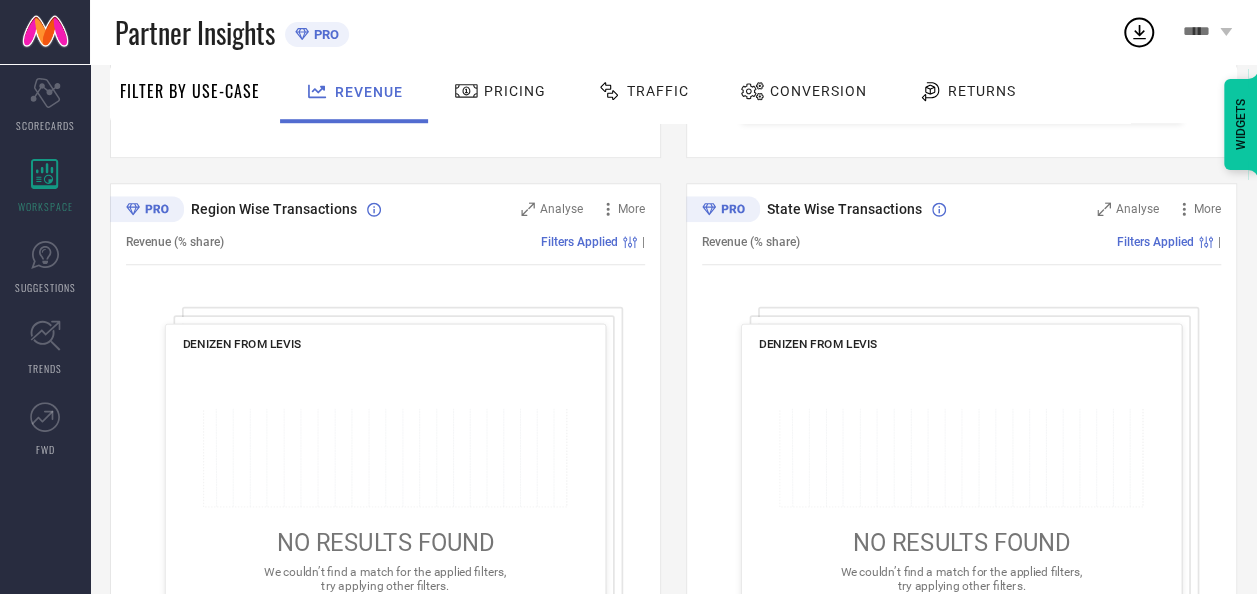scroll, scrollTop: 806, scrollLeft: 0, axis: vertical 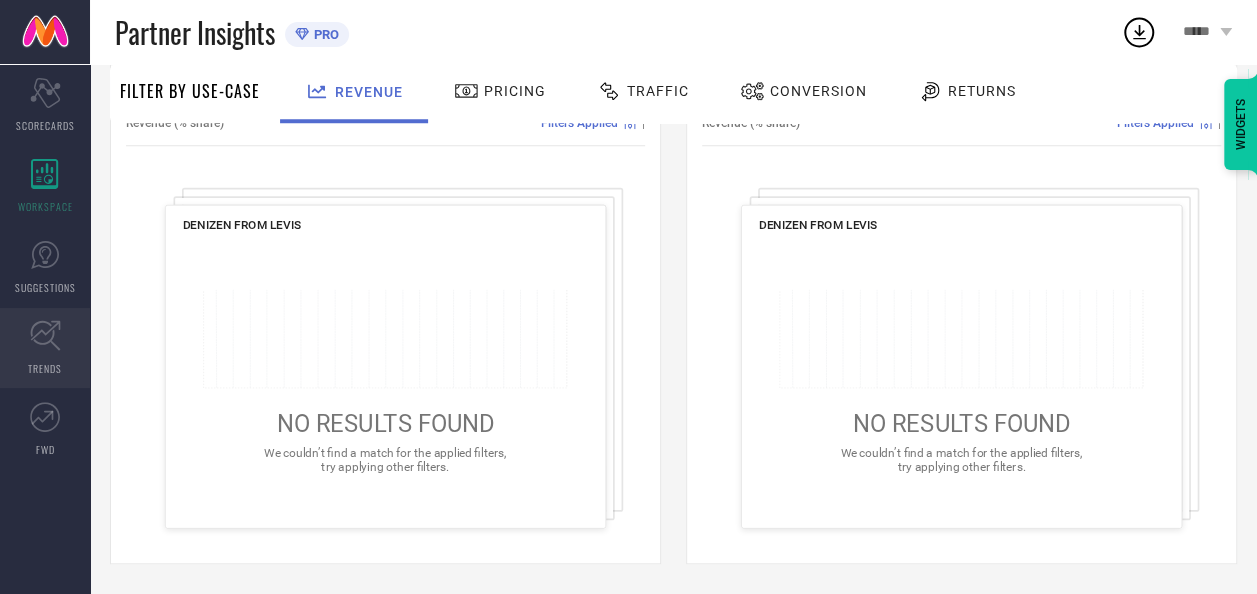 click on "TRENDS" at bounding box center (45, 348) 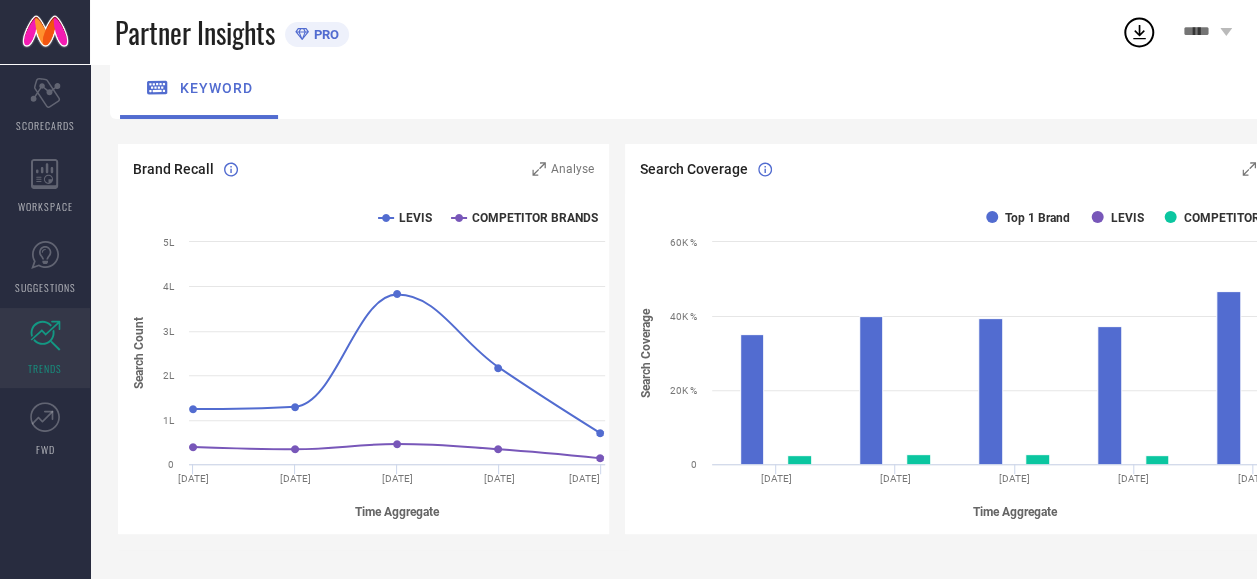 scroll, scrollTop: 16, scrollLeft: 0, axis: vertical 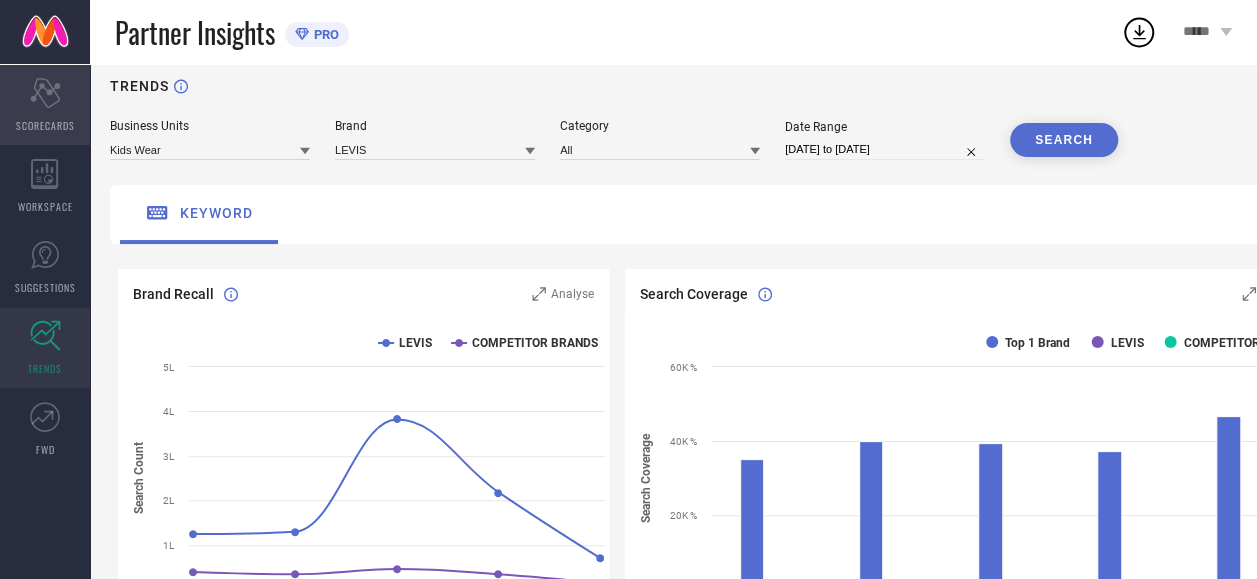 click on "Partner Insights PRO ***** Scorecard SCORECARDS WORKSPACE SUGGESTIONS TRENDS FWD TRENDS Business Units Kids Wear Brand LEVIS Category All Date Range 18-06-2025 to 18-07-2025 SEARCH keyword Brand Recall Analyse Created with Highcharts 9.3.3 Time Aggregate Search Count LEVIS COMPETITOR BRANDS 16 Jun 25 23 Jun 25 30 Jun 25 07 Jul 25 14 Jul 25 0 1L 2L 3L 4L 5L Search Coverage Analyse Created with Highcharts 9.3.3 Time Aggregate Search Coverage Top 1 Brand LEVIS COMPETITOR BRANDS 16 Jun 25 23 Jun 25 30 Jun 25 07 Jul 25 14 Jul 25 0 20K % 40K % 60K % Search Density   DOWNLOAD In Top 50 Results In Top 100 Results In Top 200 Results
Address Book
Address Card
adjust
Air Freshener
Alarm Clock
align-center
align-justify
align-left
align-right
Allergies
ambulance
Anchor" at bounding box center [628, 273] 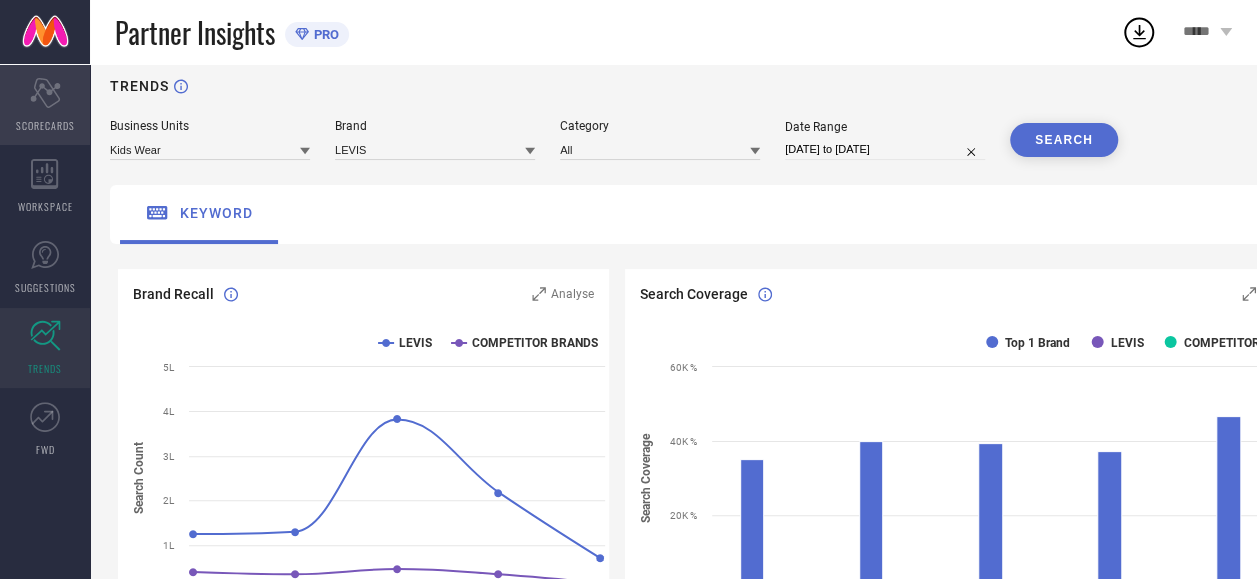 click on "Scorecard SCORECARDS" at bounding box center [45, 105] 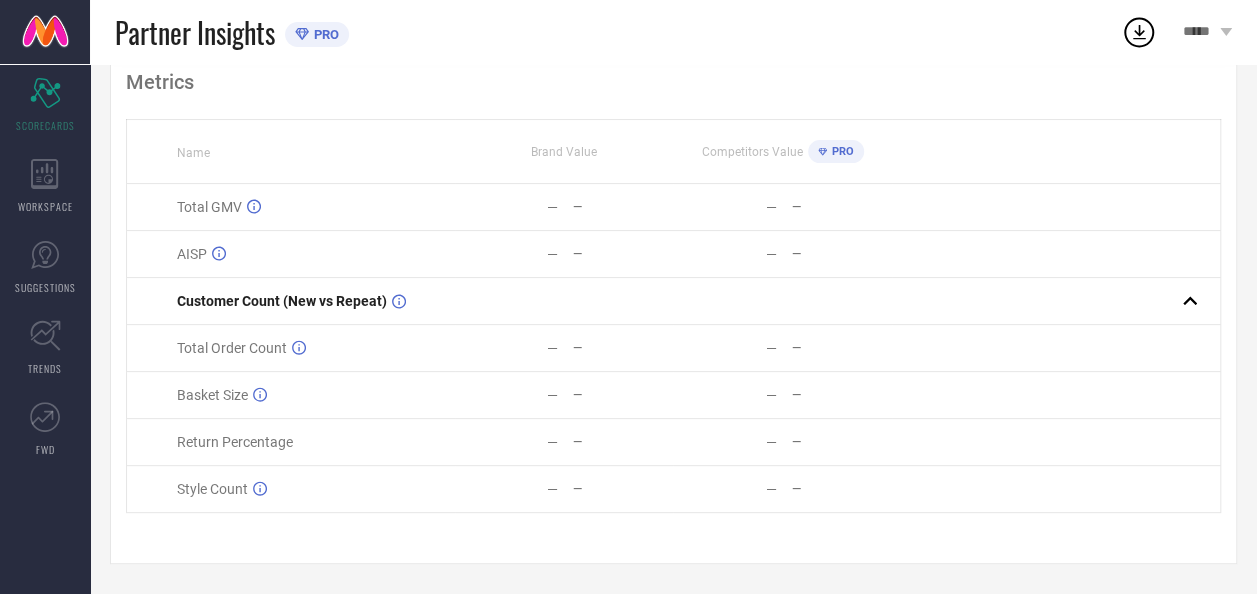 scroll, scrollTop: 0, scrollLeft: 0, axis: both 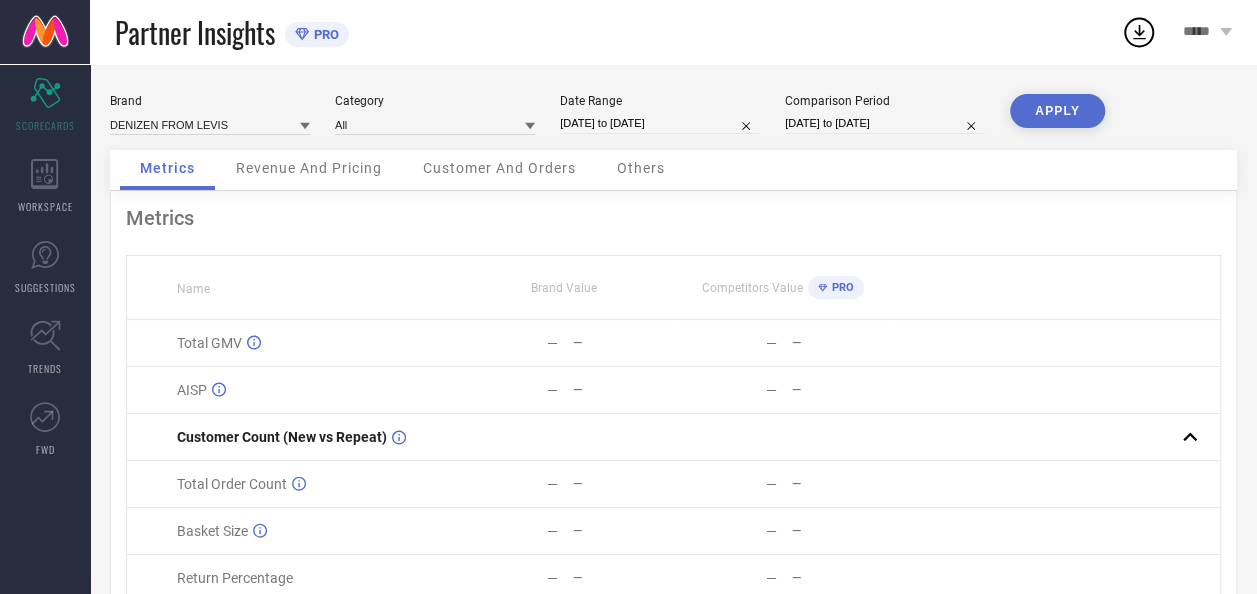 click on "Revenue And Pricing" at bounding box center [309, 168] 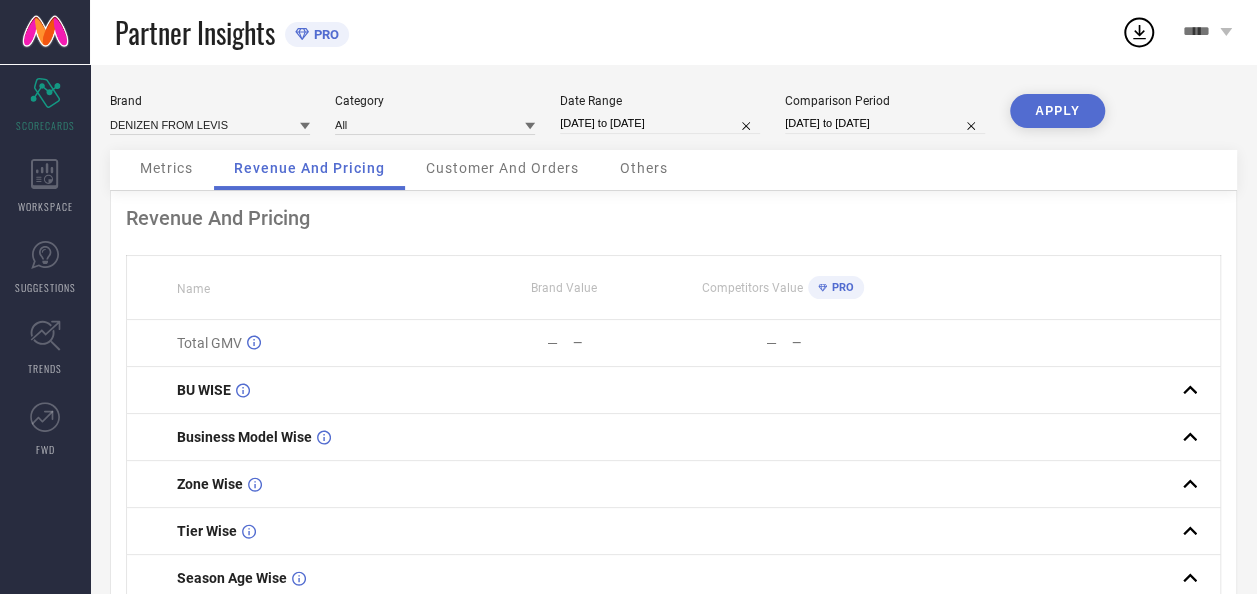 click on "Customer And Orders" at bounding box center (502, 170) 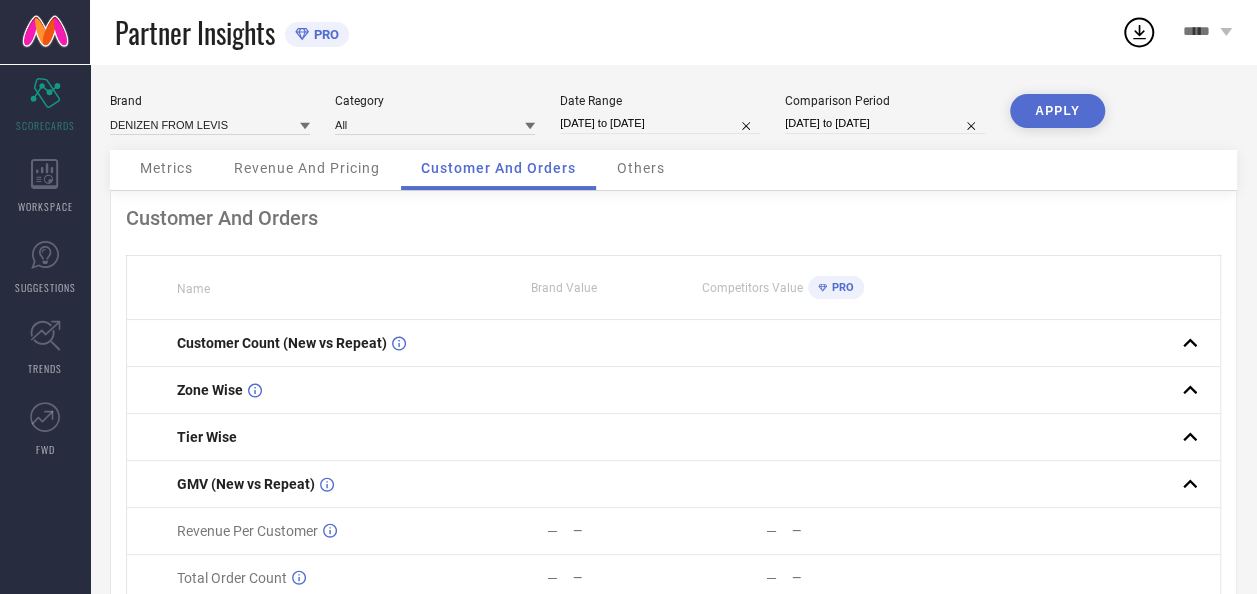 click on "Others" at bounding box center [641, 168] 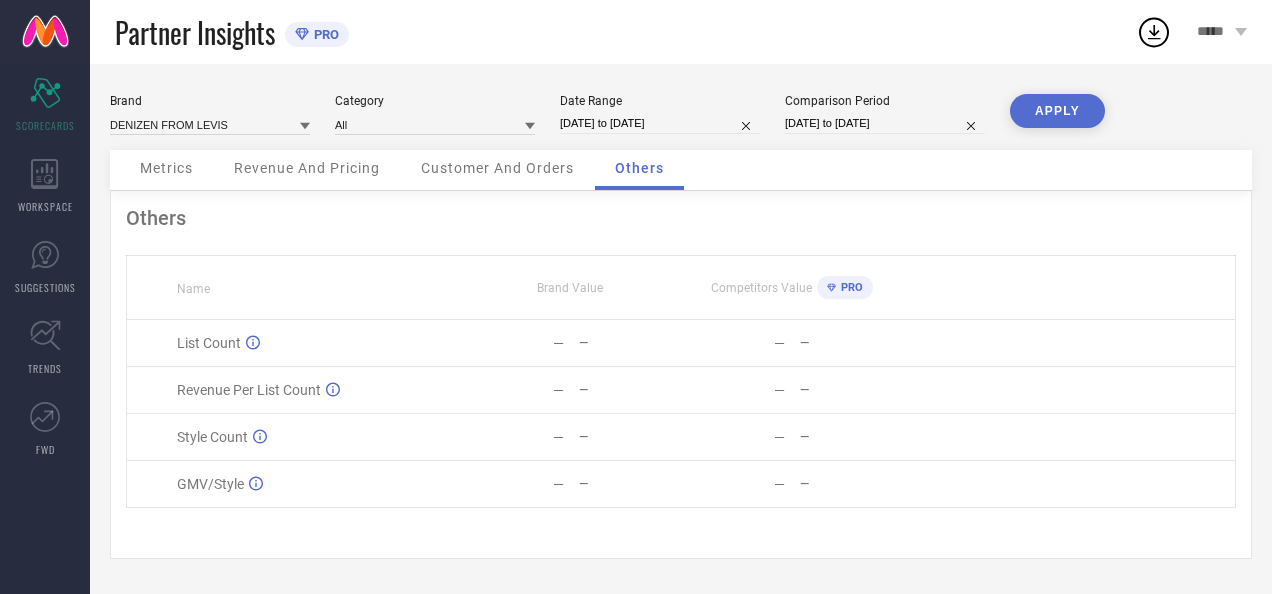 click on "Revenue And Pricing" at bounding box center (307, 168) 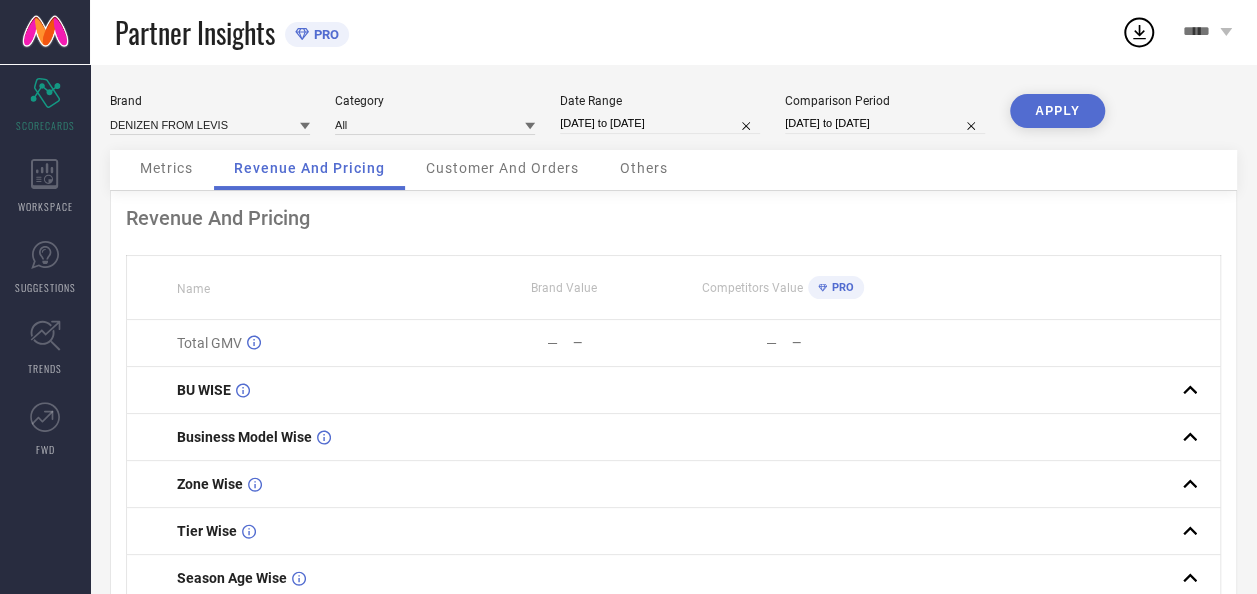 click on "Metrics" at bounding box center [166, 168] 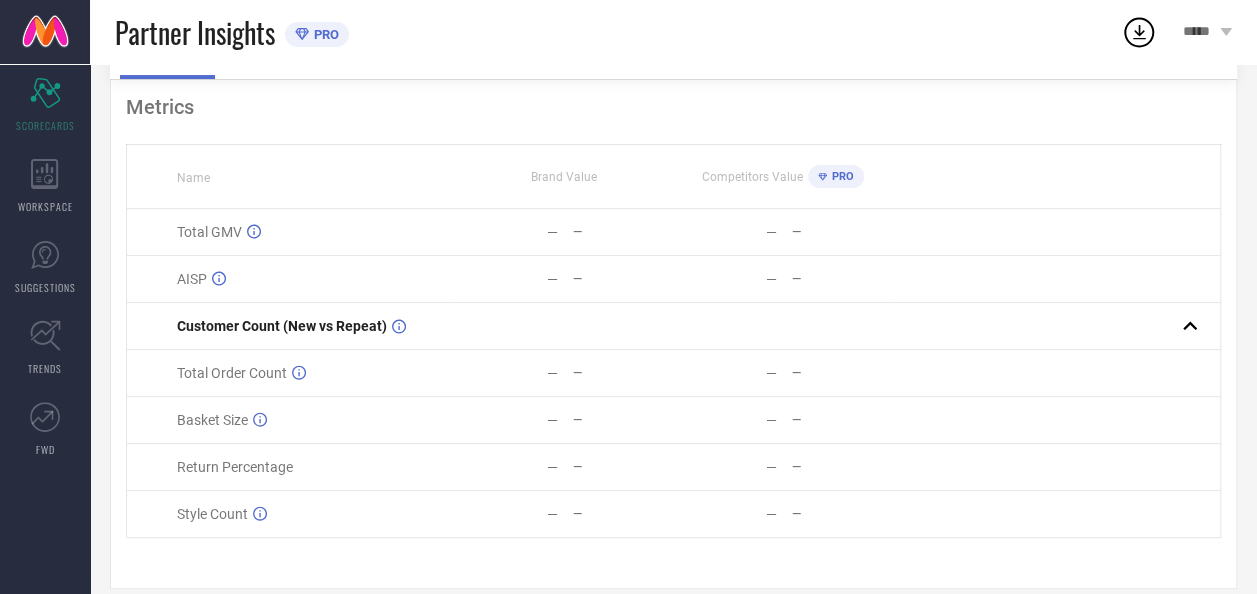 scroll, scrollTop: 140, scrollLeft: 0, axis: vertical 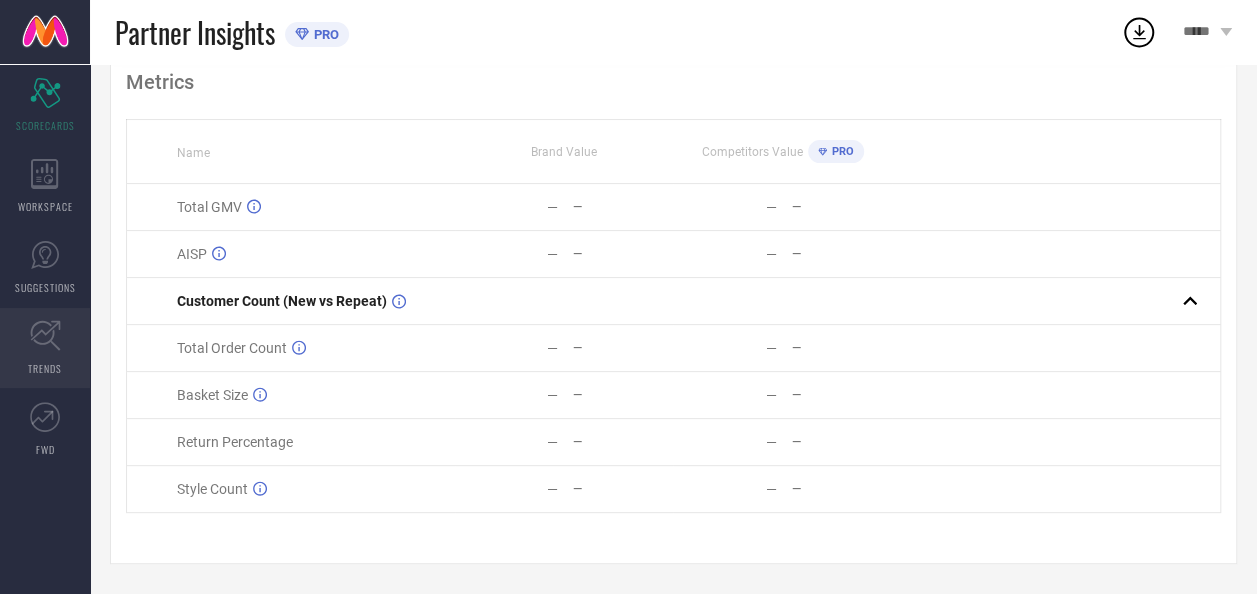 click on "TRENDS" at bounding box center [45, 348] 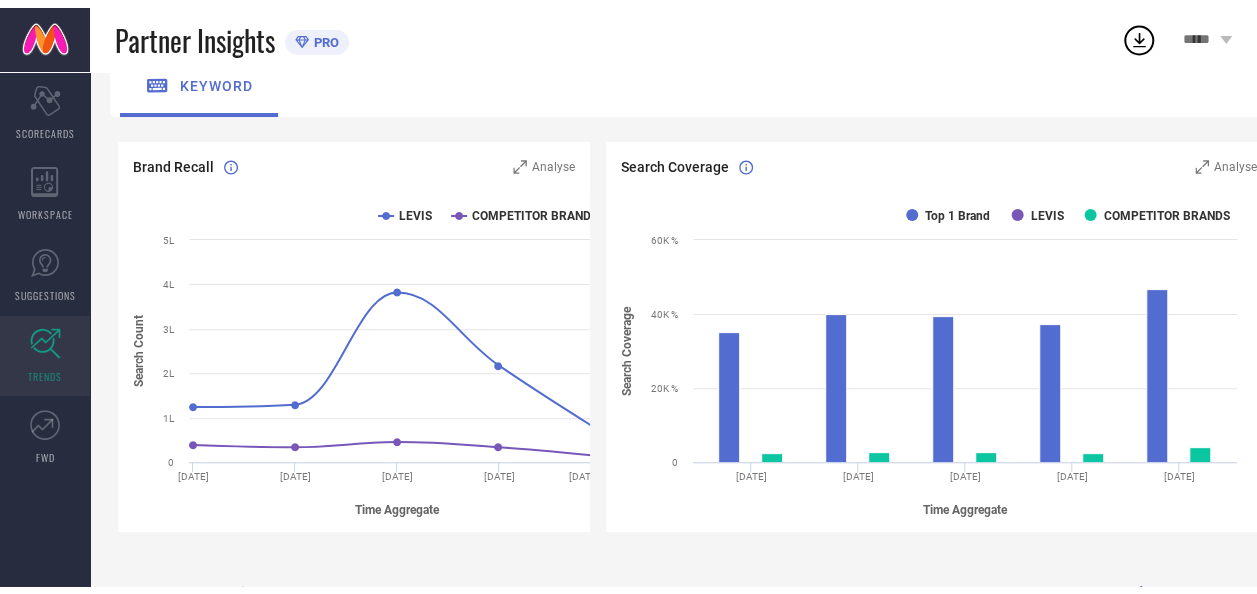 scroll, scrollTop: 0, scrollLeft: 0, axis: both 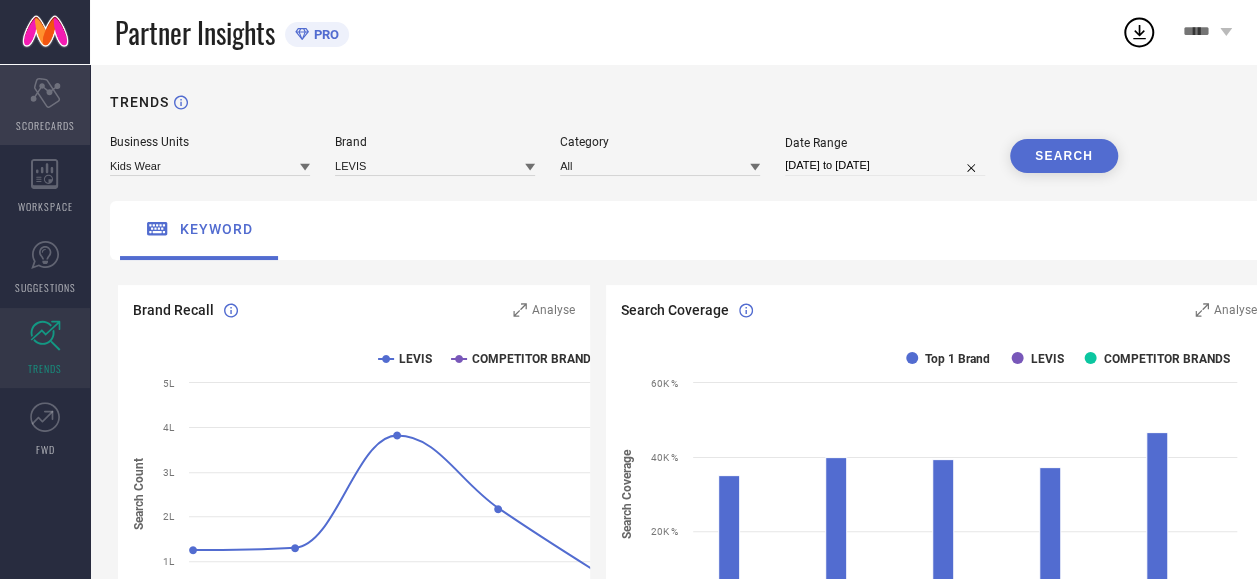 click 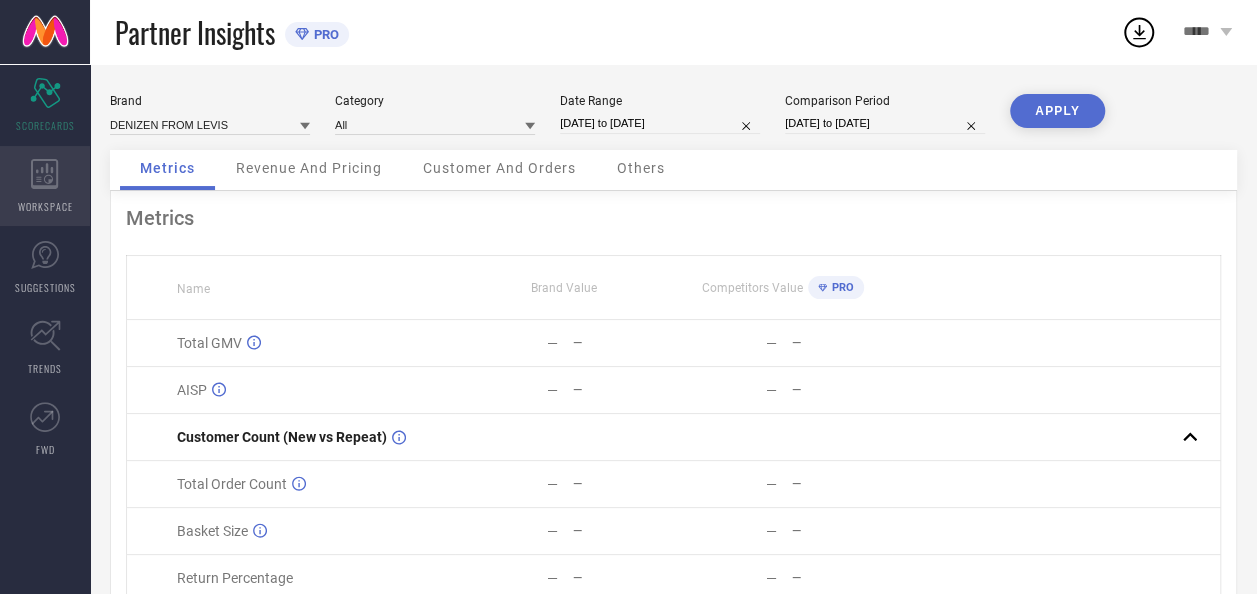 click on "WORKSPACE" at bounding box center [45, 186] 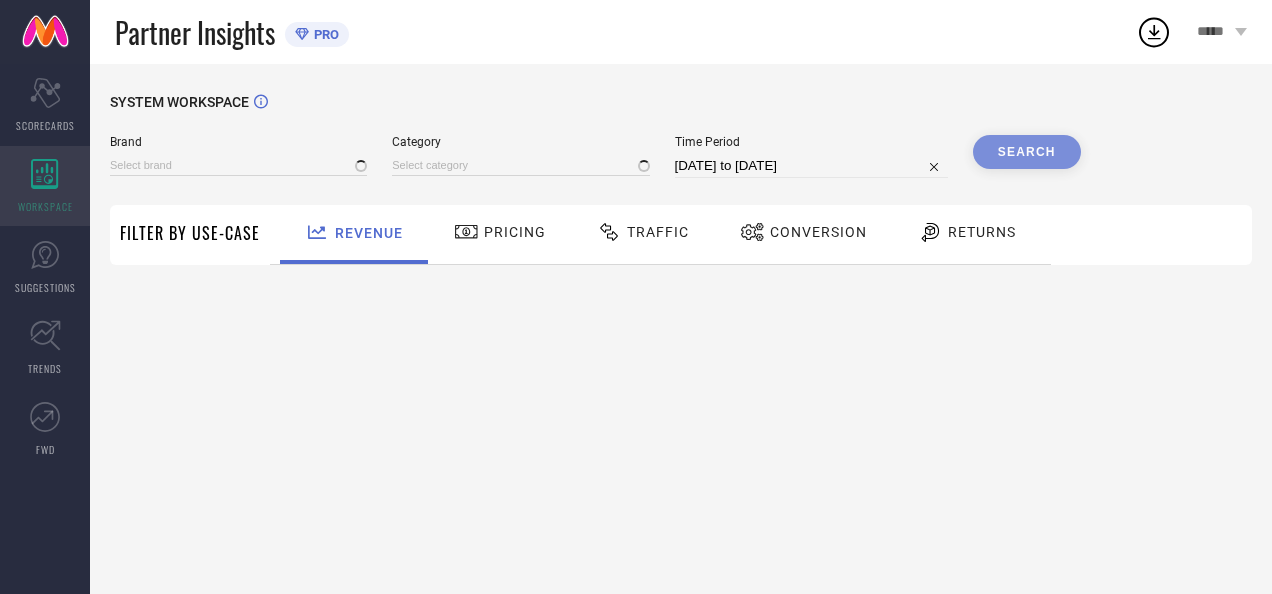 type on "DENIZEN FROM LEVIS" 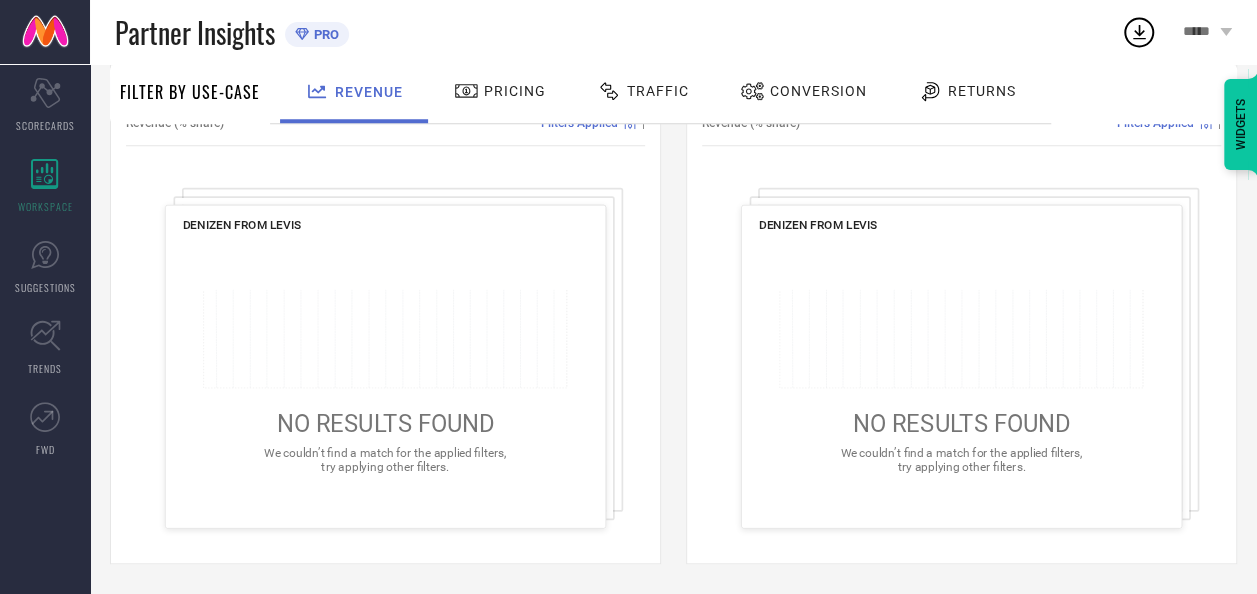 scroll, scrollTop: 0, scrollLeft: 0, axis: both 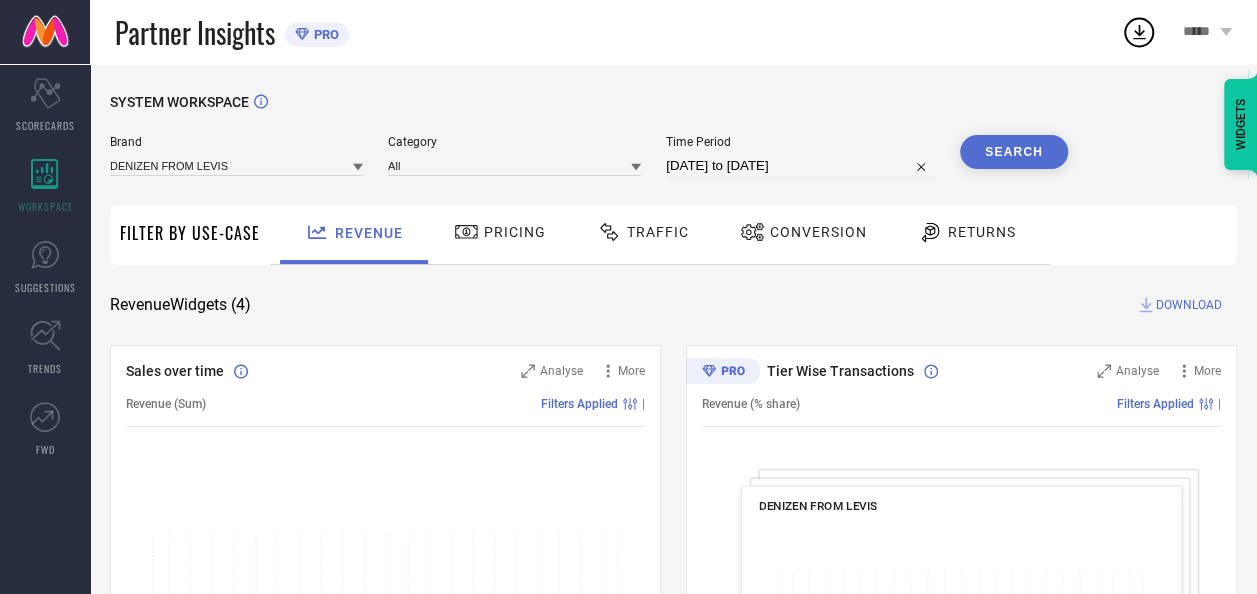 click on "Pricing" at bounding box center (500, 232) 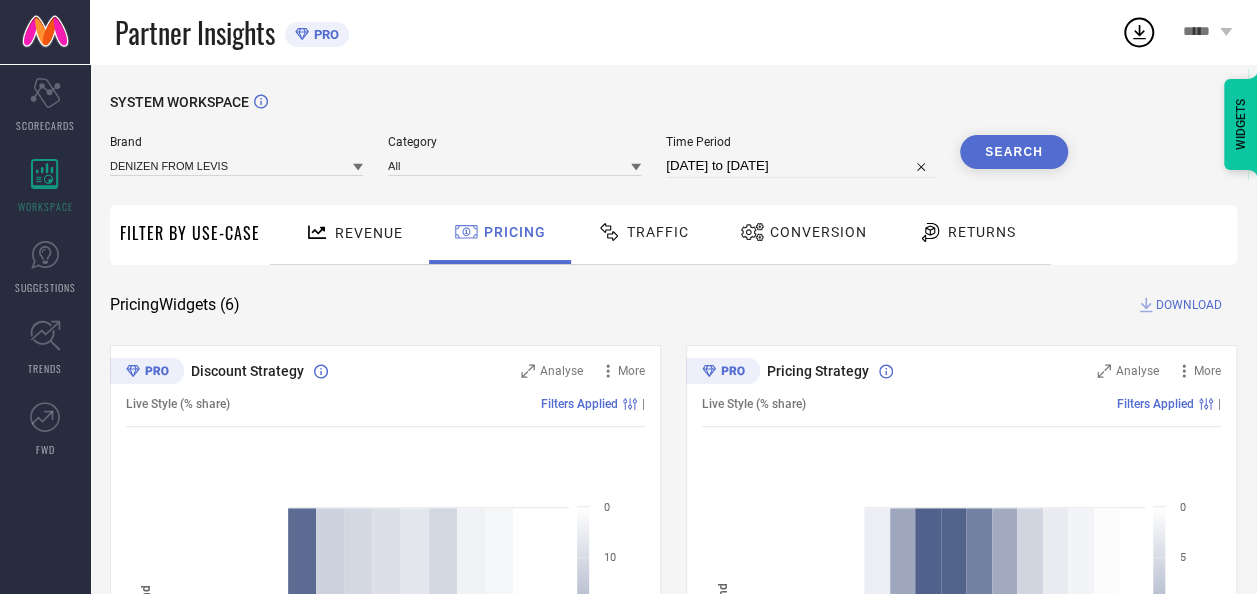 click on "Traffic" at bounding box center [643, 232] 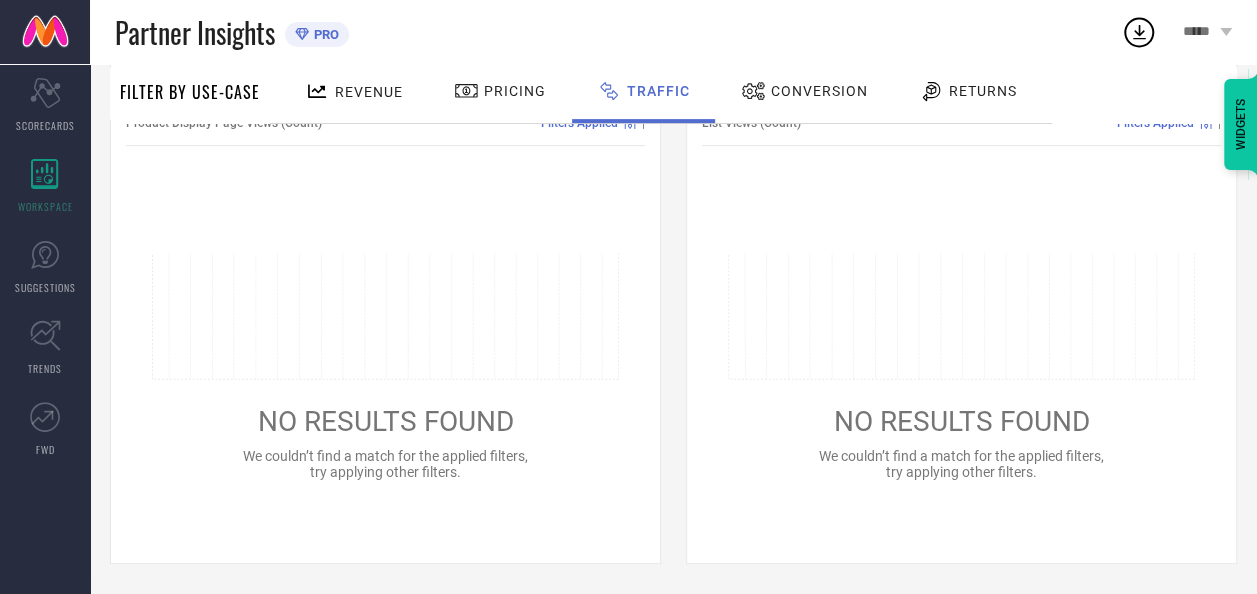 scroll, scrollTop: 0, scrollLeft: 0, axis: both 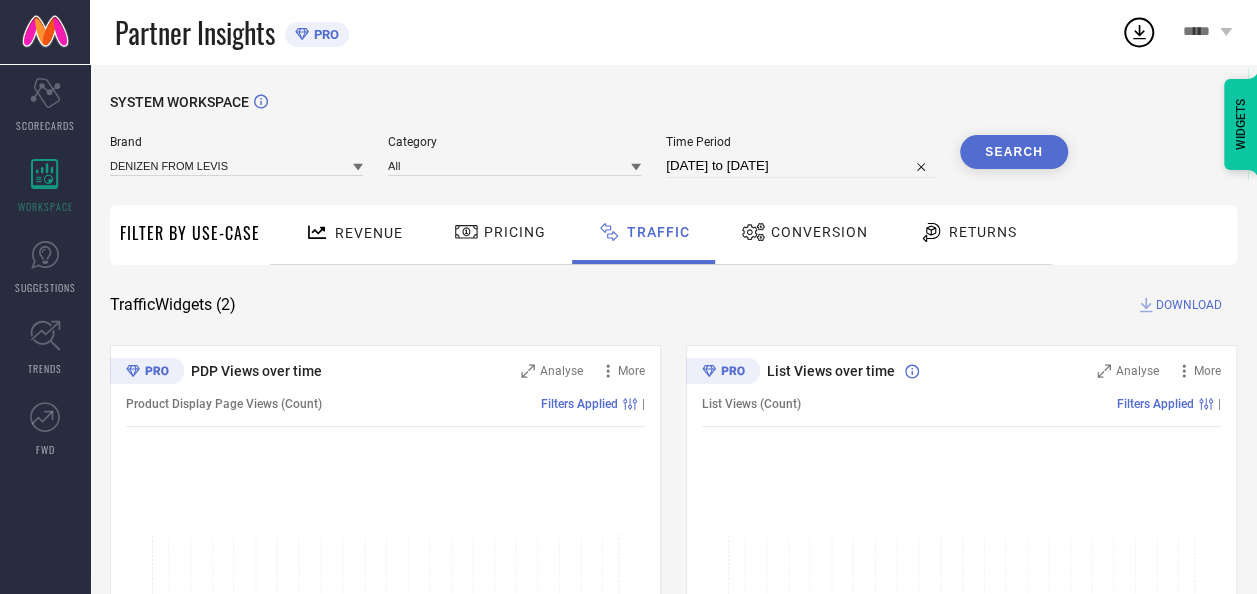 click on "Revenue" at bounding box center (369, 233) 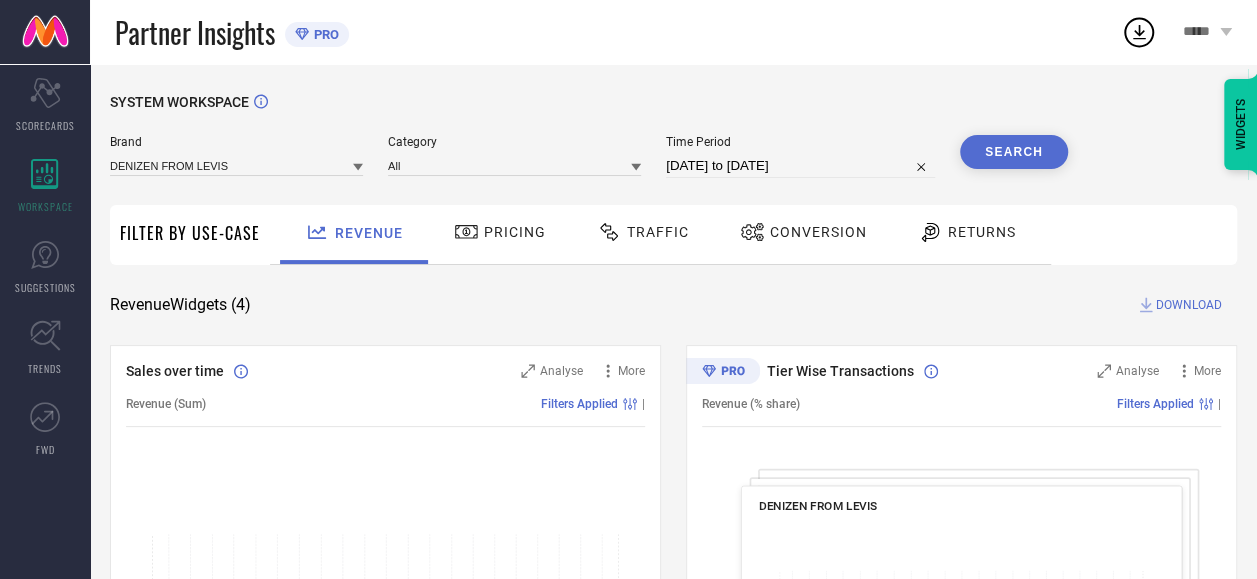 select on "5" 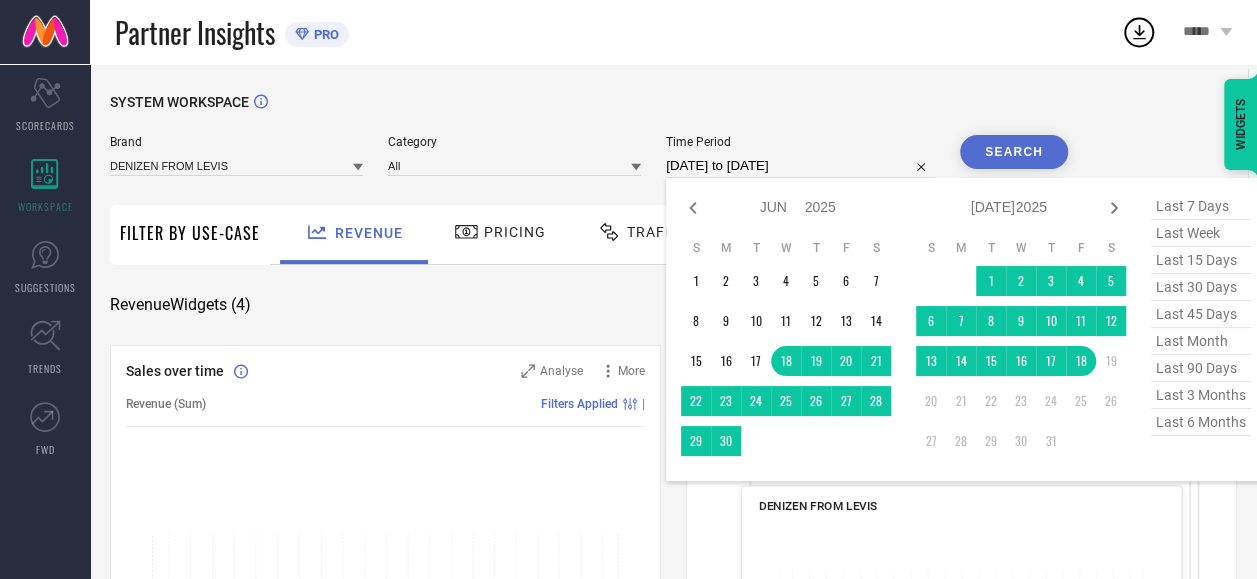 click on "18-06-2025 to 18-07-2025" at bounding box center (800, 166) 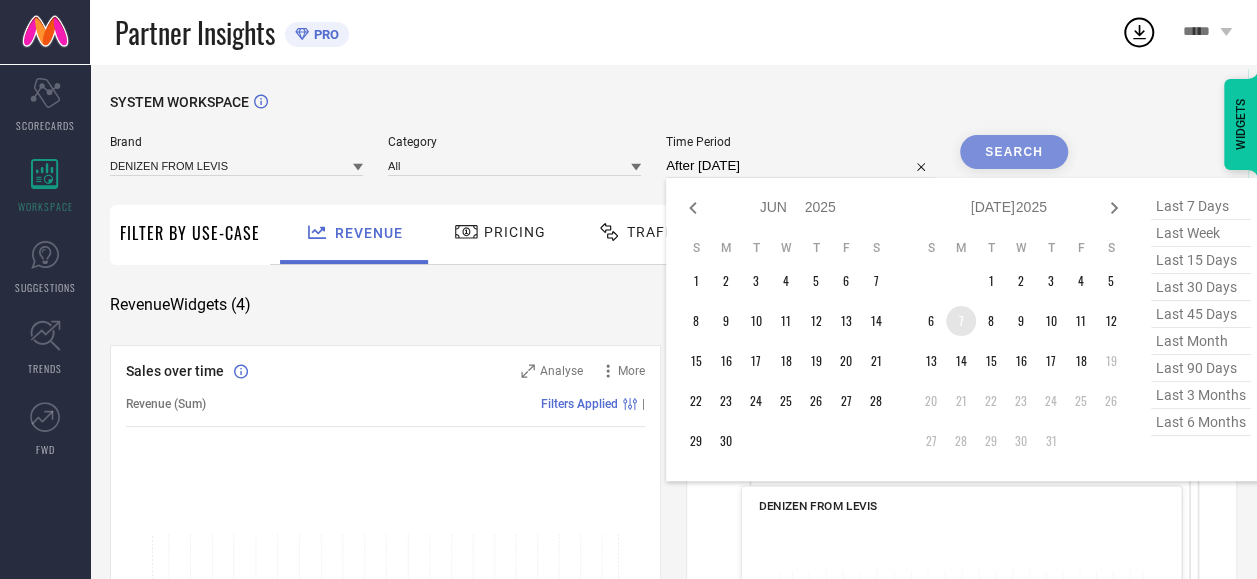 click on "7" at bounding box center (961, 321) 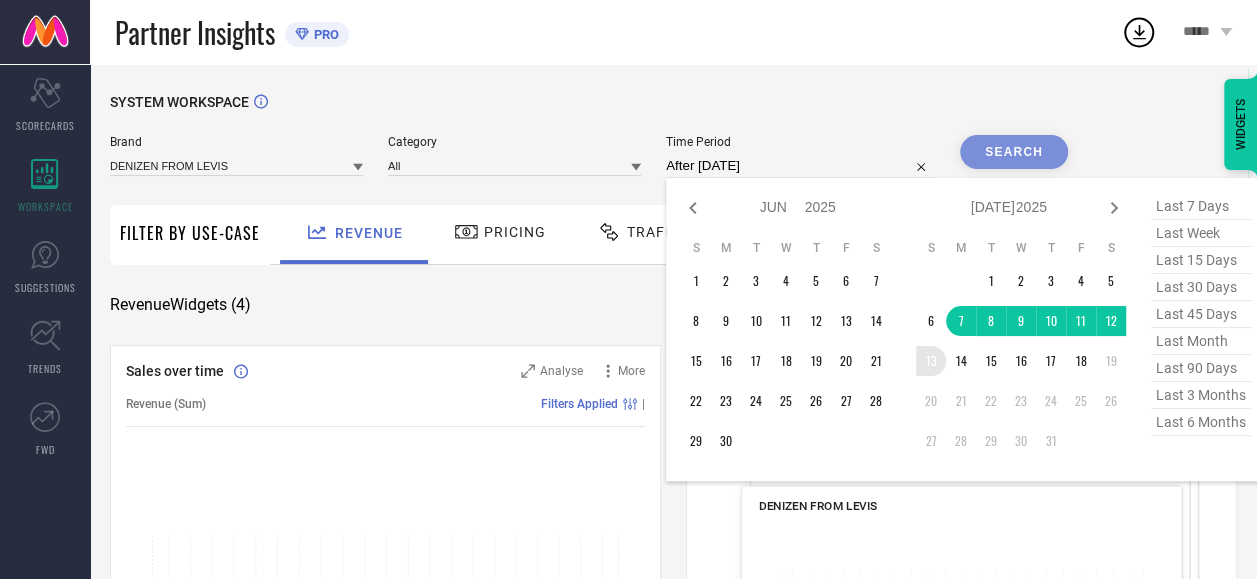 type on "[DATE] to [DATE]" 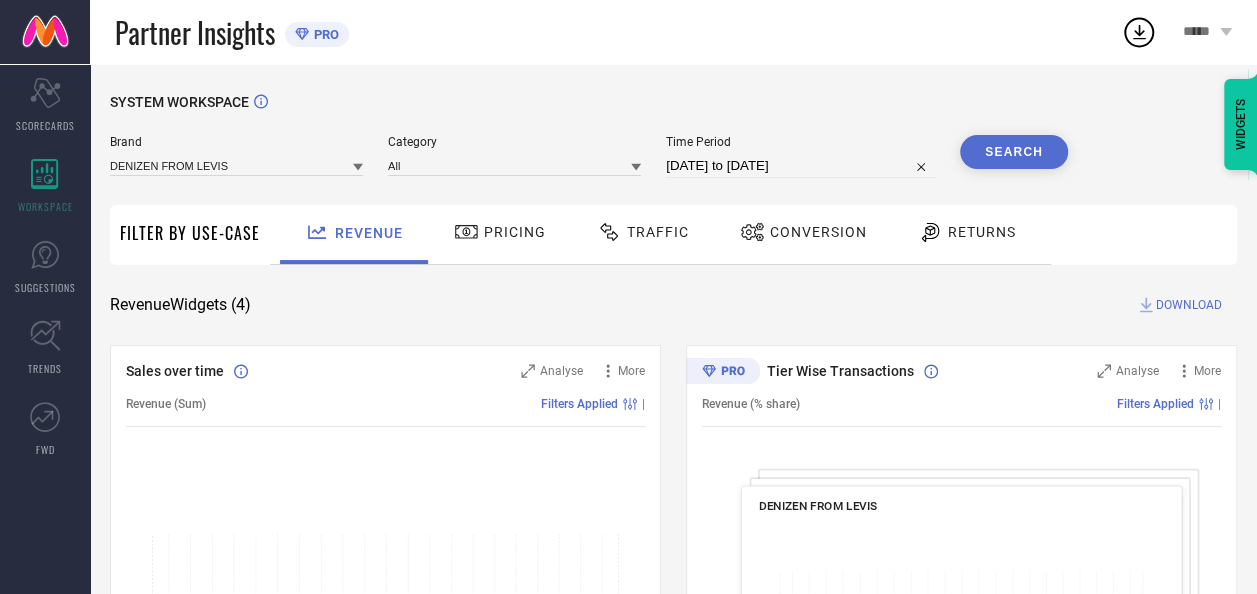 click on "Search" at bounding box center [1014, 152] 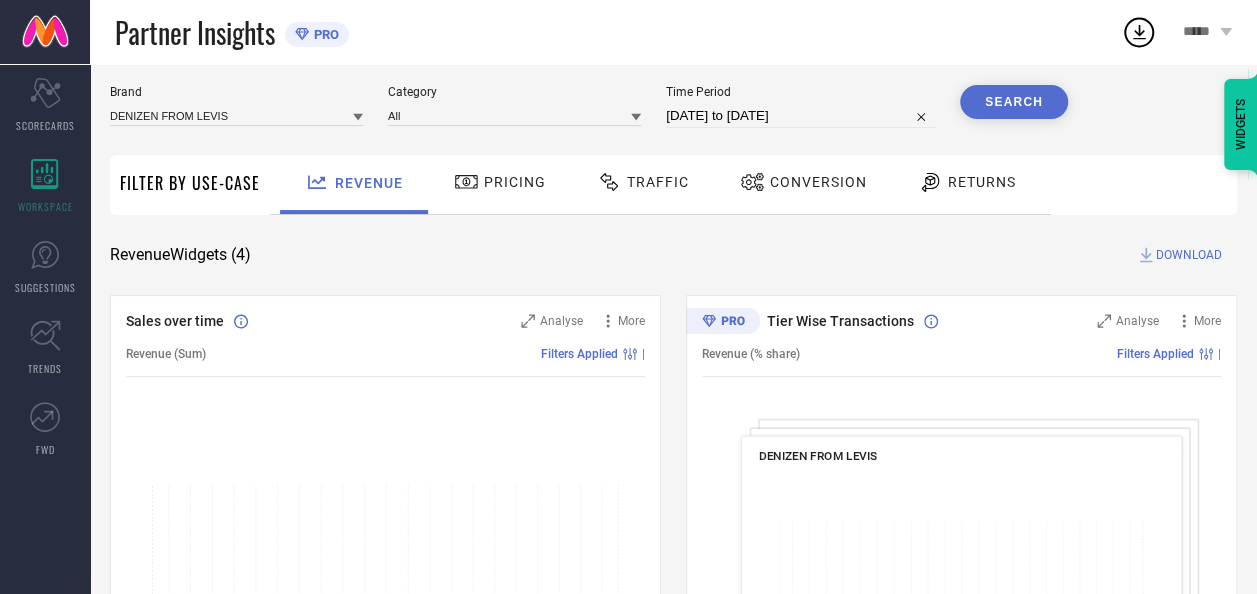 scroll, scrollTop: 0, scrollLeft: 0, axis: both 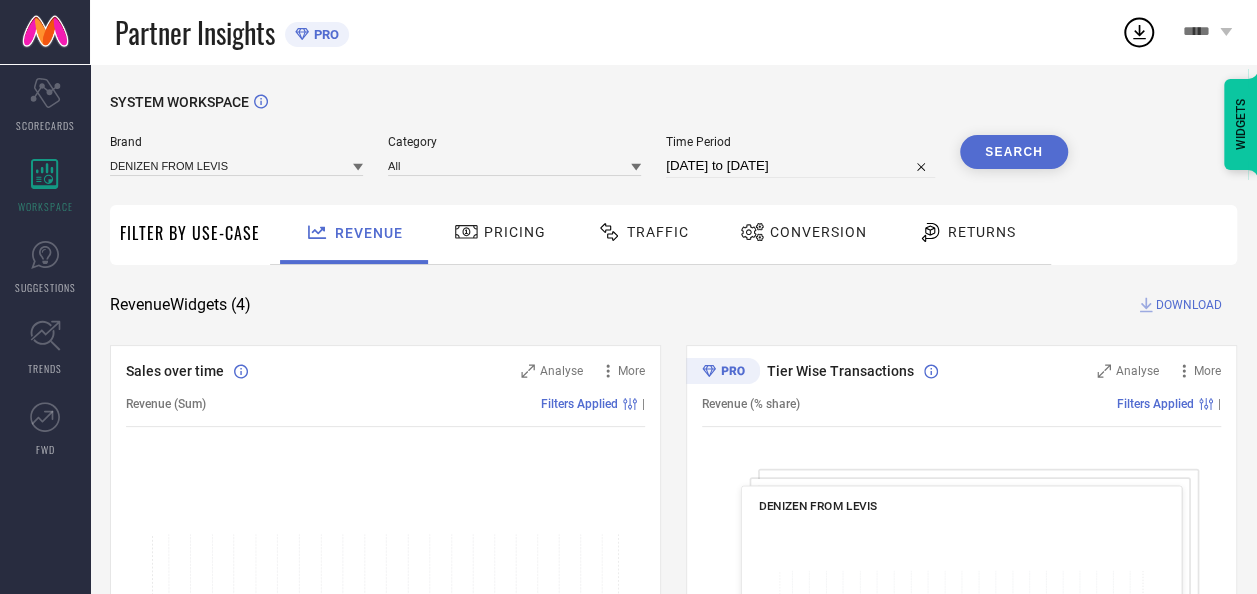 click at bounding box center [469, 232] 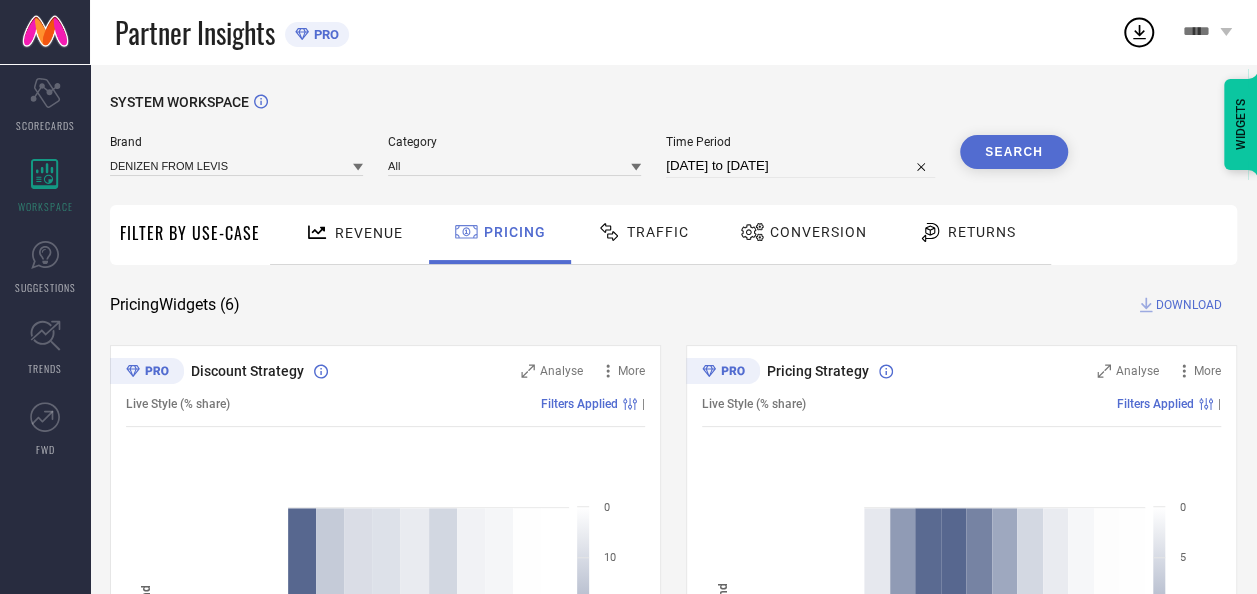 click on "Traffic" at bounding box center [658, 232] 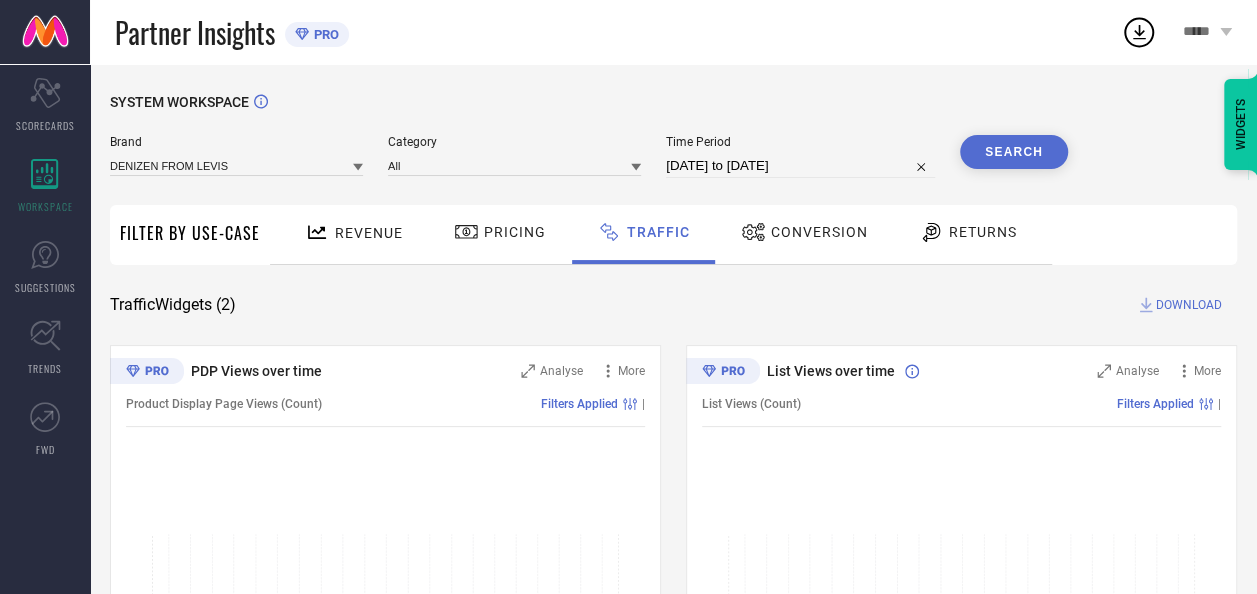 click on "Conversion" at bounding box center [819, 232] 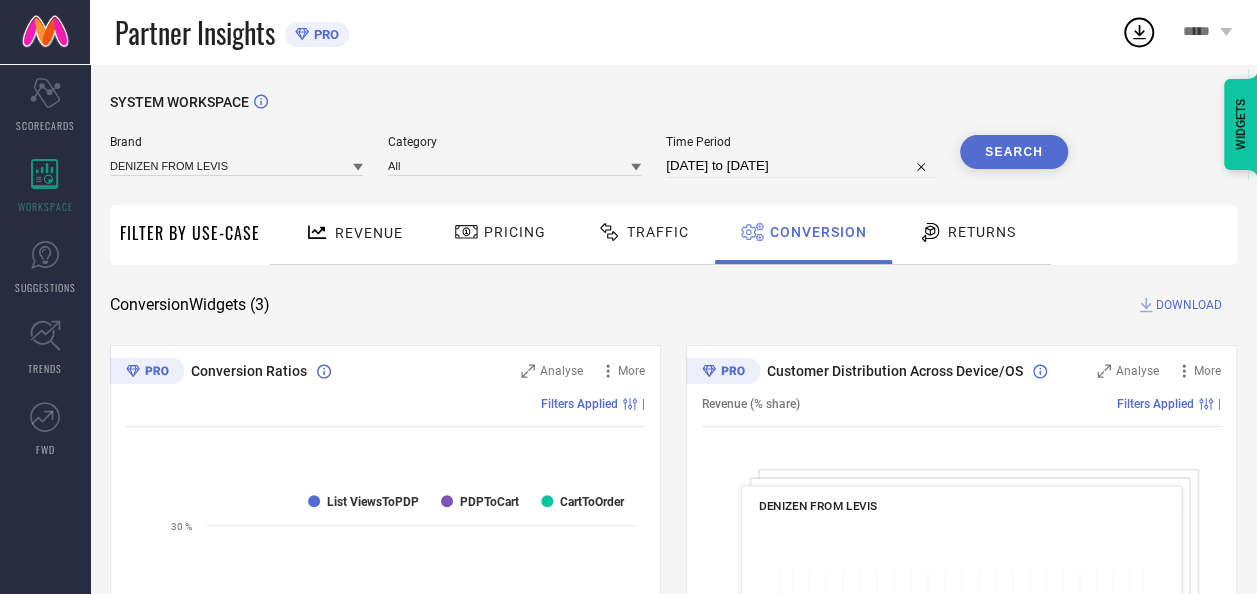 click on "Traffic" at bounding box center (658, 232) 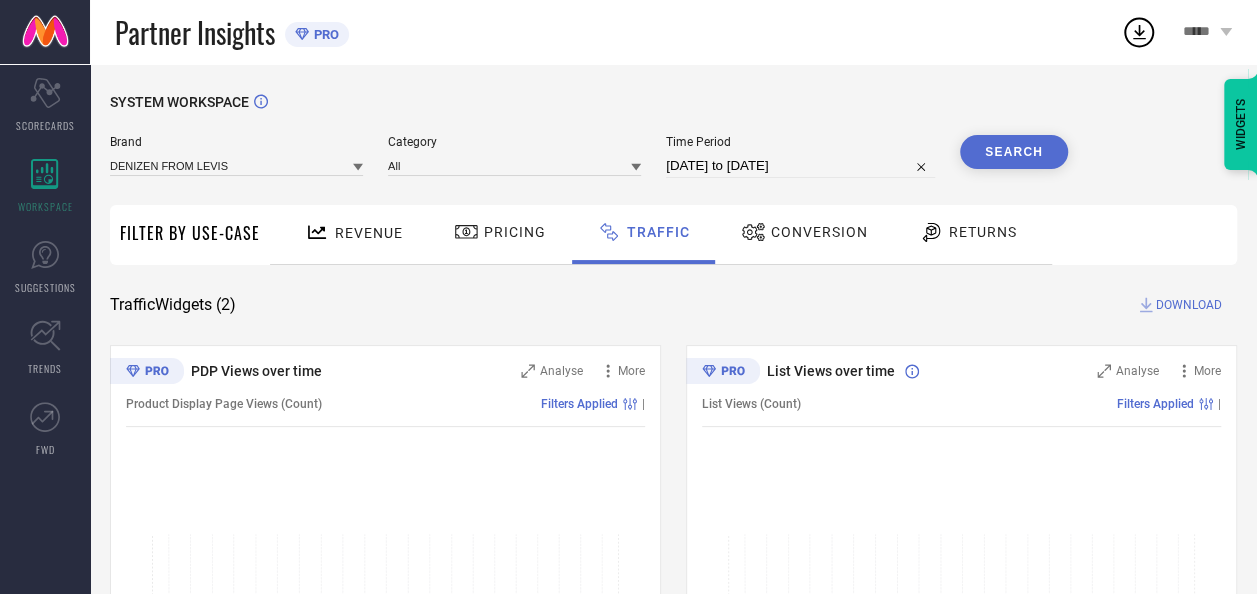 scroll, scrollTop: 281, scrollLeft: 0, axis: vertical 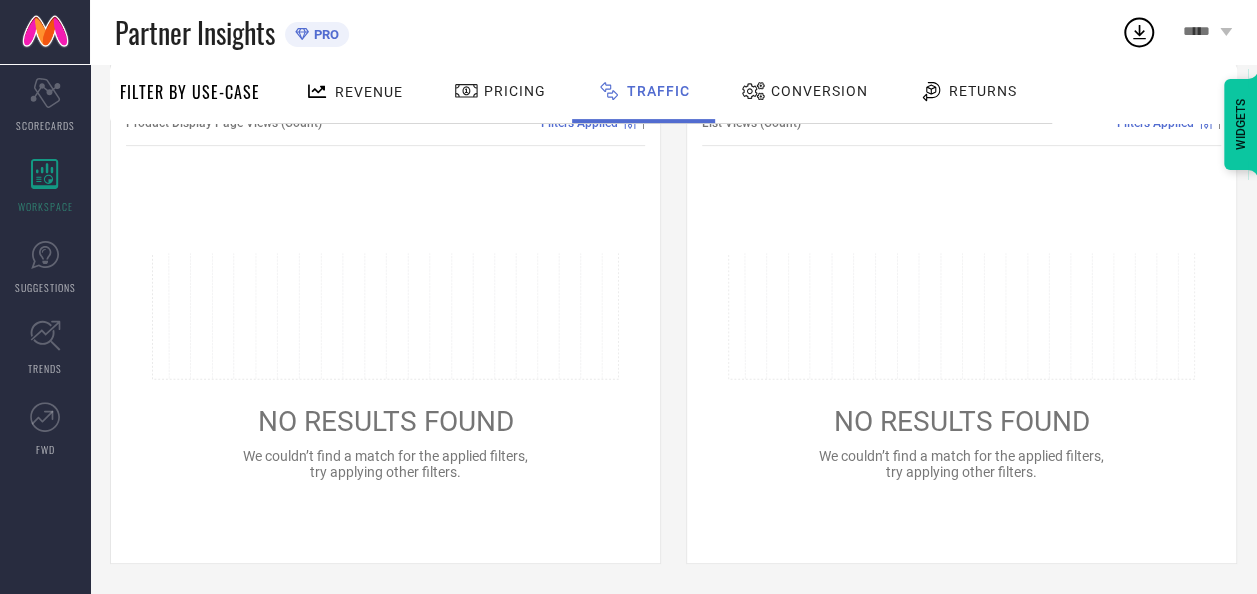 click on "Conversion" at bounding box center (819, 91) 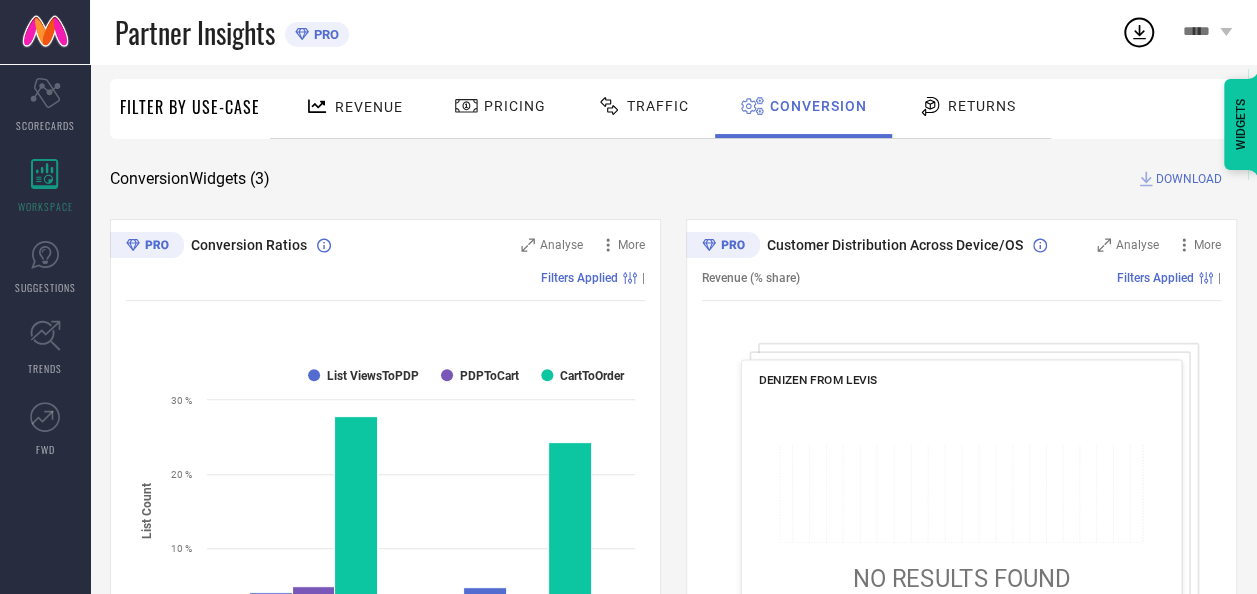 scroll, scrollTop: 0, scrollLeft: 0, axis: both 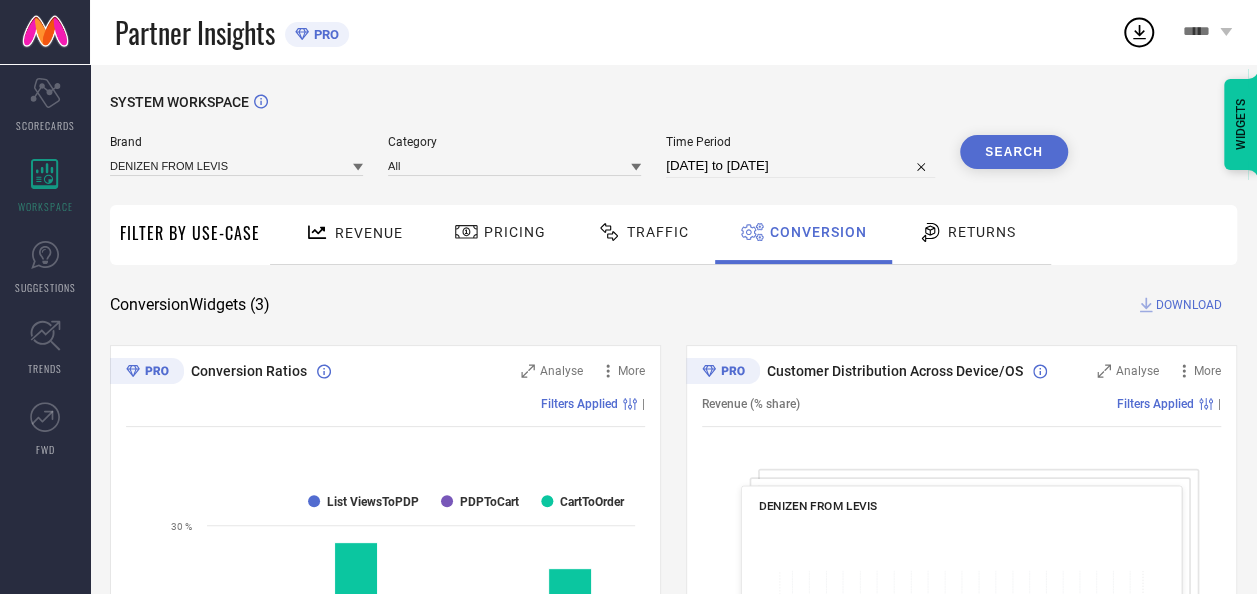 click on "Returns" at bounding box center (982, 232) 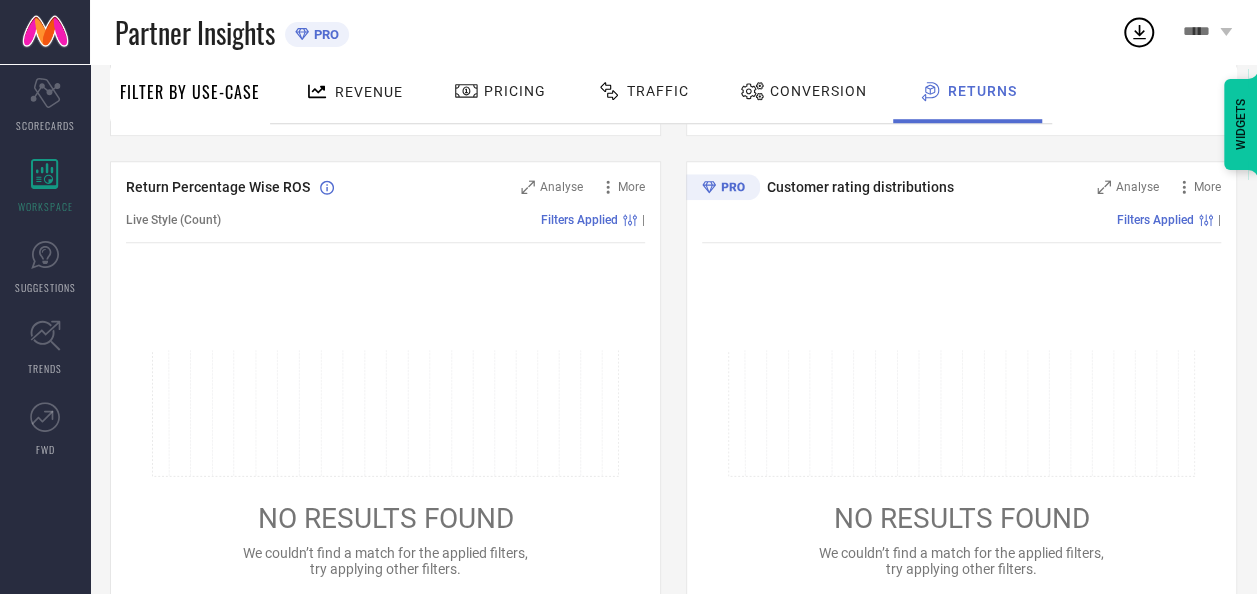 scroll, scrollTop: 0, scrollLeft: 0, axis: both 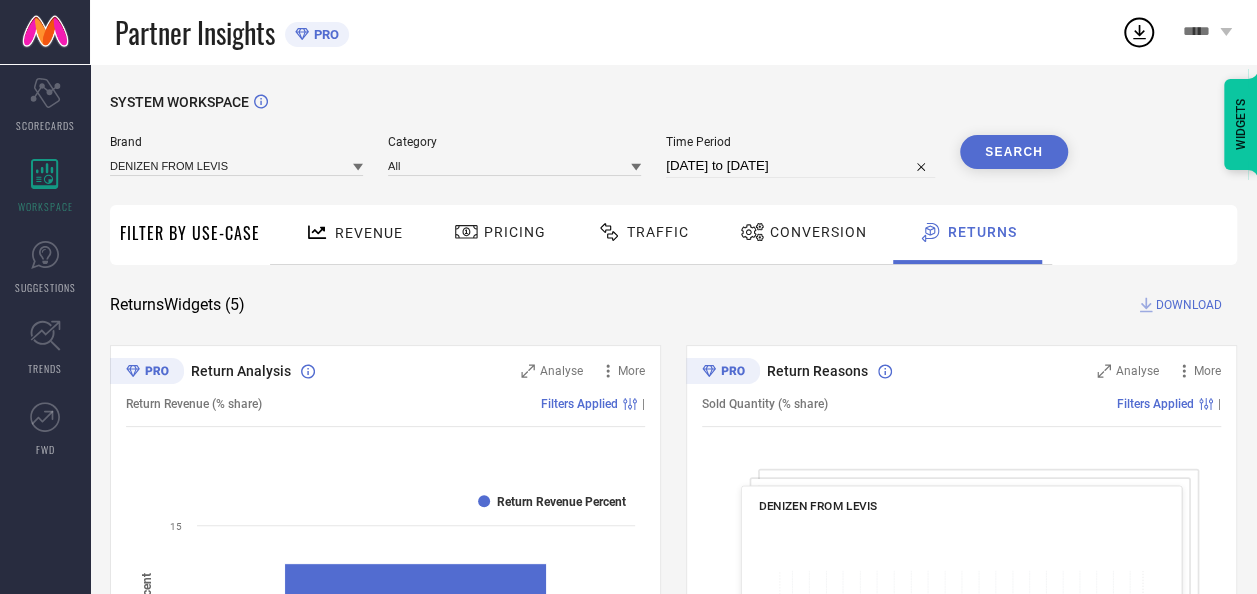 click on "Partner Insights" at bounding box center [195, 32] 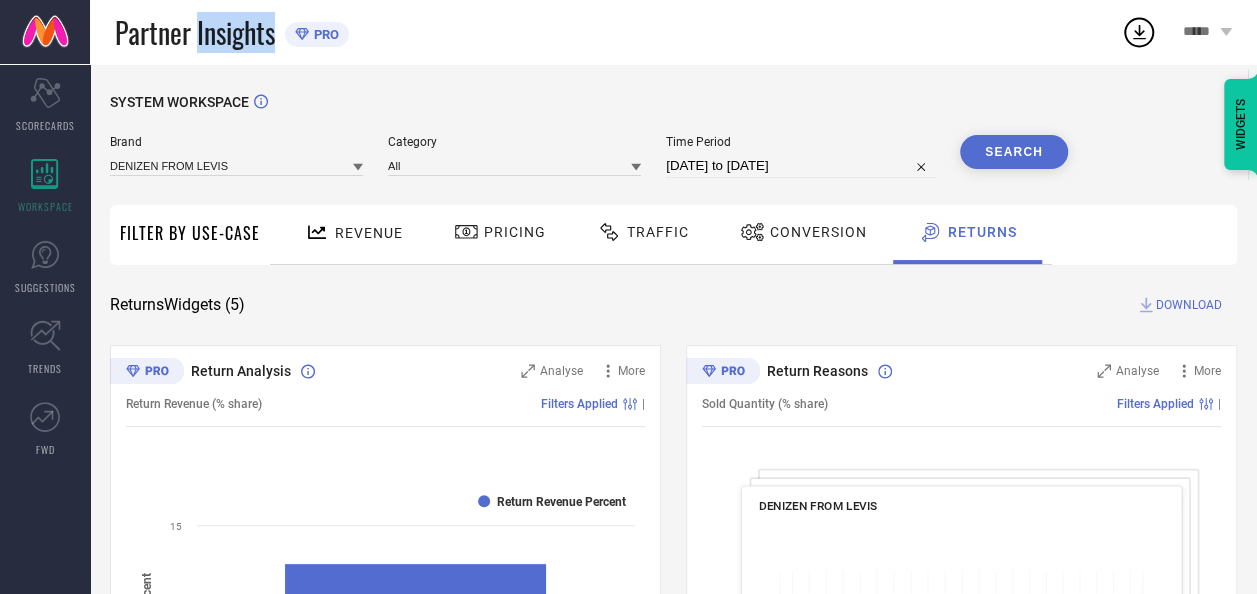 click on "Partner Insights" at bounding box center (195, 32) 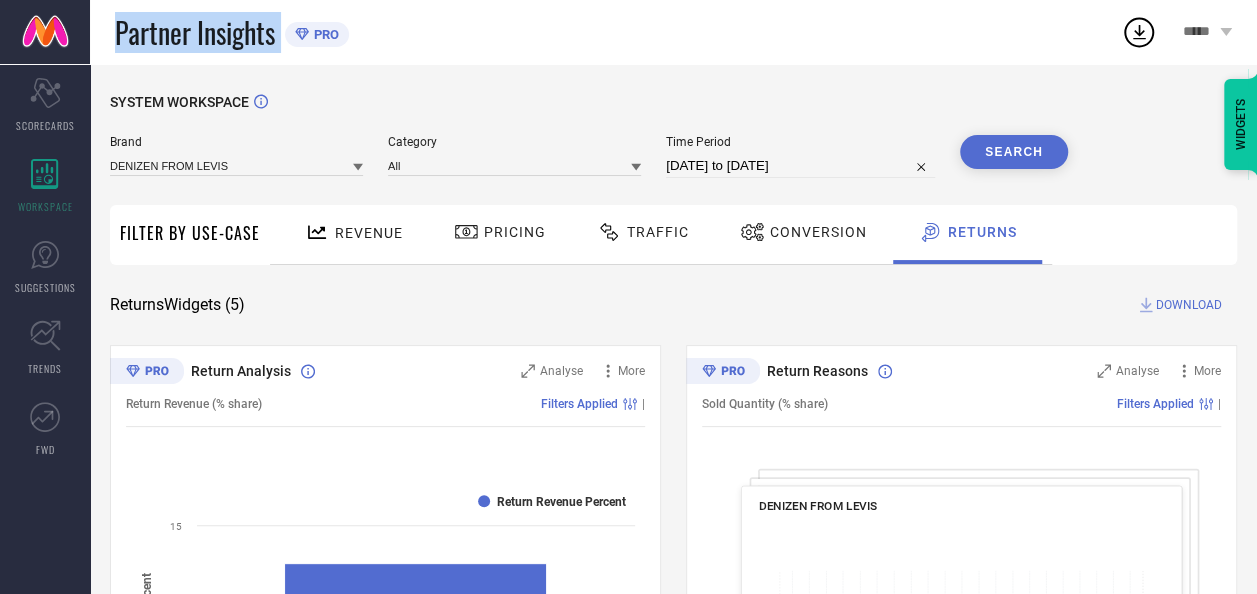 click on "Partner Insights" at bounding box center (195, 32) 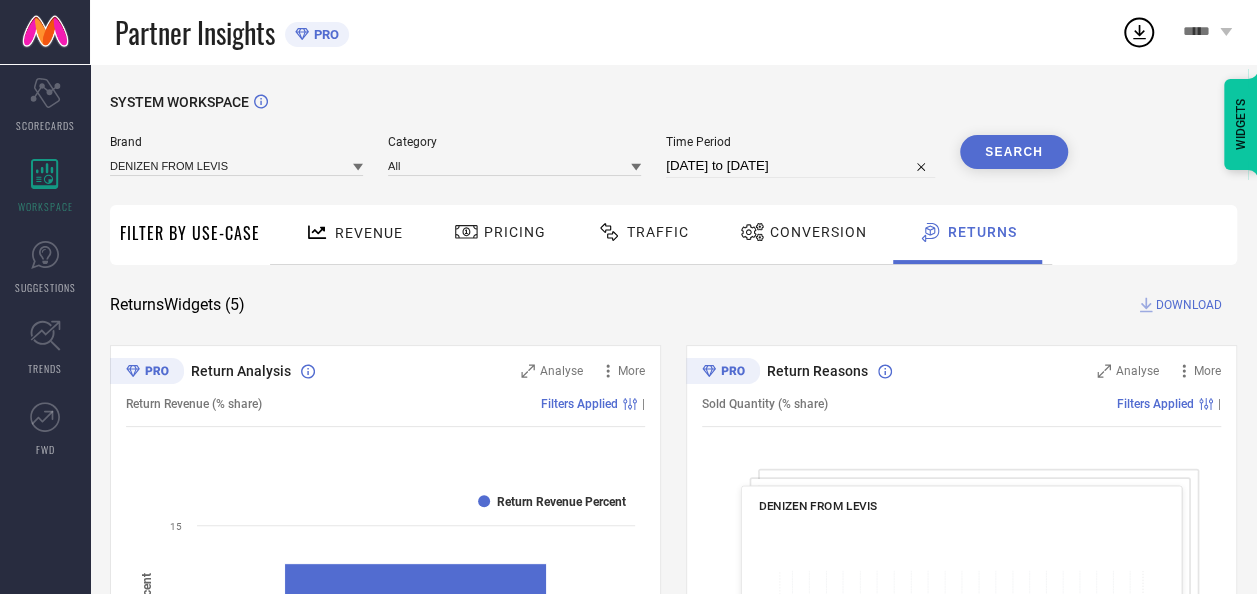 click on "*****" at bounding box center (1207, 32) 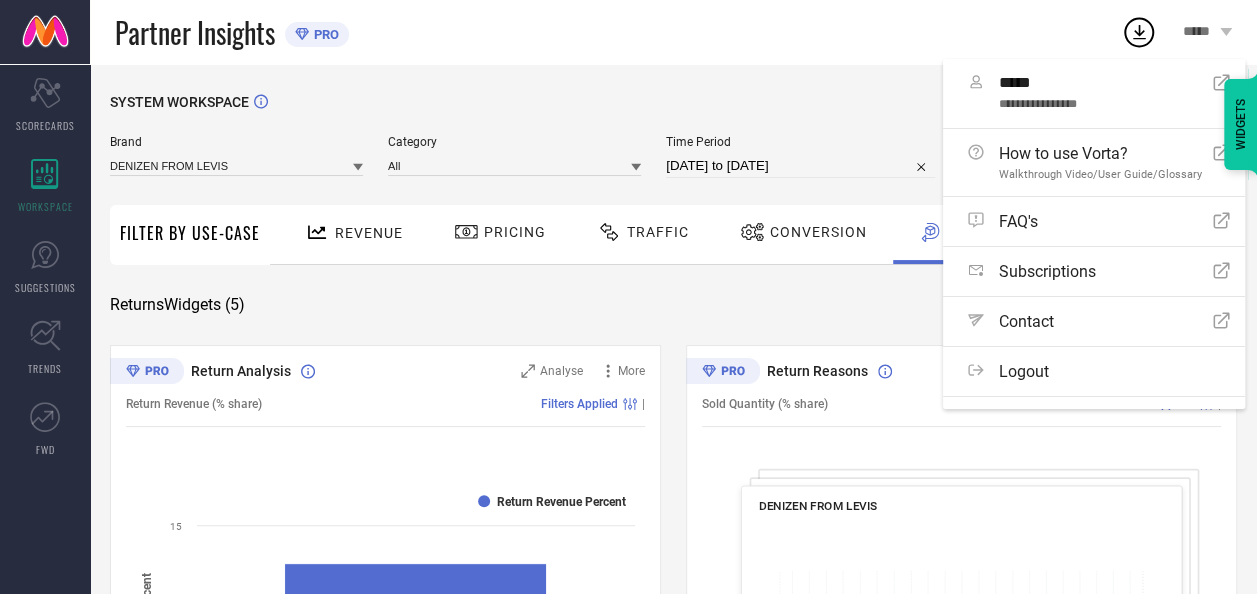 click on "*****" at bounding box center (1207, 32) 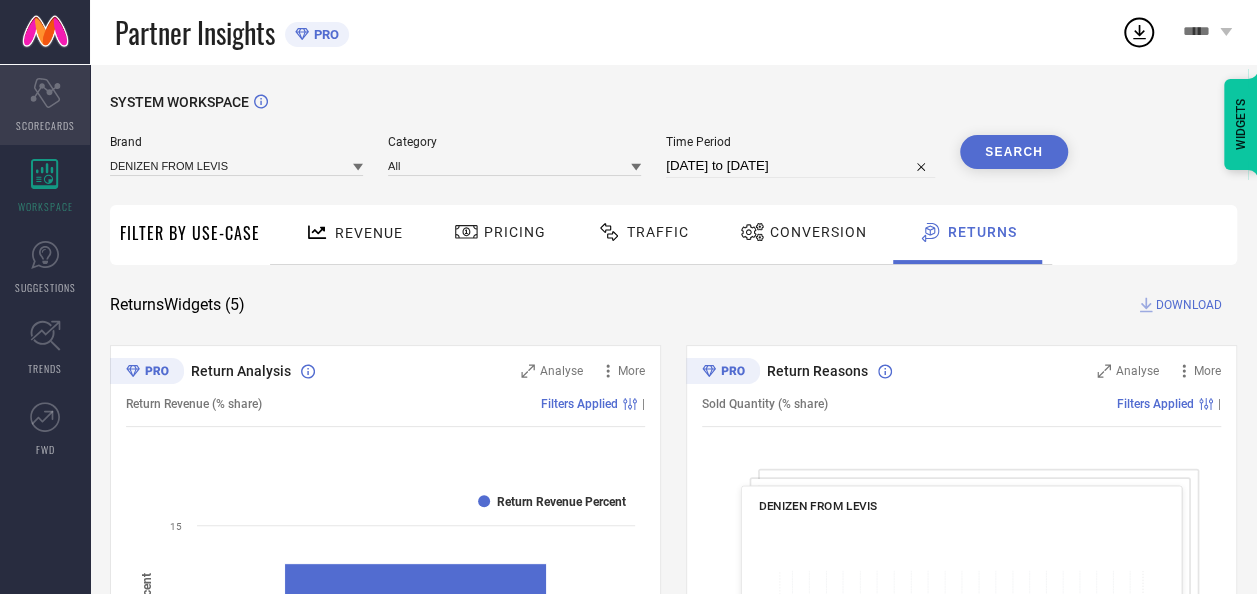 click on "Scorecard SCORECARDS" at bounding box center (45, 105) 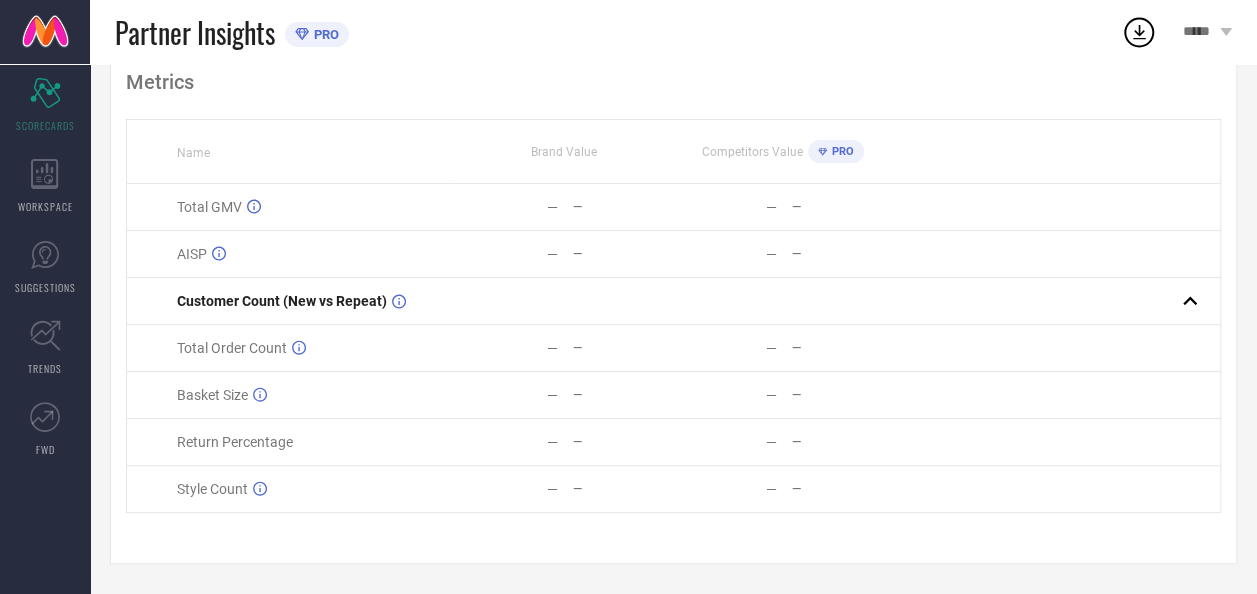 scroll, scrollTop: 0, scrollLeft: 0, axis: both 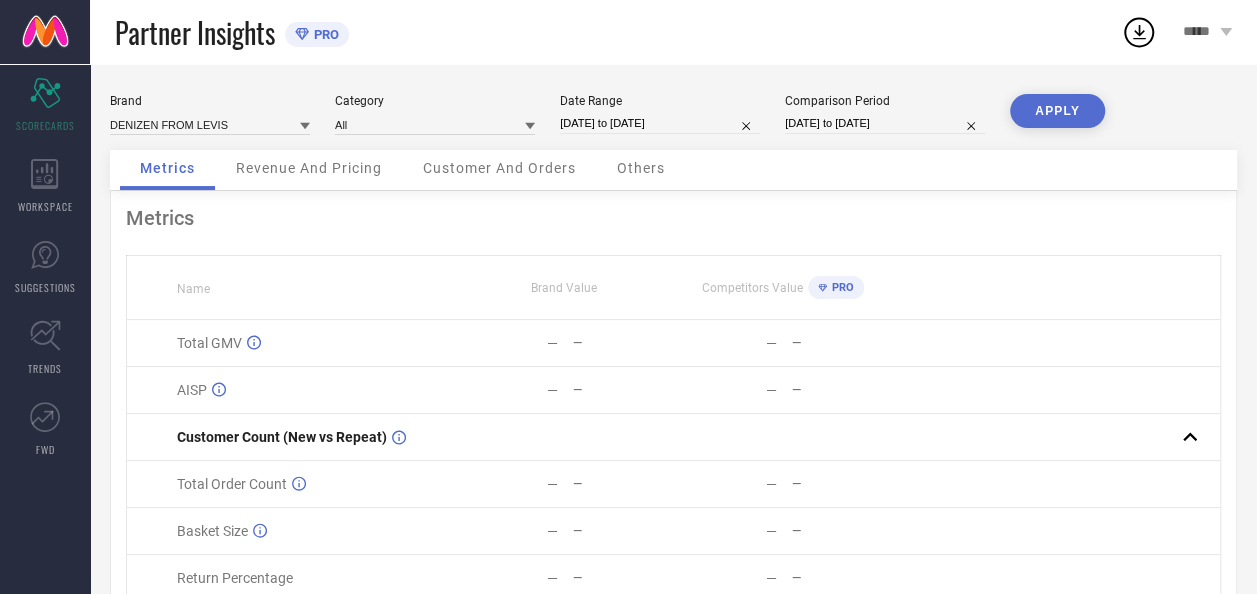 click on "Revenue And Pricing" at bounding box center (309, 168) 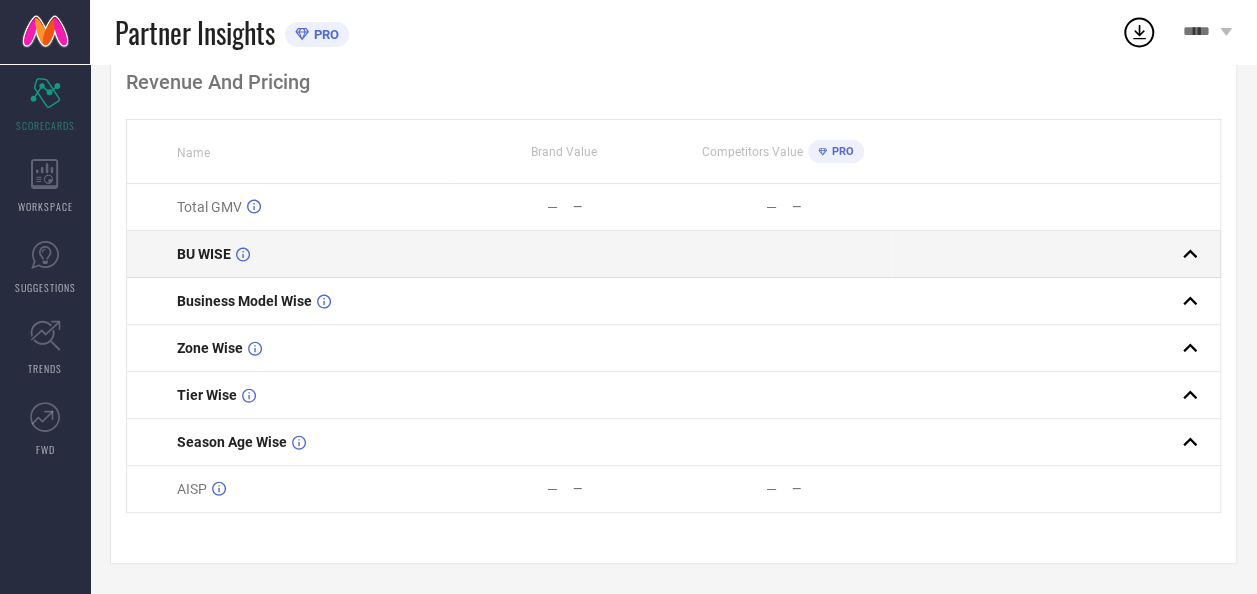 scroll, scrollTop: 0, scrollLeft: 0, axis: both 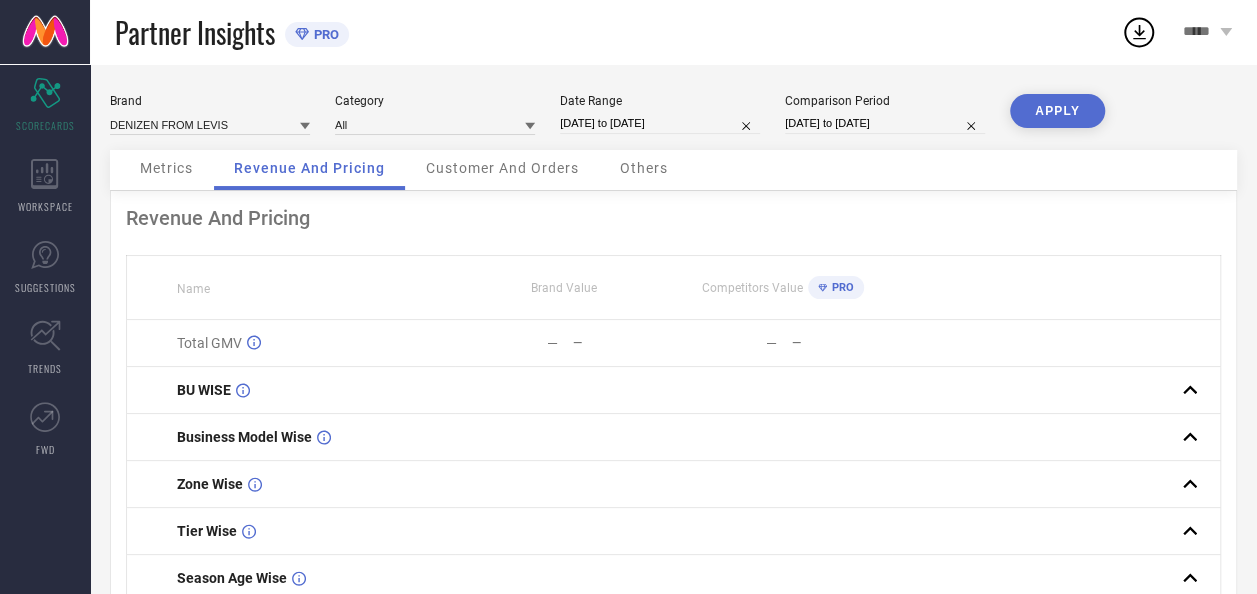 click on "Customer And Orders" at bounding box center (502, 168) 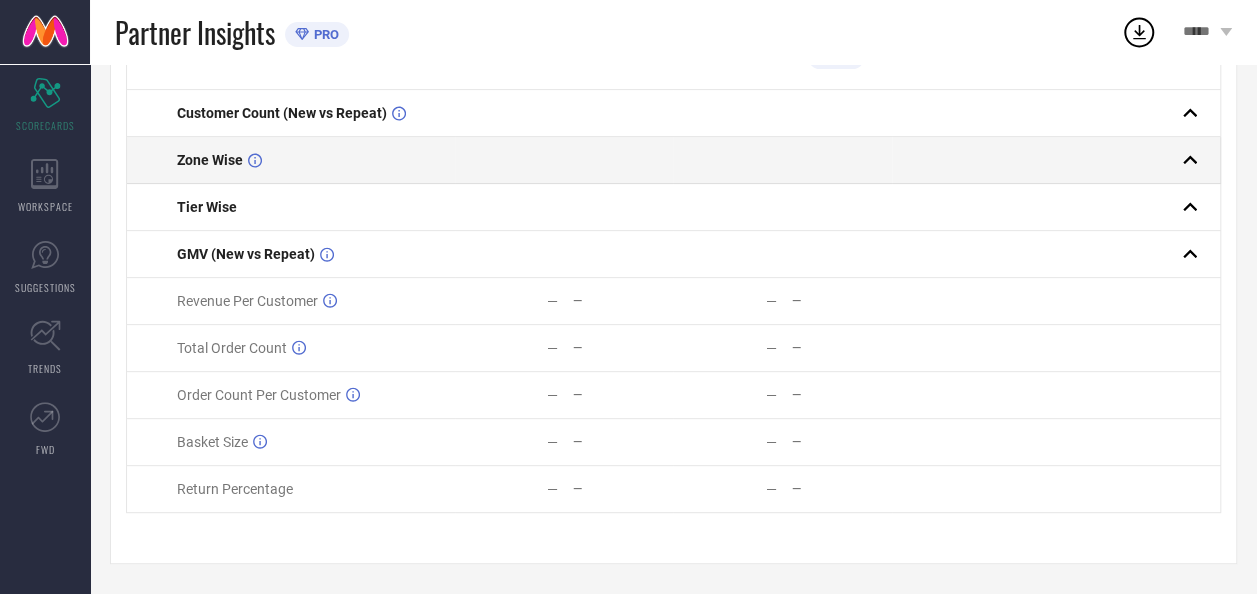 scroll, scrollTop: 0, scrollLeft: 0, axis: both 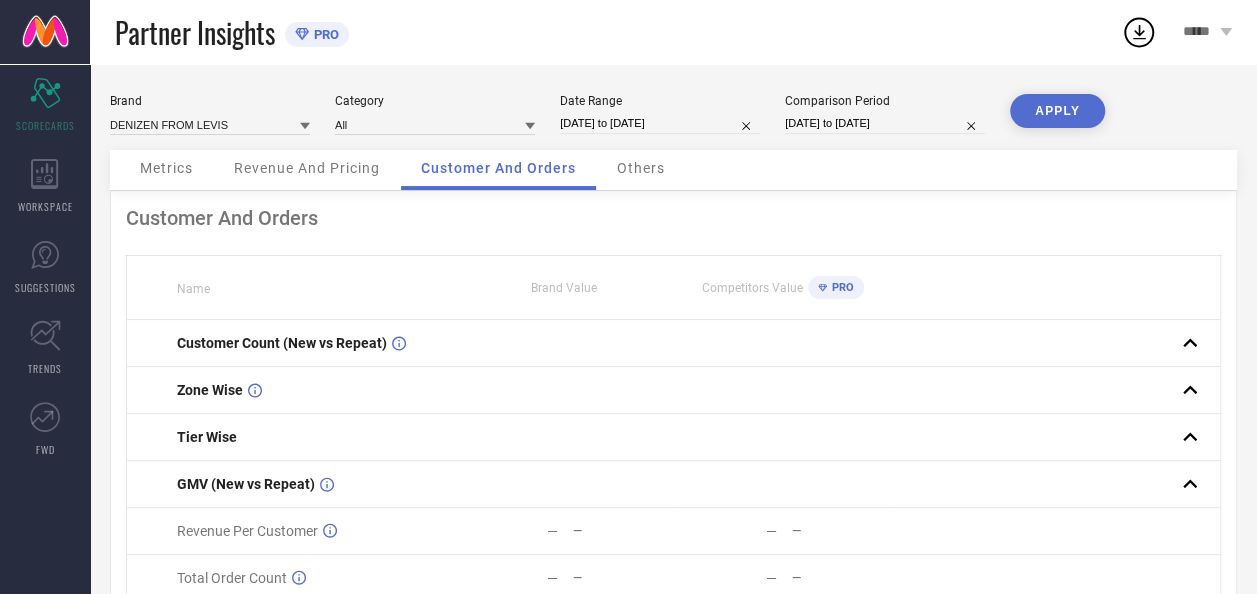 click on "Others" at bounding box center [641, 168] 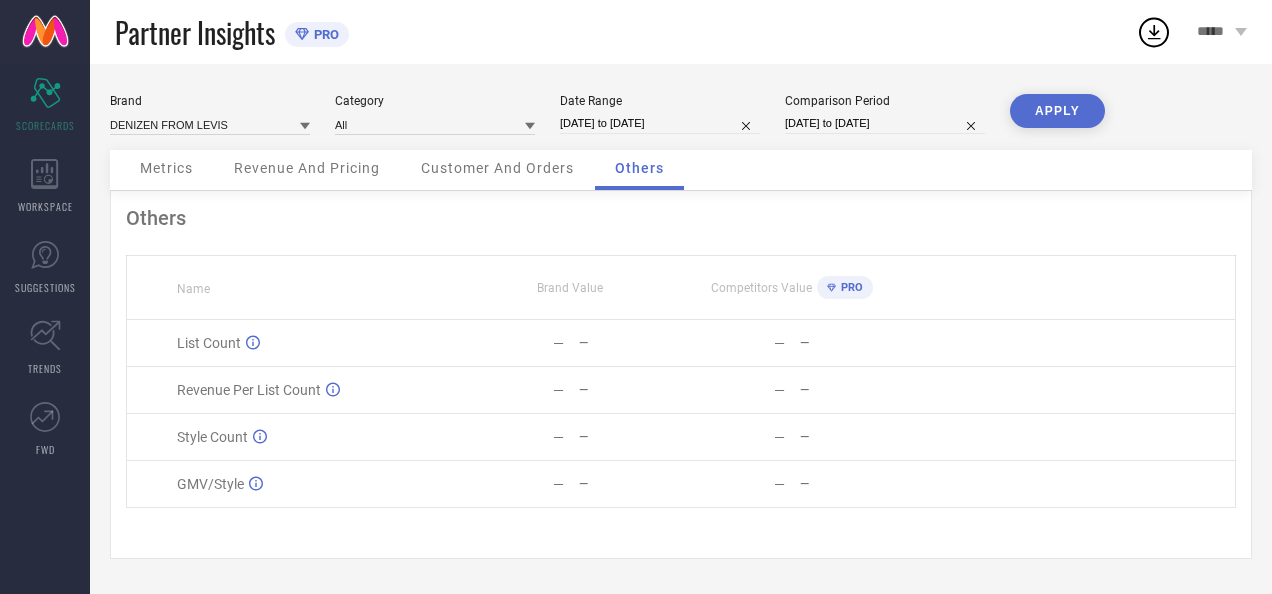 click at bounding box center (305, 125) 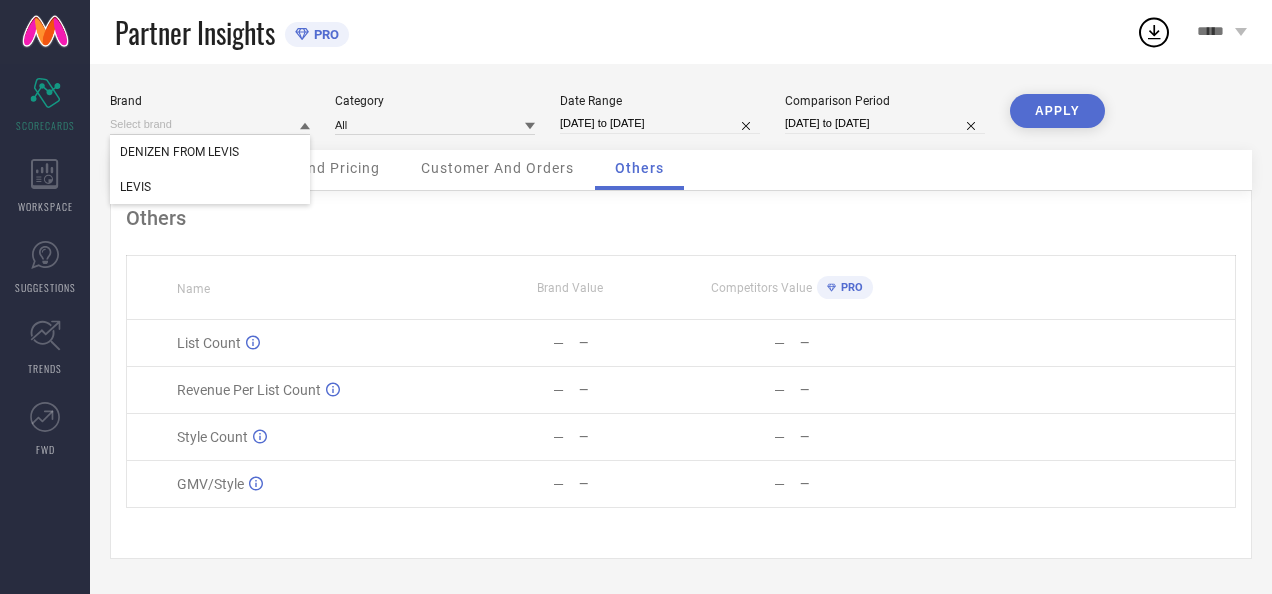 click at bounding box center [305, 125] 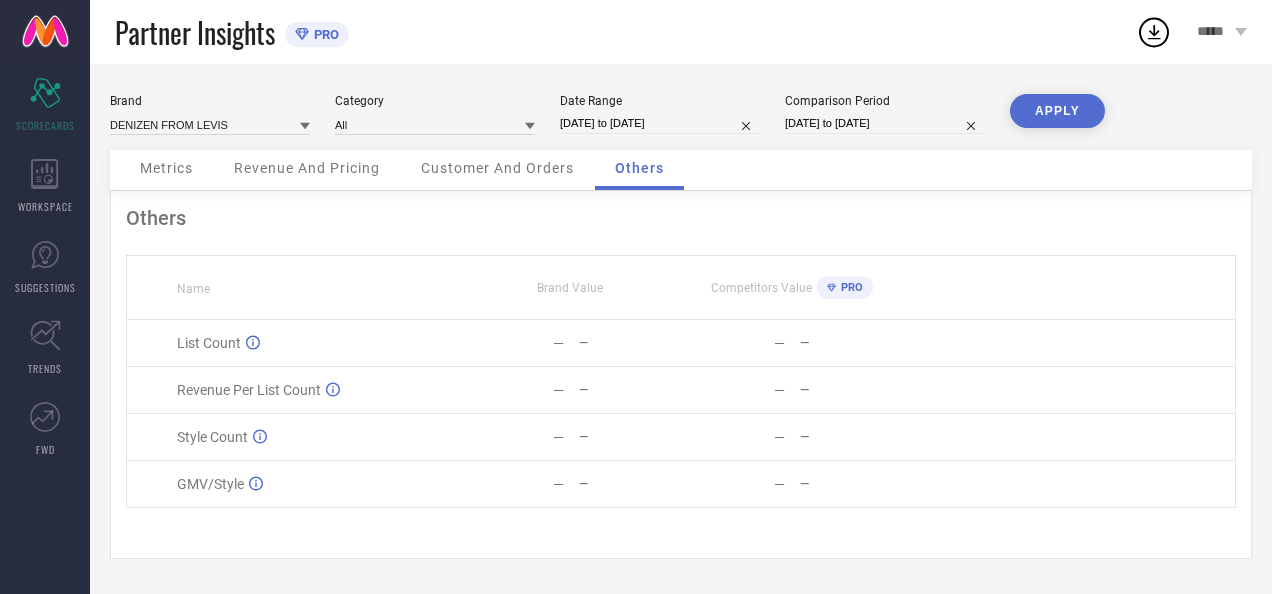 click at bounding box center (305, 125) 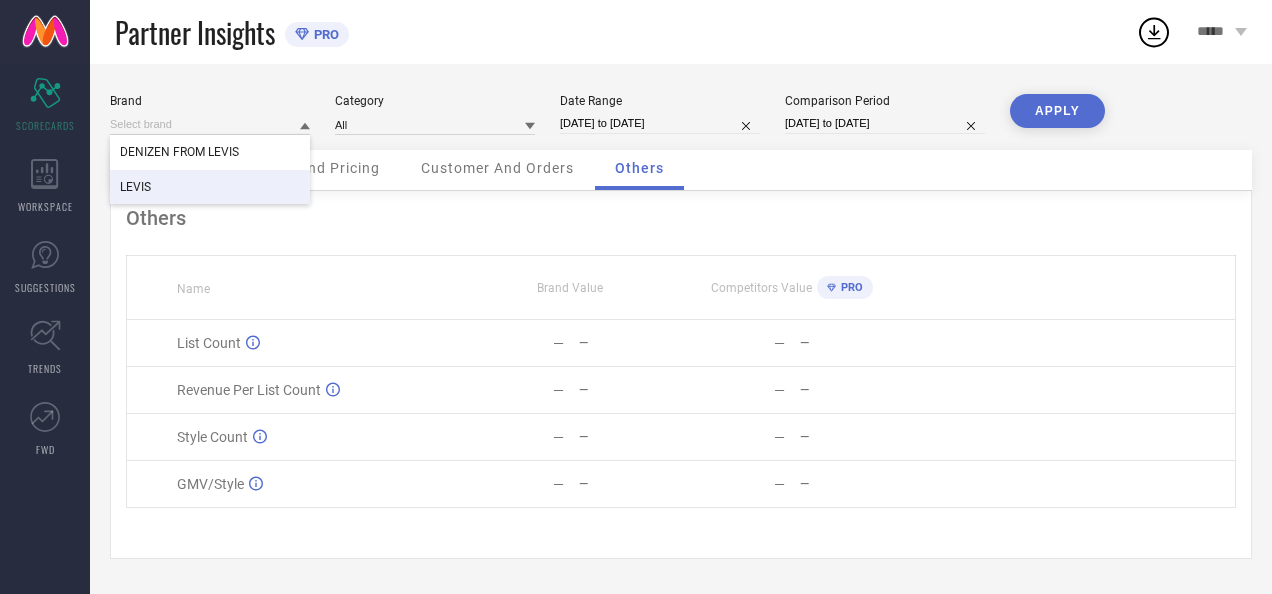 click on "LEVIS" at bounding box center (210, 187) 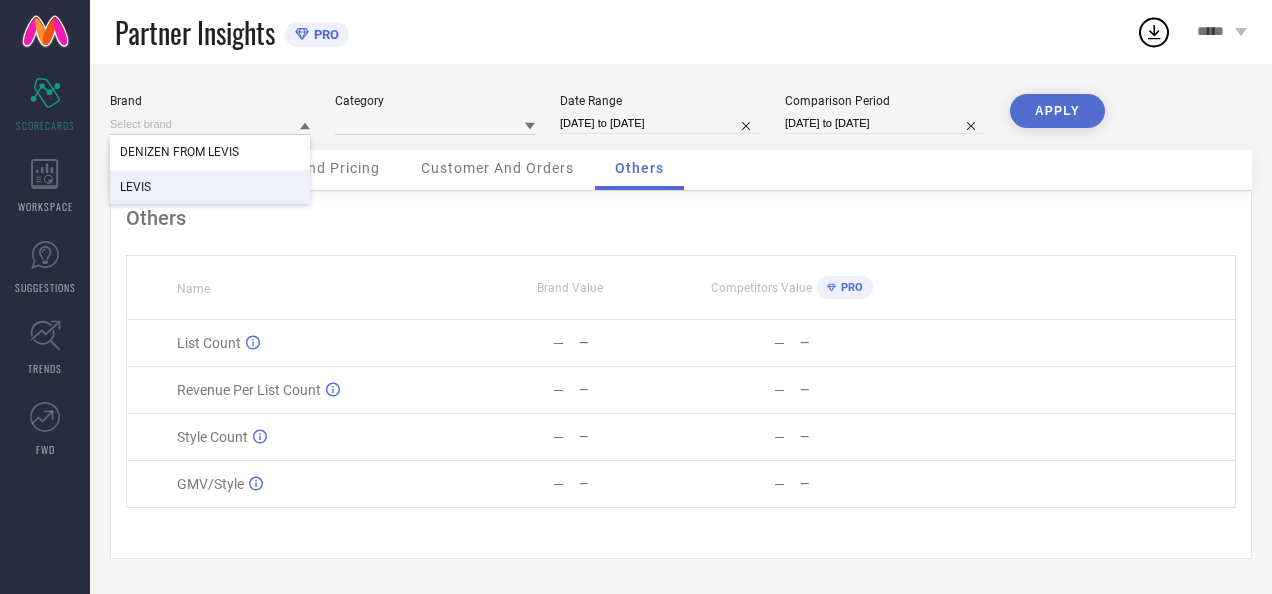 type on "All" 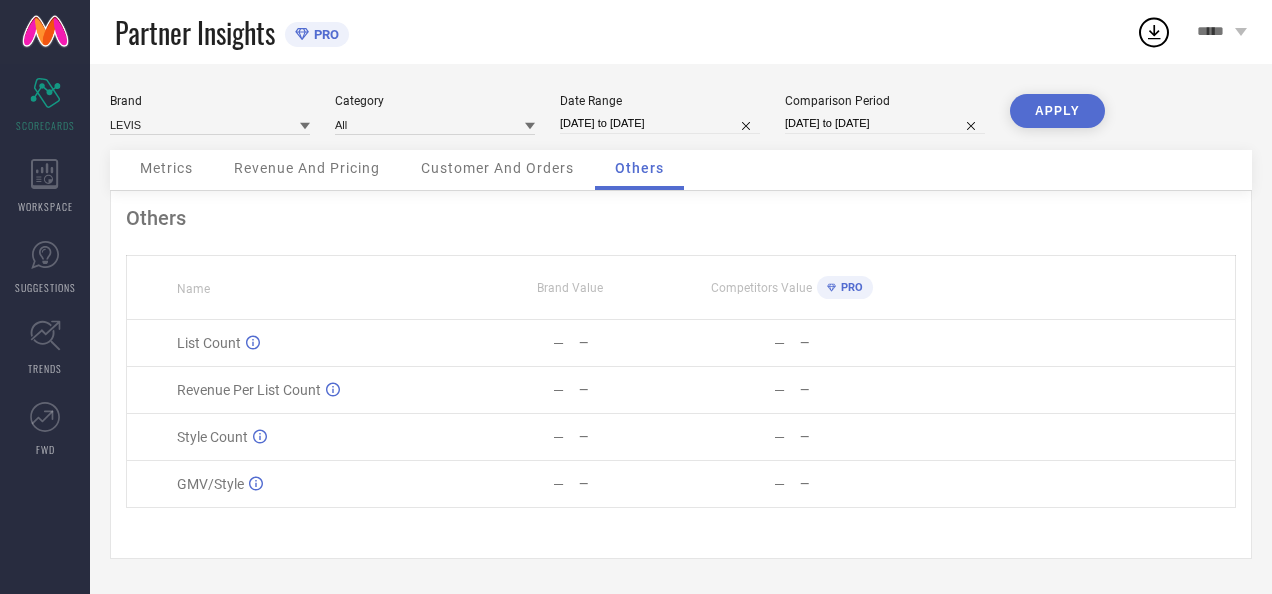 click on "Metrics" at bounding box center (166, 168) 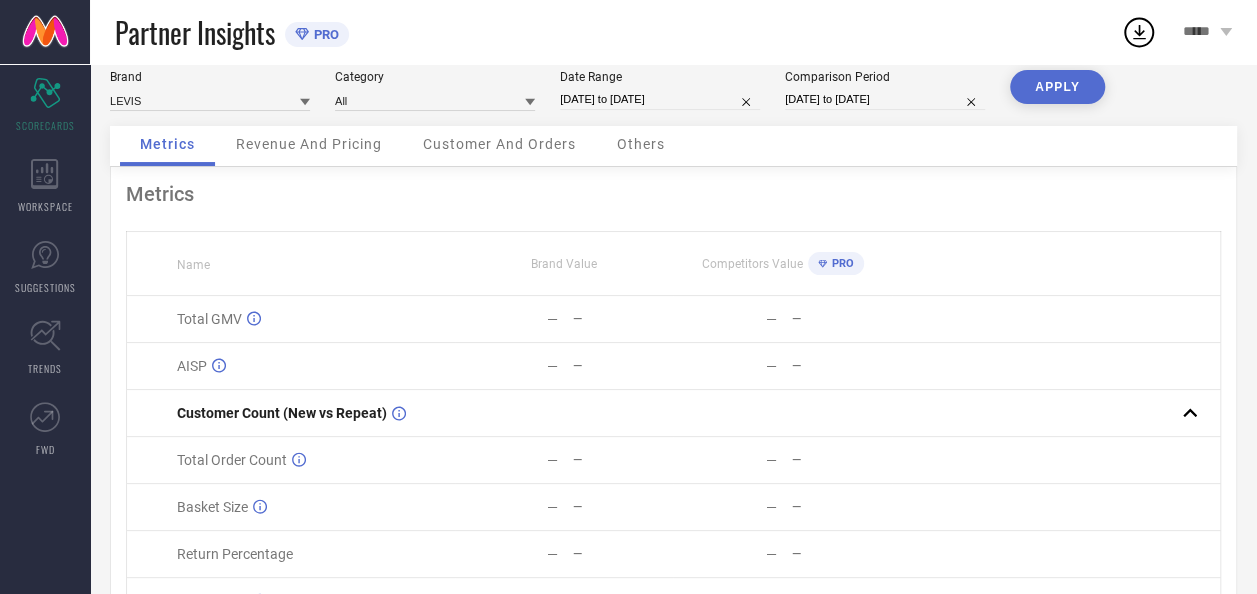 scroll, scrollTop: 0, scrollLeft: 0, axis: both 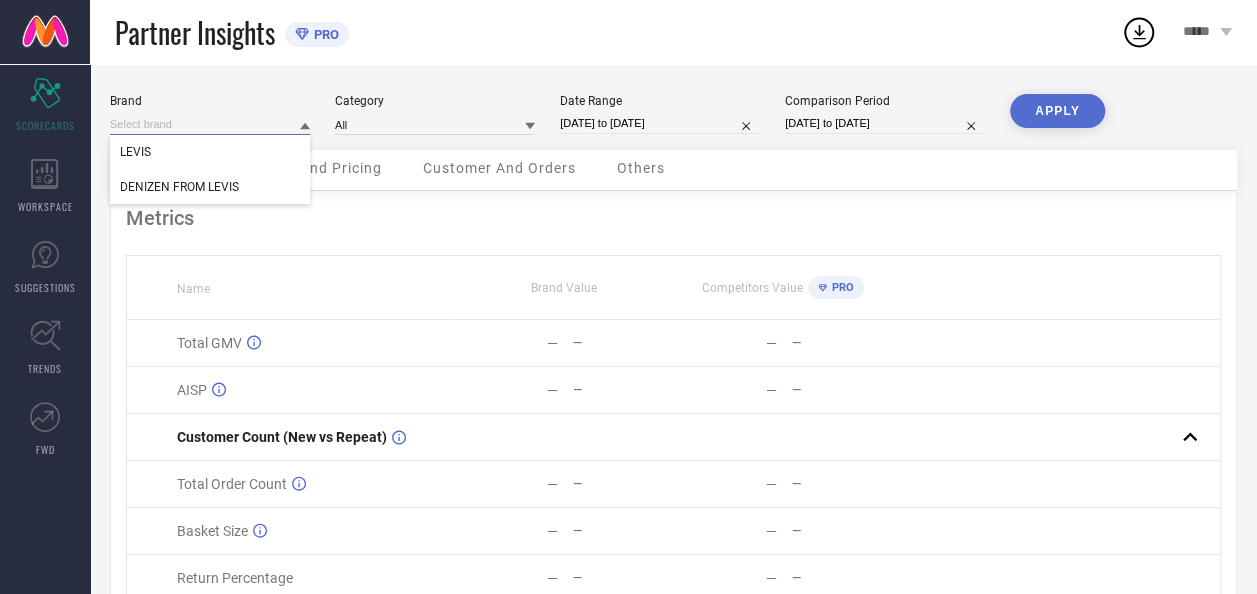 click at bounding box center [210, 124] 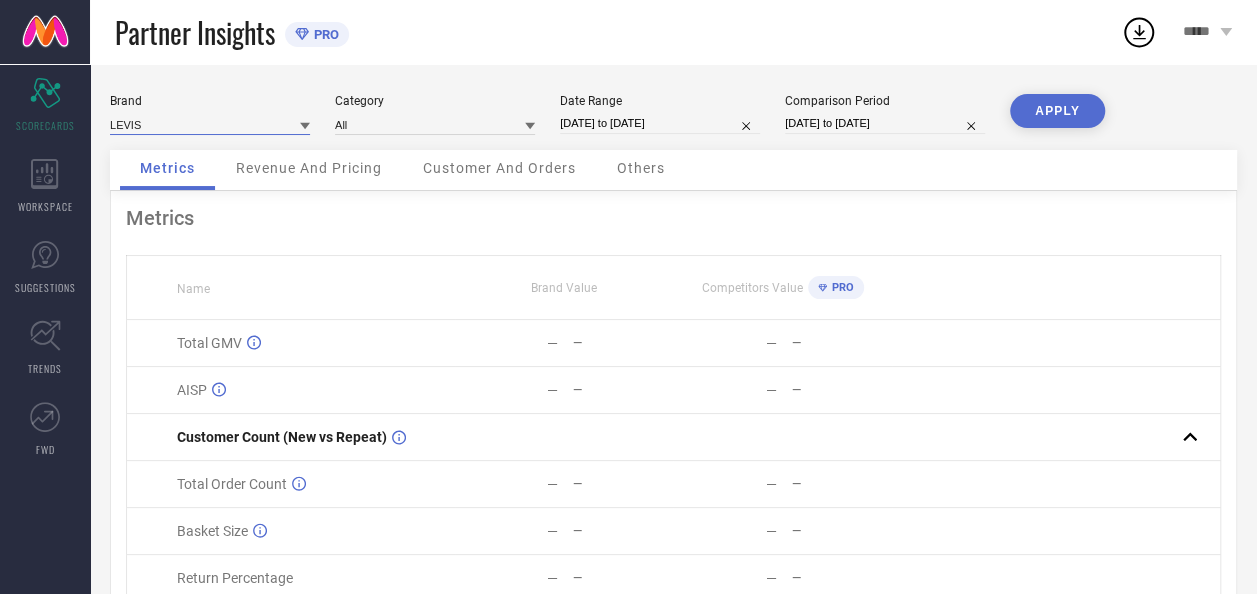 click at bounding box center (210, 124) 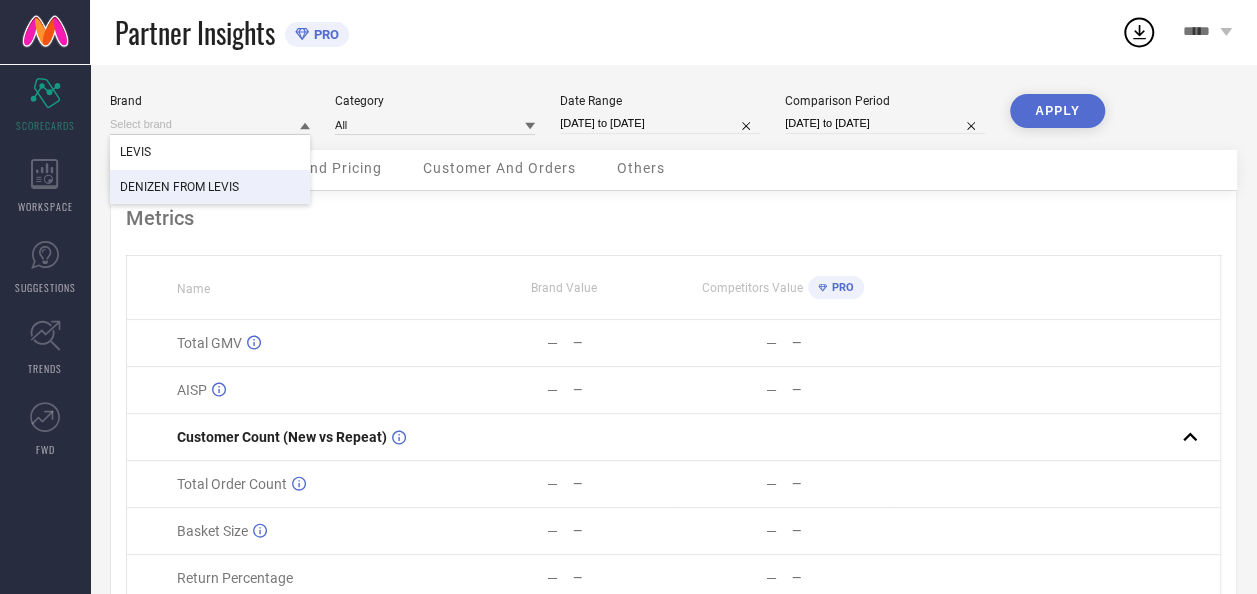click on "DENIZEN FROM LEVIS" at bounding box center (179, 187) 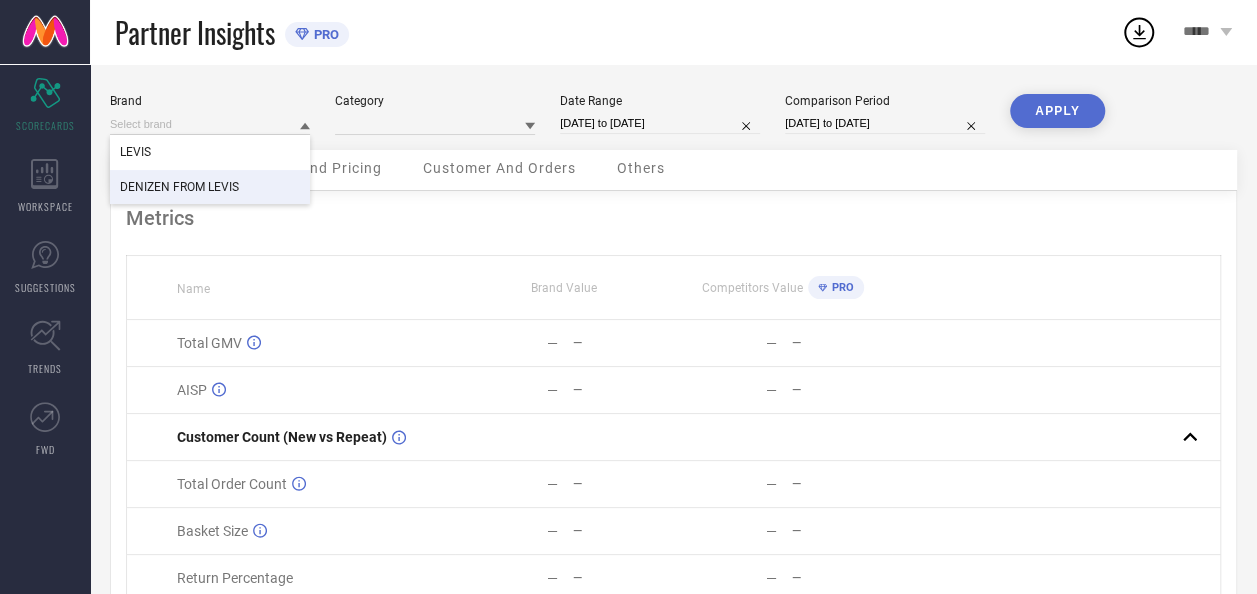 type on "All" 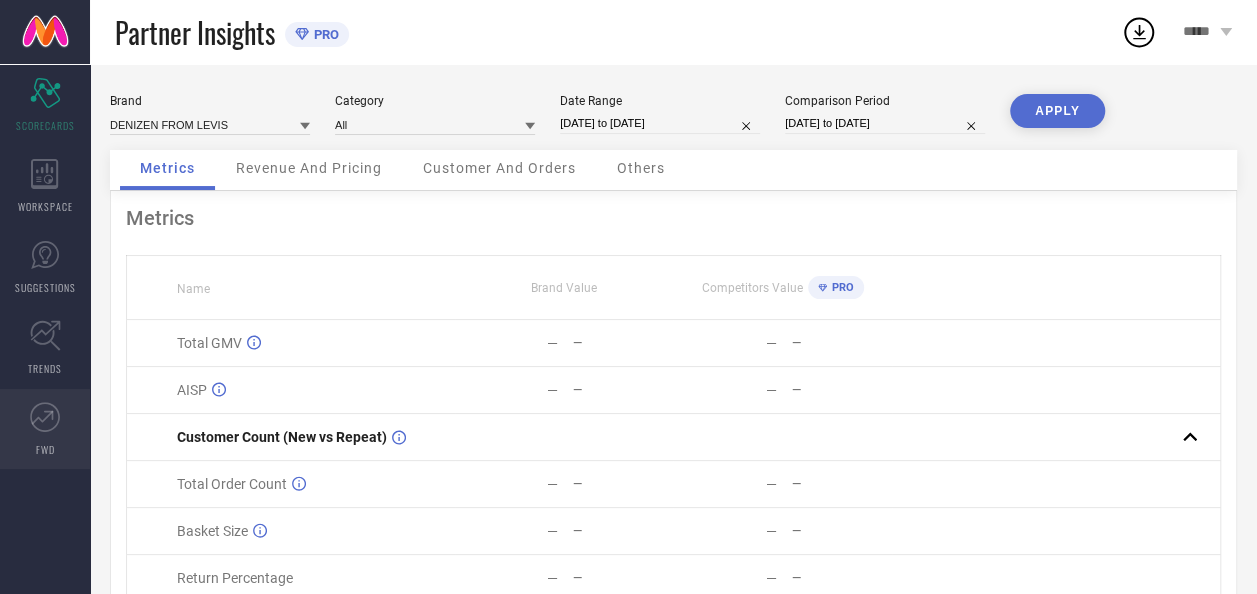 click 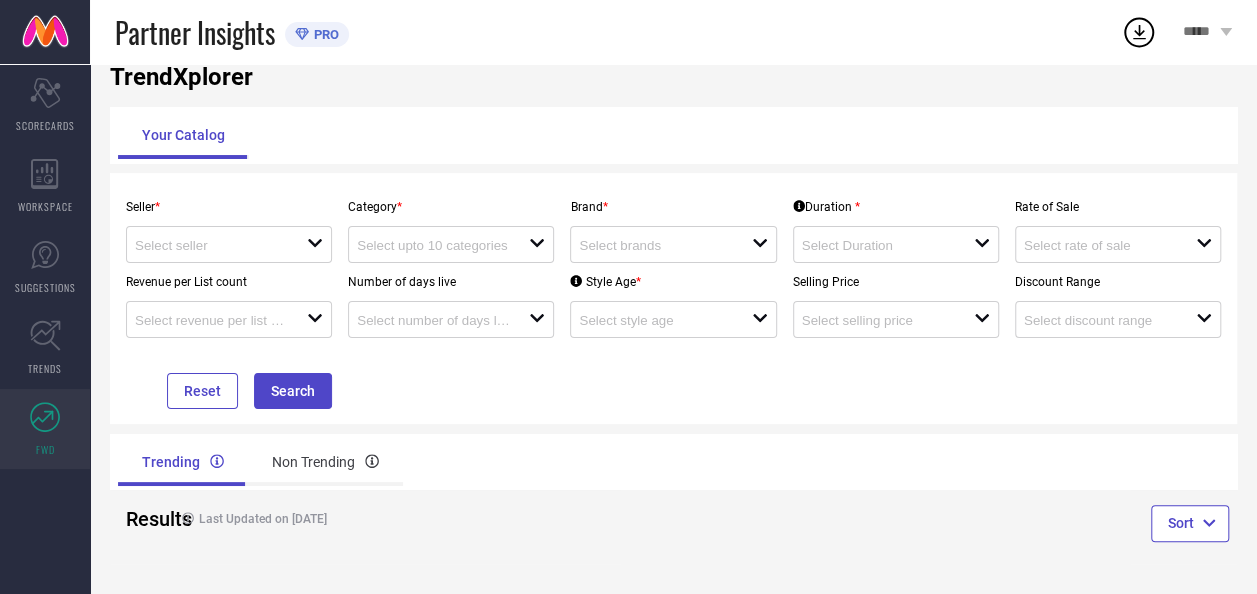 scroll, scrollTop: 0, scrollLeft: 0, axis: both 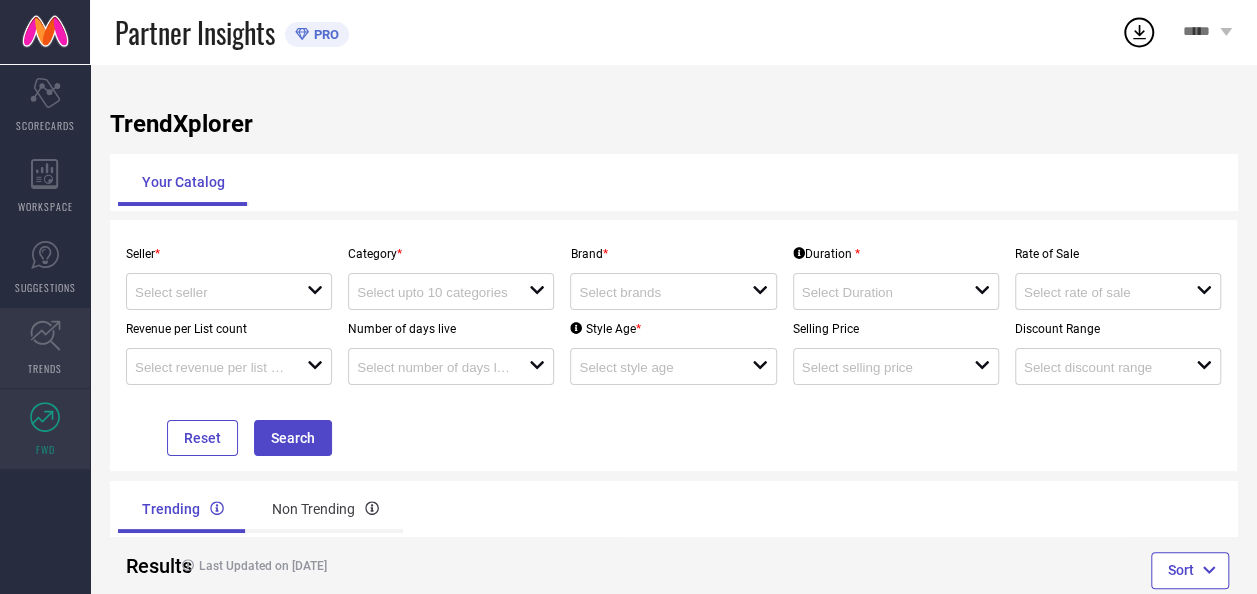 click 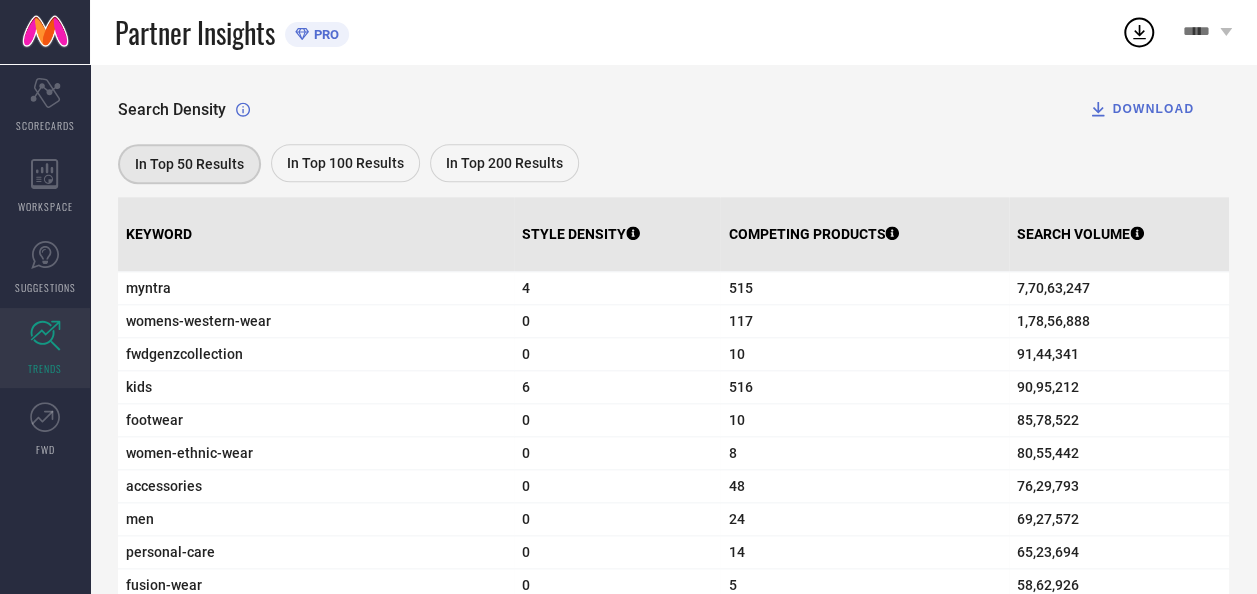 scroll, scrollTop: 0, scrollLeft: 0, axis: both 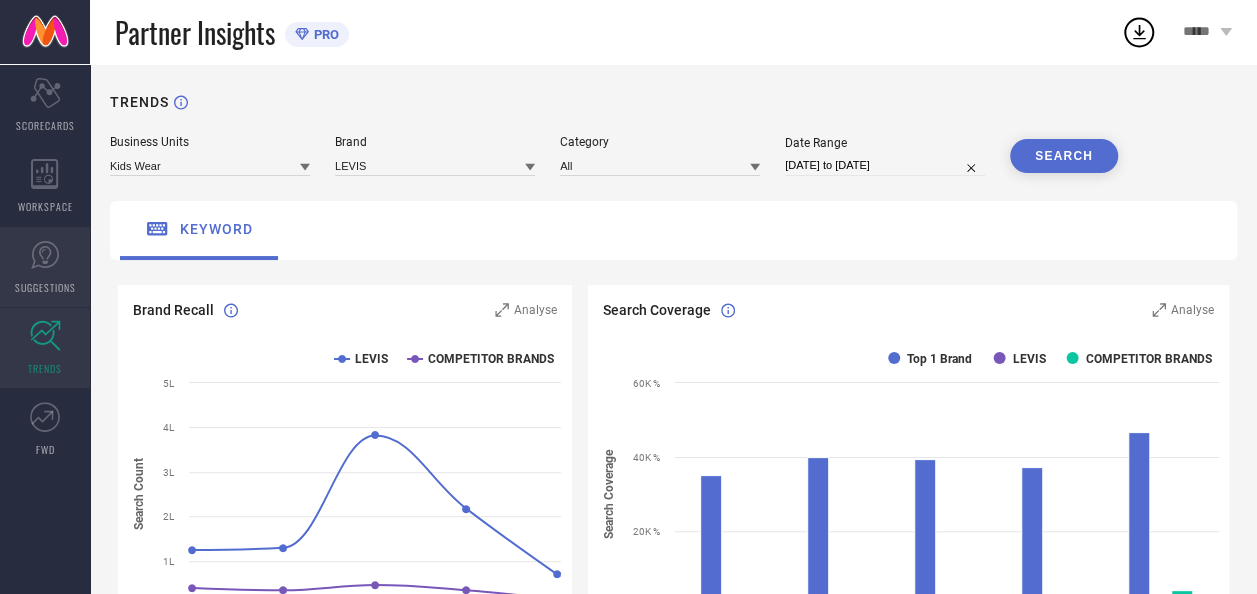 click 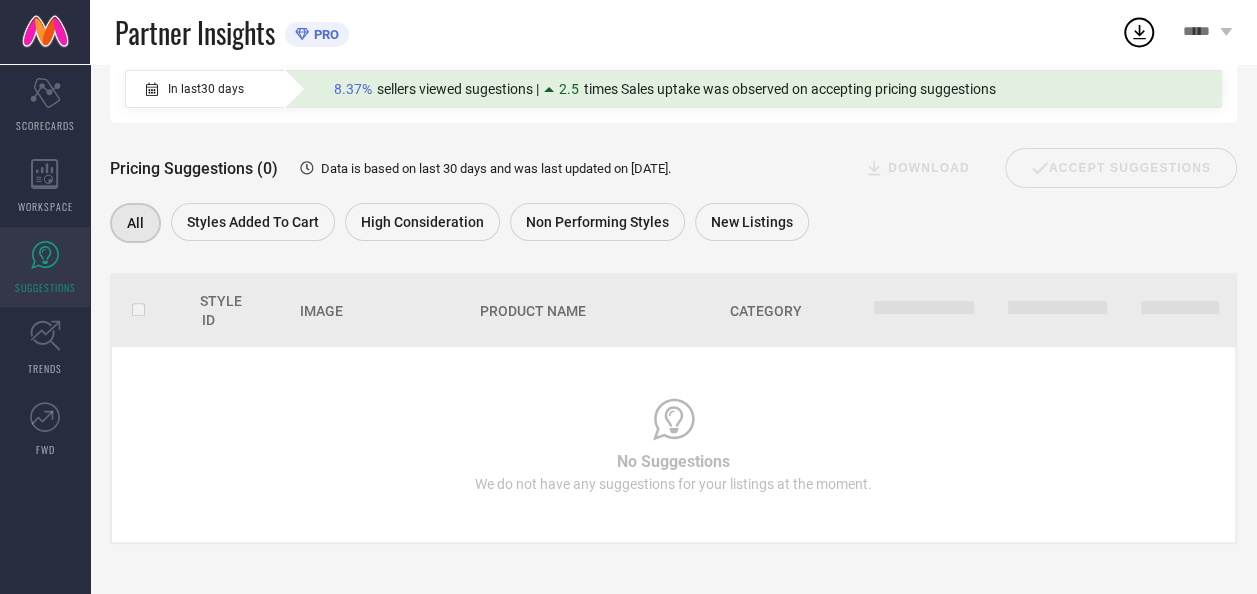 scroll, scrollTop: 0, scrollLeft: 0, axis: both 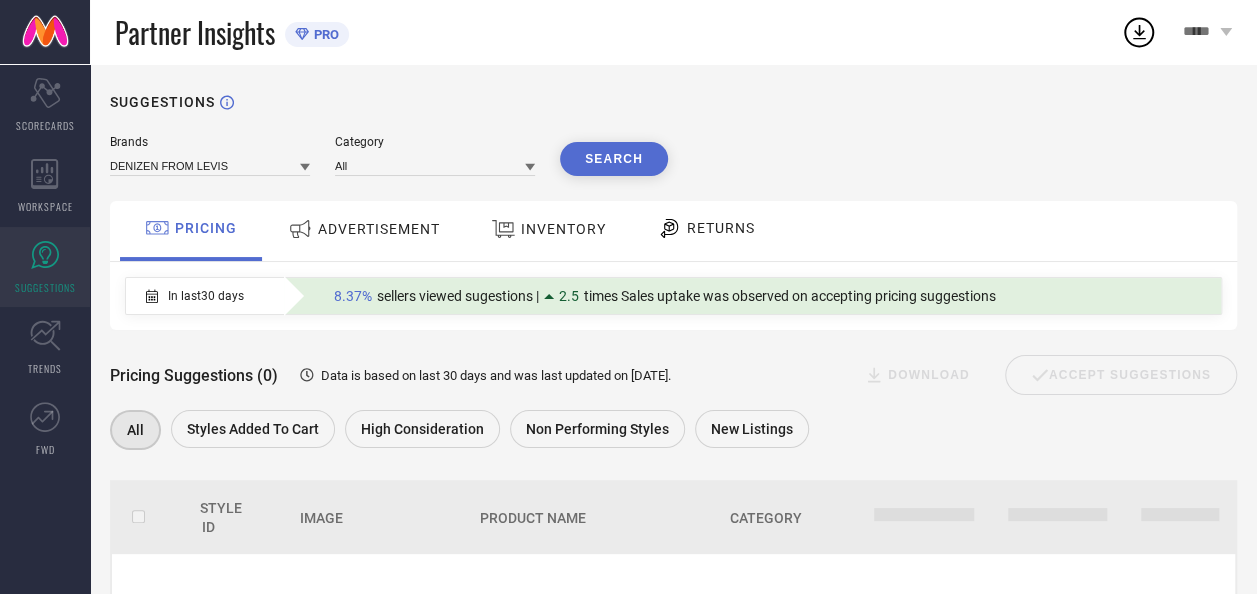 click on "ADVERTISEMENT" at bounding box center [364, 229] 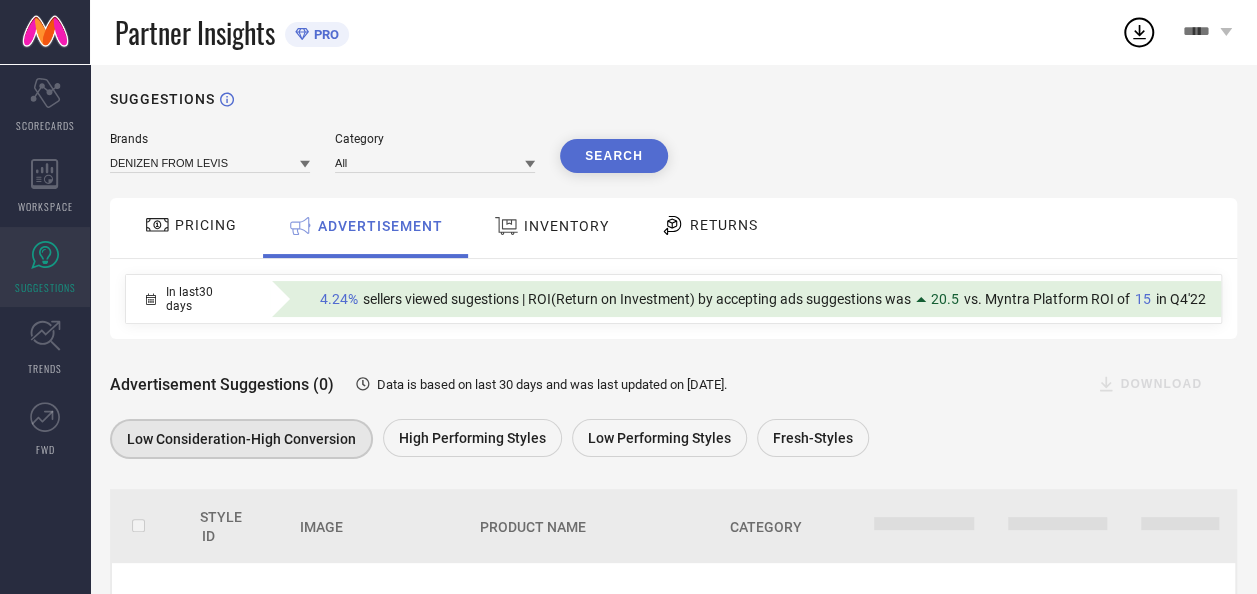 scroll, scrollTop: 0, scrollLeft: 0, axis: both 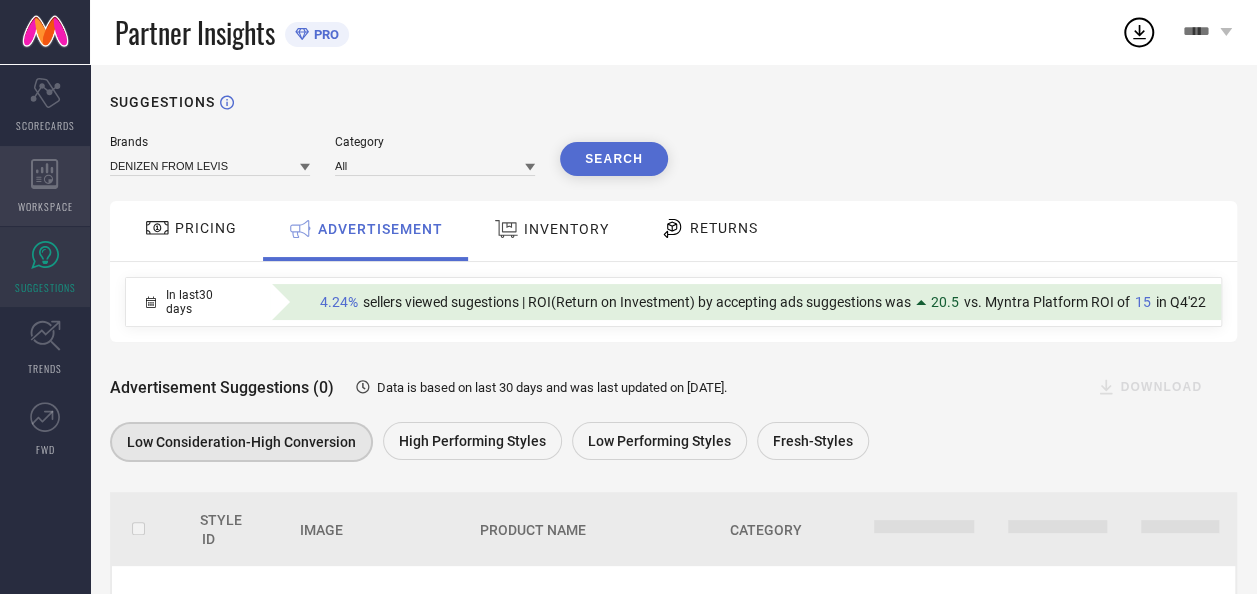 click on "Partner Insights PRO ***** Scorecard SCORECARDS WORKSPACE SUGGESTIONS TRENDS FWD SUGGESTIONS Brands DENIZEN FROM LEVIS Category All Search PRICING ADVERTISEMENT INVENTORY RETURNS In last  30   days   4.24%  sellers viewed sugestions  |  ROI(Return on Investment) by accepting ads suggestions was    20.5  vs. Myntra Platform ROI of  15  in Q4'22 Advertisement Suggestions (0) Data is based on last 30 days and was last updated on   20-Dec-24 .   DOWNLOAD Low Consideration-High Conversion High Performing Styles Low Performing Styles Fresh-Styles Style Id Image Product Name Category No Suggestions We do not have any suggestions for your listings at the moment.
Address Book
Address Card
adjust
Air Freshener
Alarm Clock
align-center
align-justify
align-left
align-right
Allergies
ambulance" at bounding box center [628, 297] 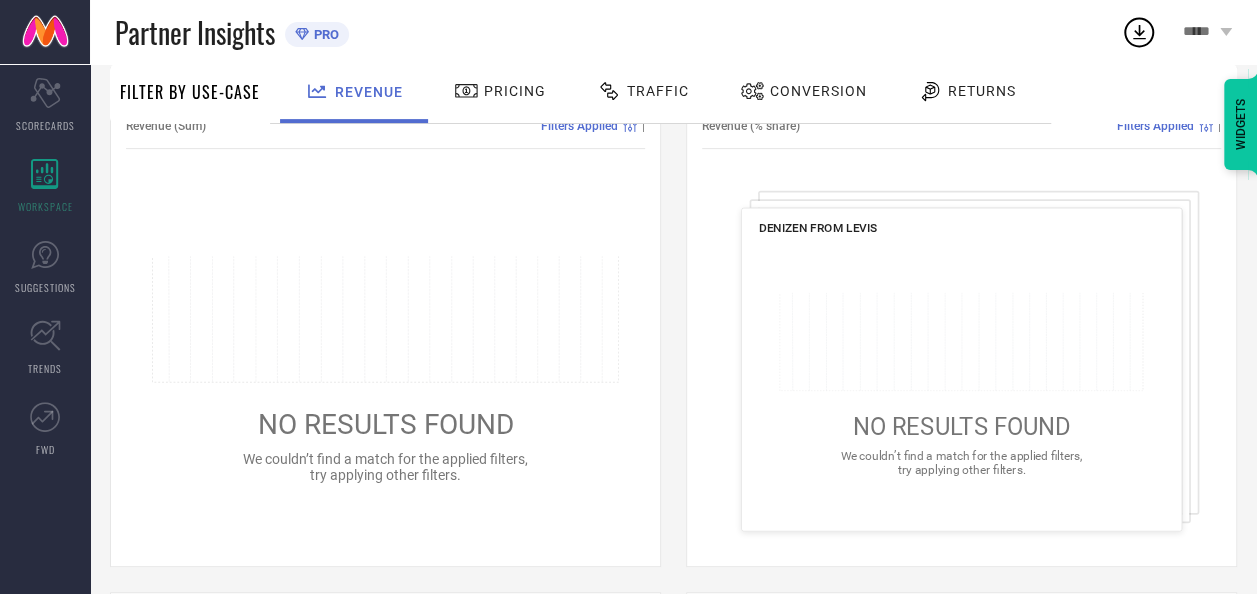 scroll, scrollTop: 0, scrollLeft: 0, axis: both 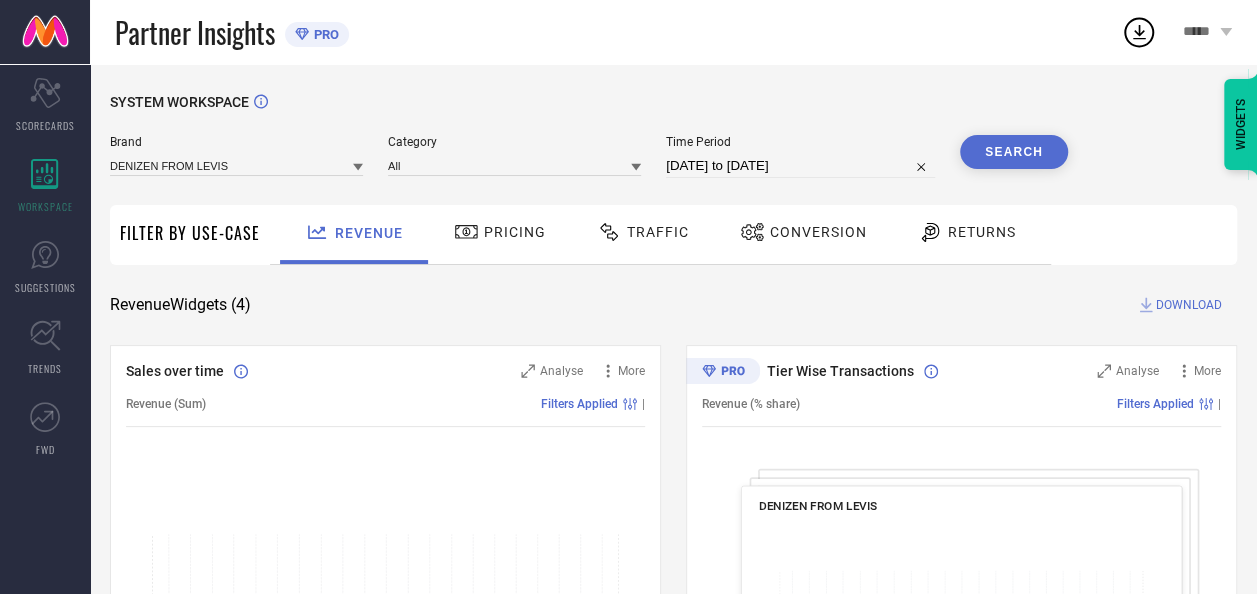 click on "Filter By Use-Case" at bounding box center (190, 233) 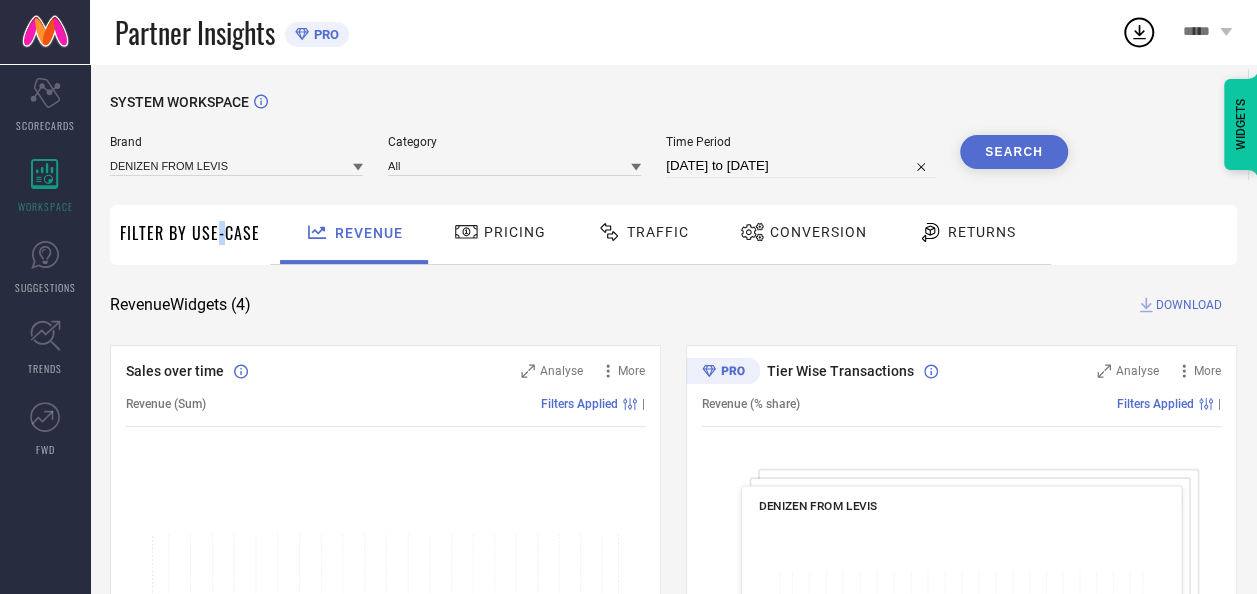 click on "Filter By Use-Case" at bounding box center [190, 233] 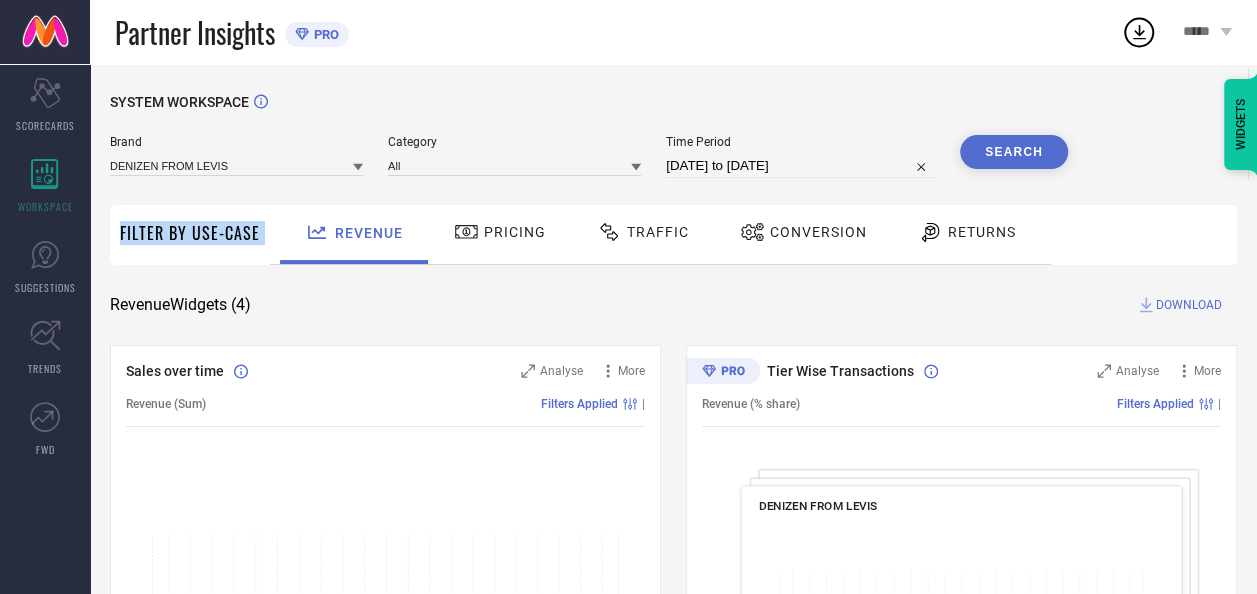 click on "Filter By Use-Case" at bounding box center [190, 233] 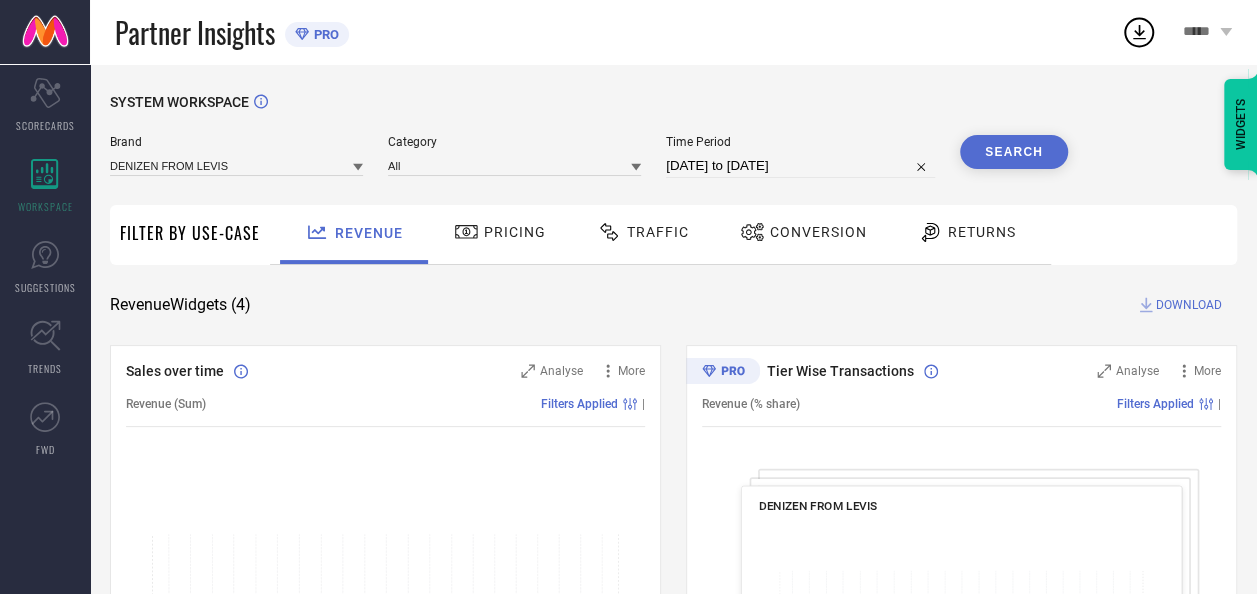 click on "Pricing" at bounding box center (515, 232) 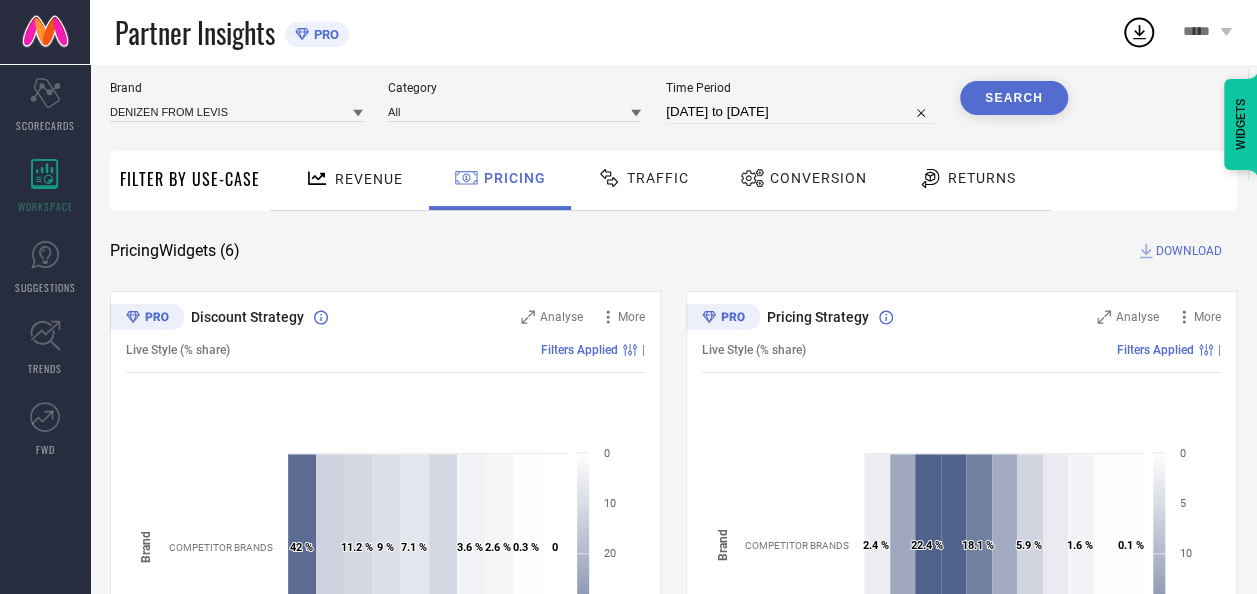 scroll, scrollTop: 0, scrollLeft: 0, axis: both 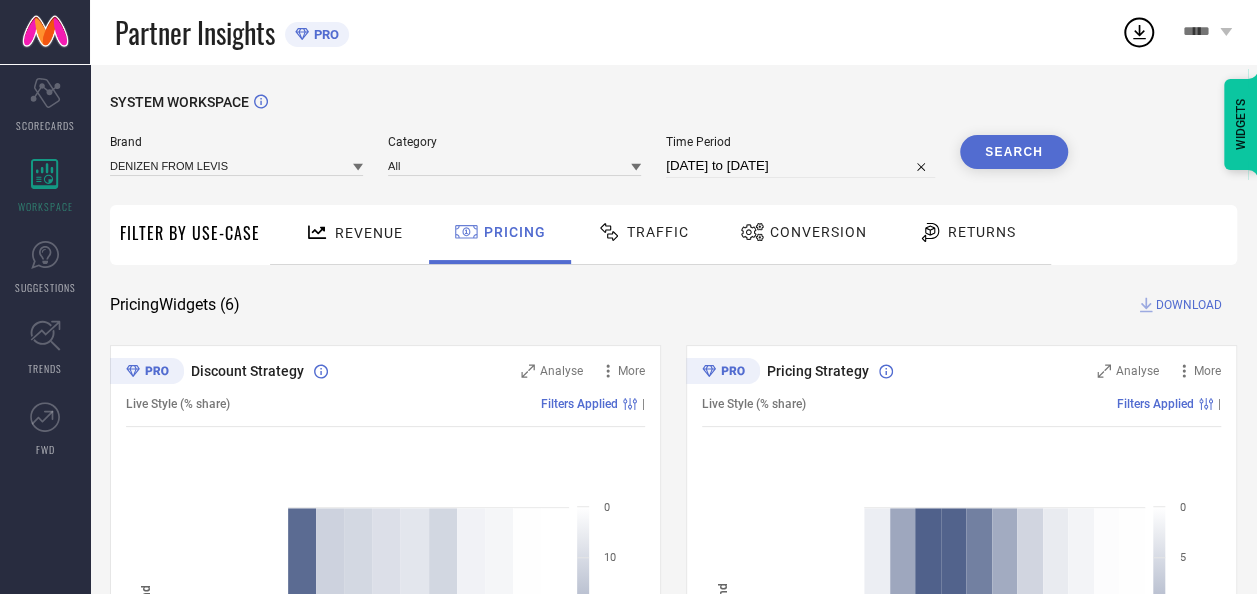click on "Returns" at bounding box center [967, 232] 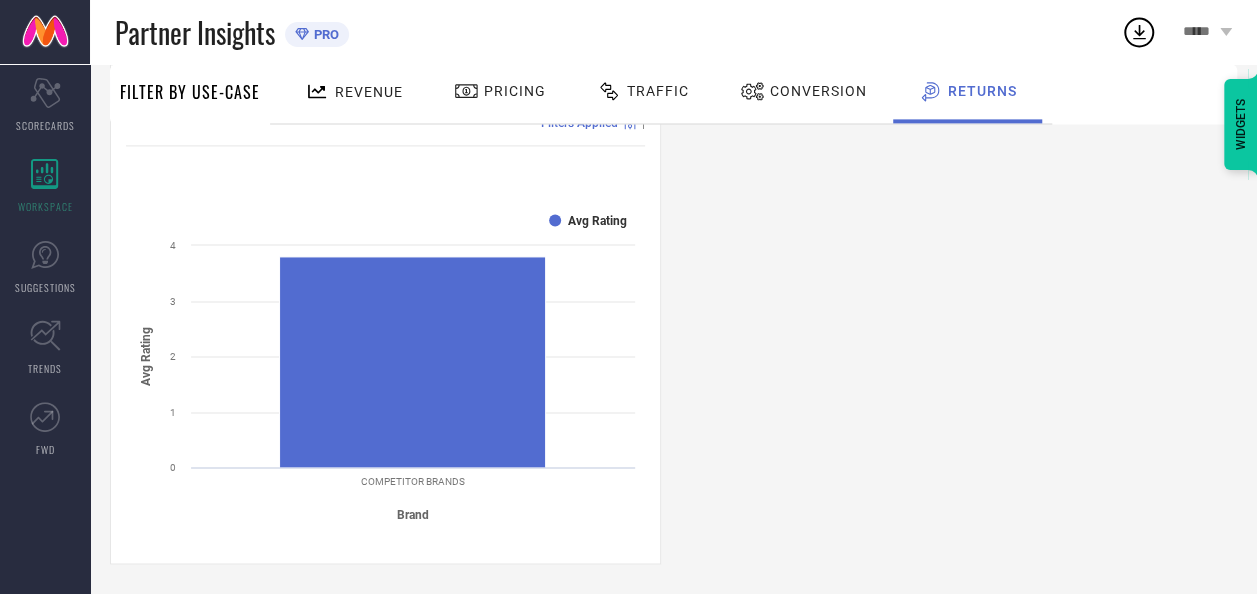 scroll, scrollTop: 0, scrollLeft: 0, axis: both 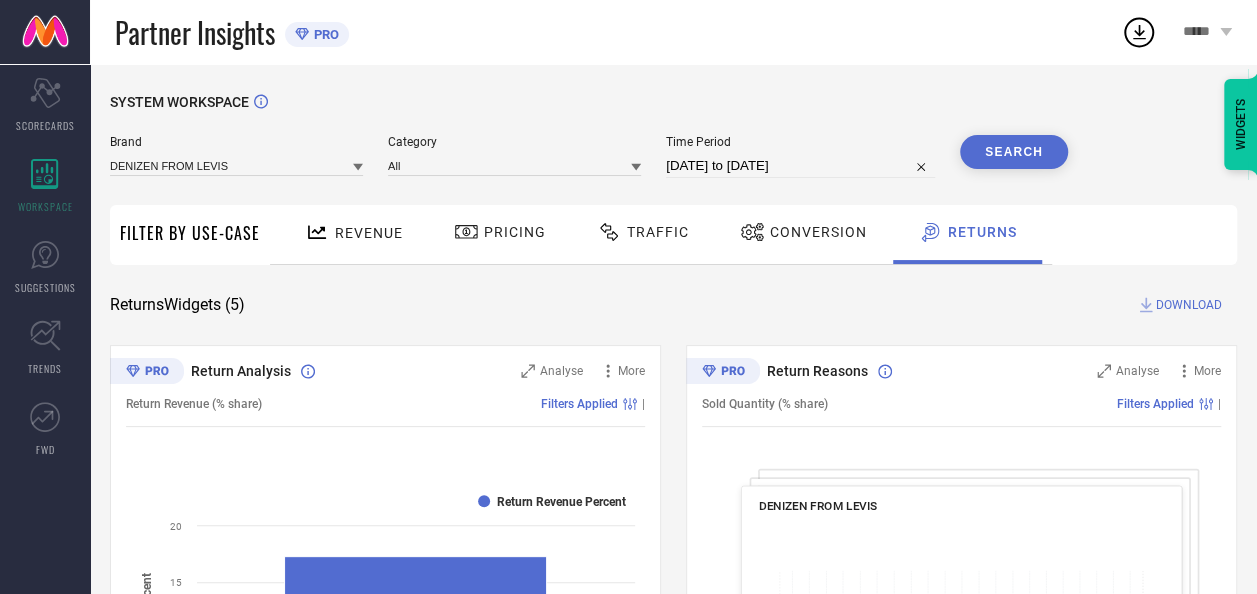 click on "Revenue" at bounding box center [354, 232] 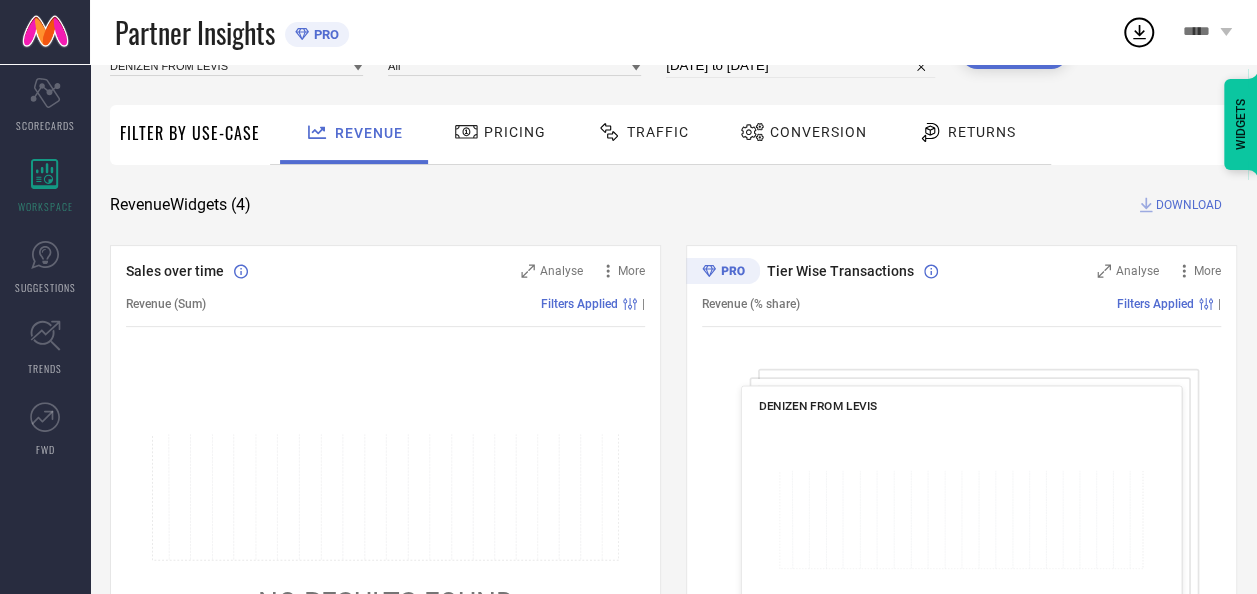 scroll, scrollTop: 0, scrollLeft: 0, axis: both 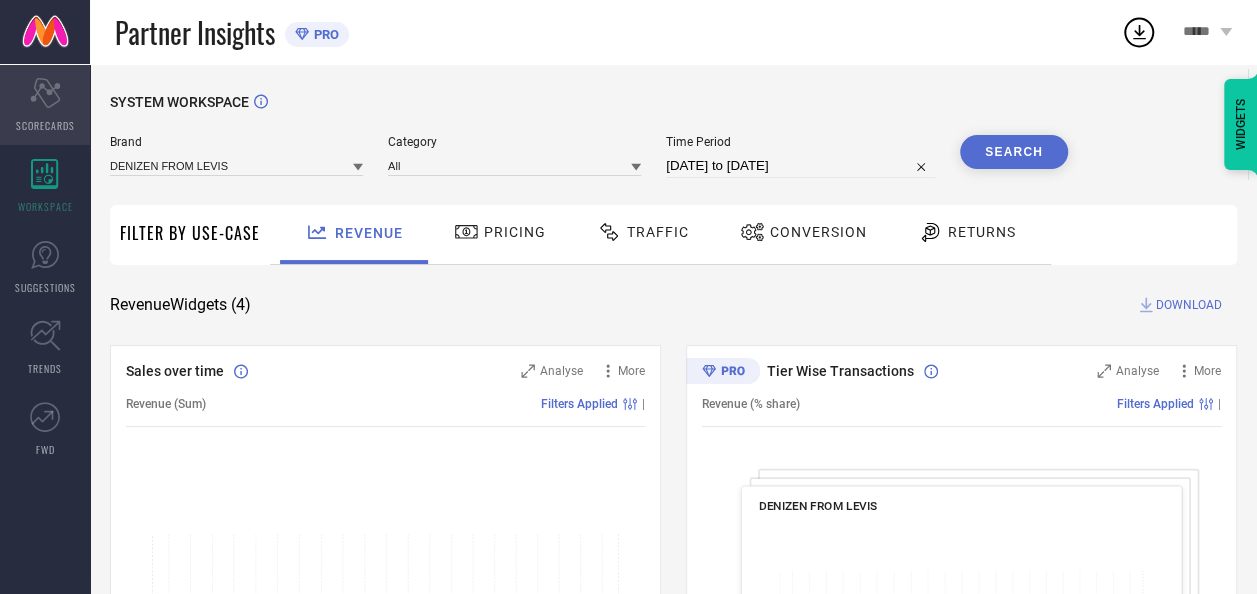 click on "Scorecard" 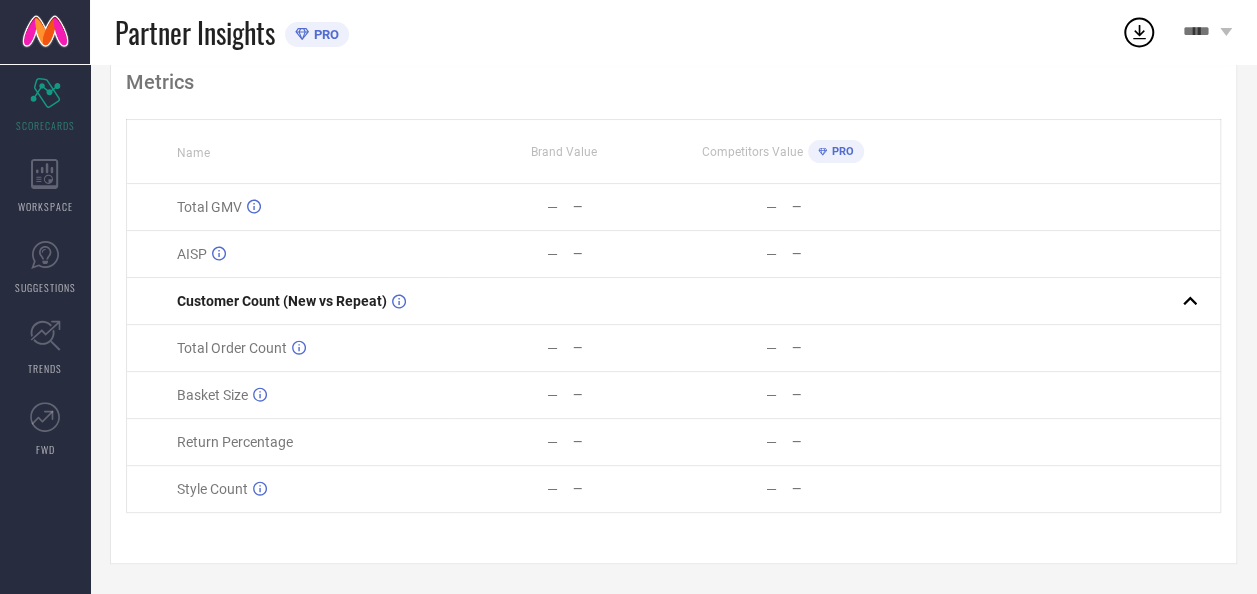 scroll, scrollTop: 0, scrollLeft: 0, axis: both 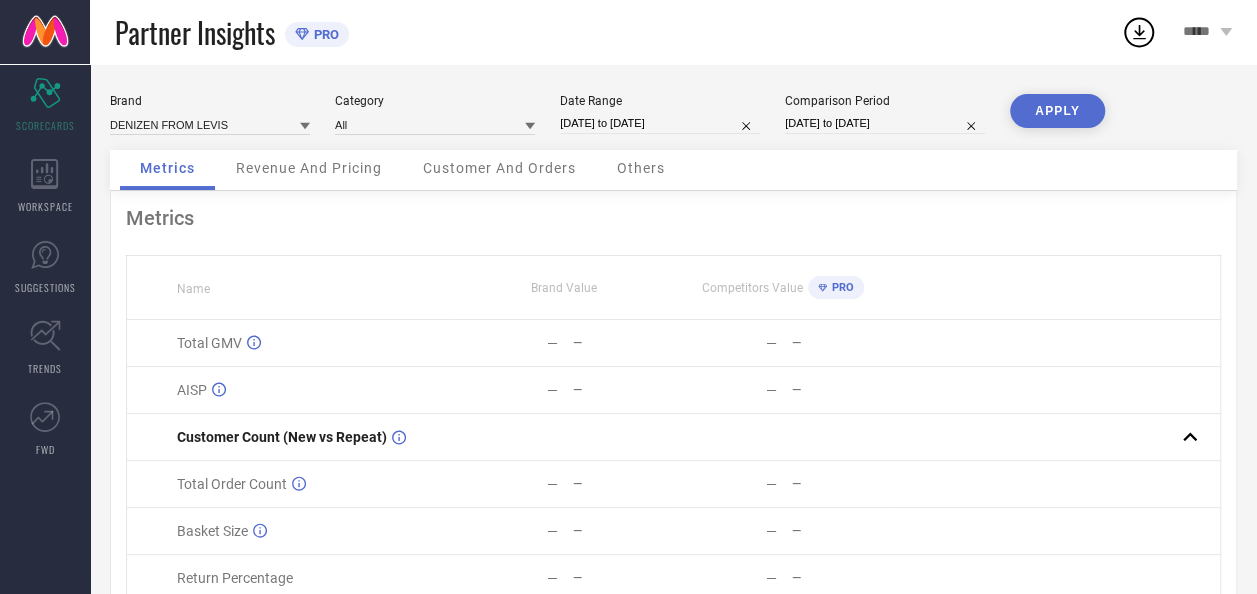 select on "6" 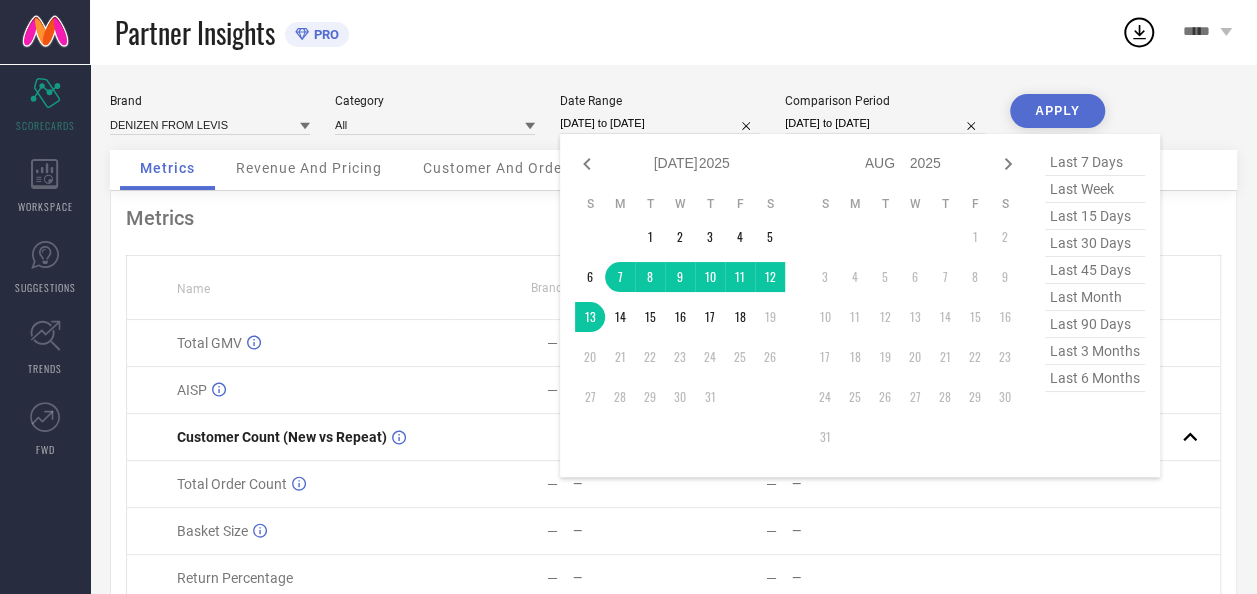 click on "[DATE] to [DATE]" at bounding box center (660, 123) 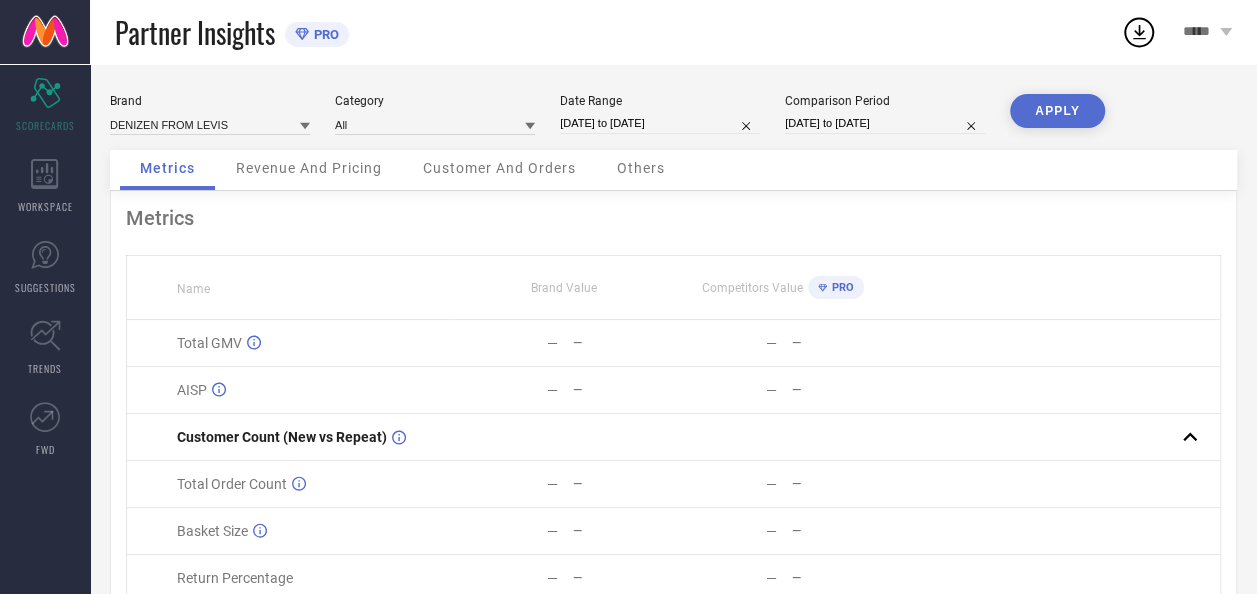 click on "APPLY" at bounding box center [1057, 111] 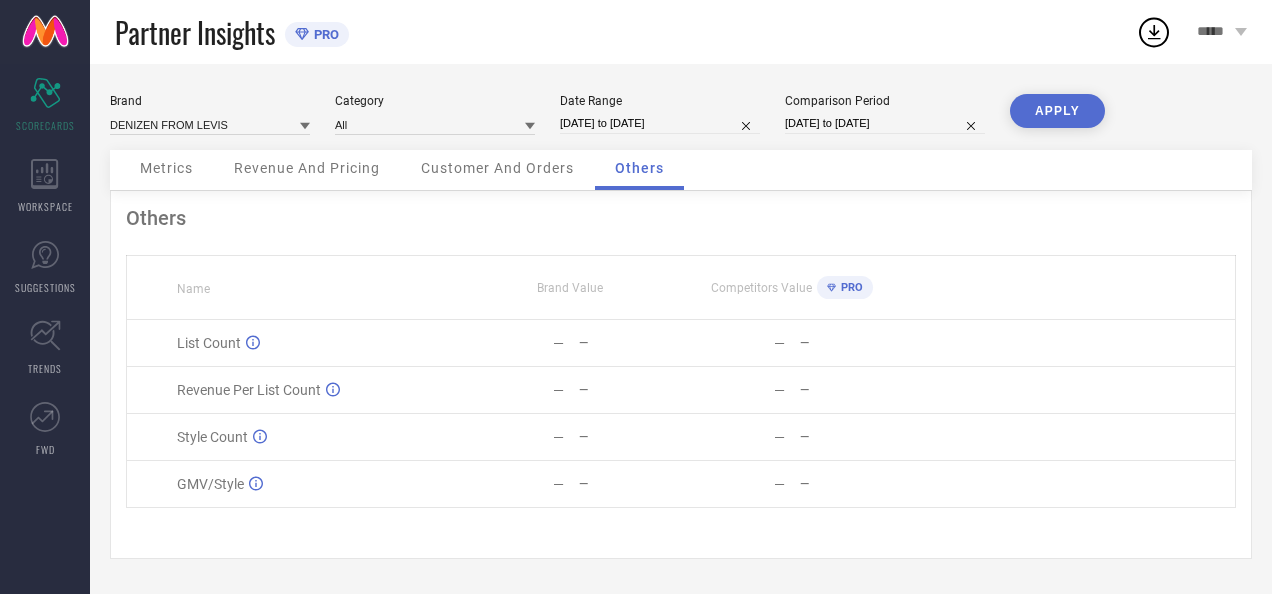 click on "Customer And Orders" at bounding box center (497, 170) 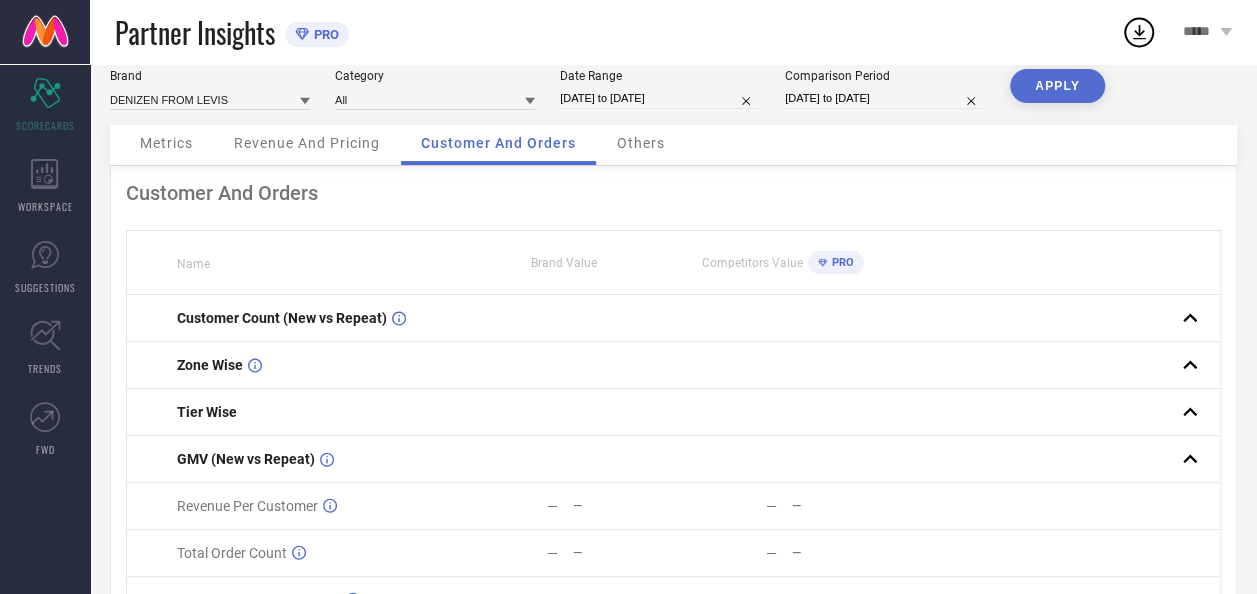 scroll, scrollTop: 19, scrollLeft: 0, axis: vertical 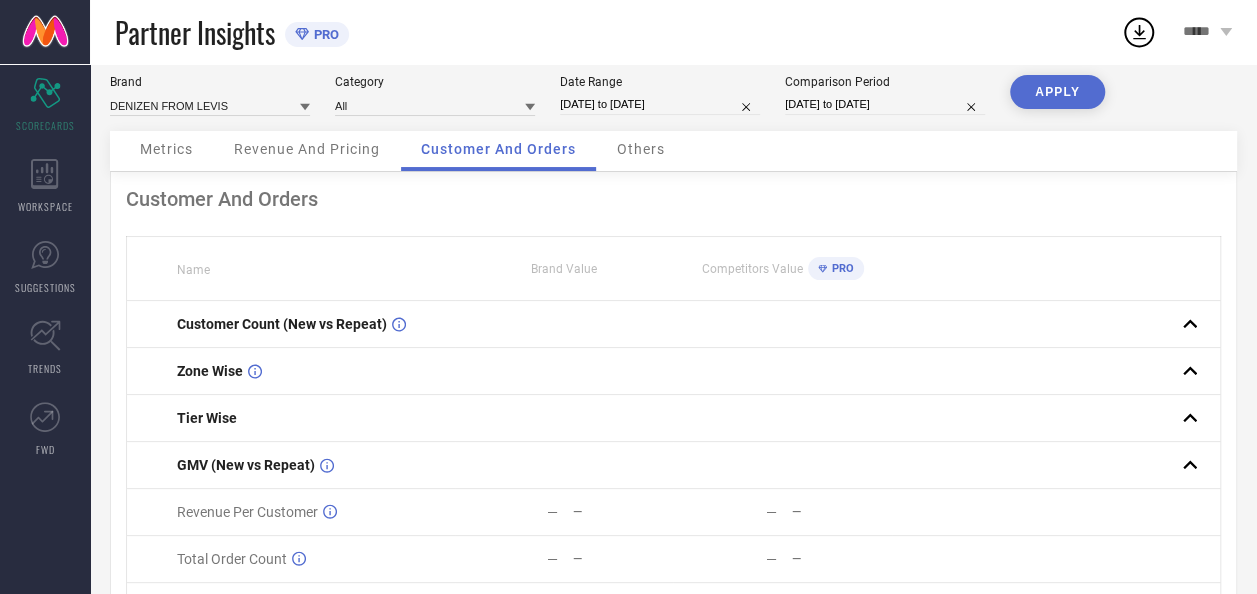 click on "Revenue And Pricing" at bounding box center (307, 149) 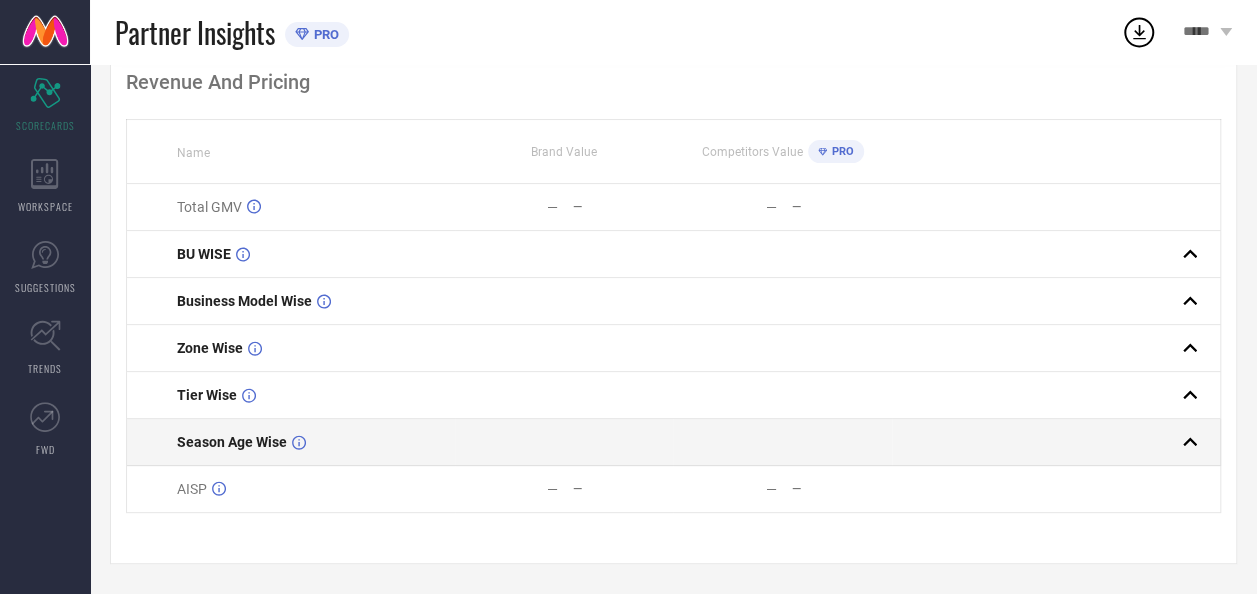 scroll, scrollTop: 0, scrollLeft: 0, axis: both 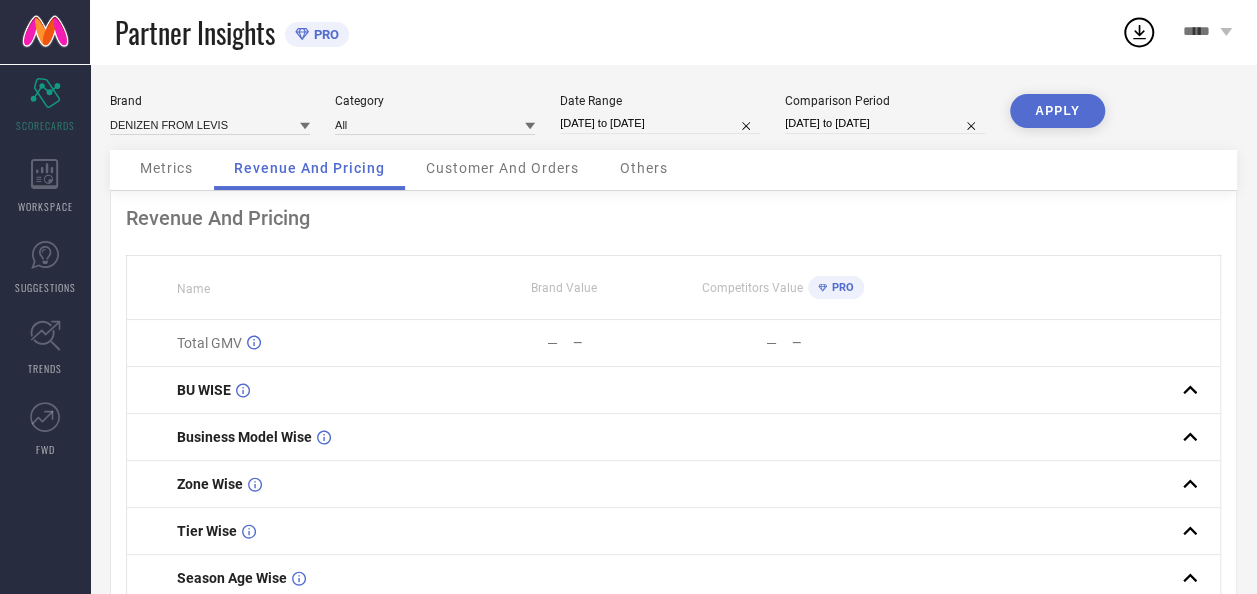 click on "Metrics" at bounding box center (166, 168) 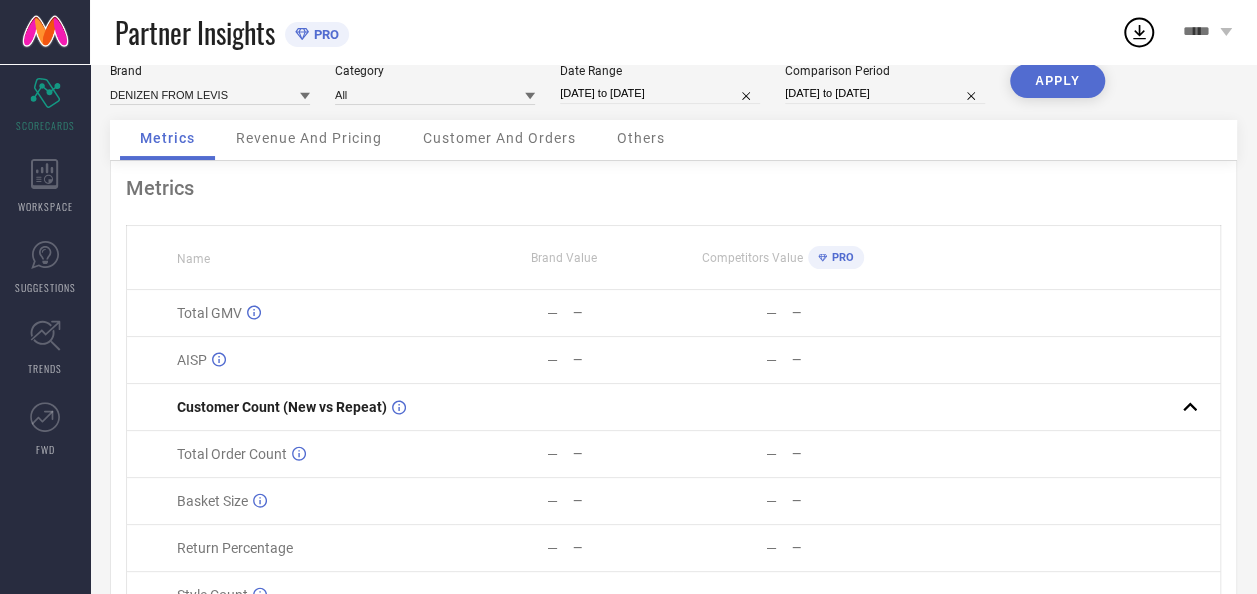 scroll, scrollTop: 0, scrollLeft: 0, axis: both 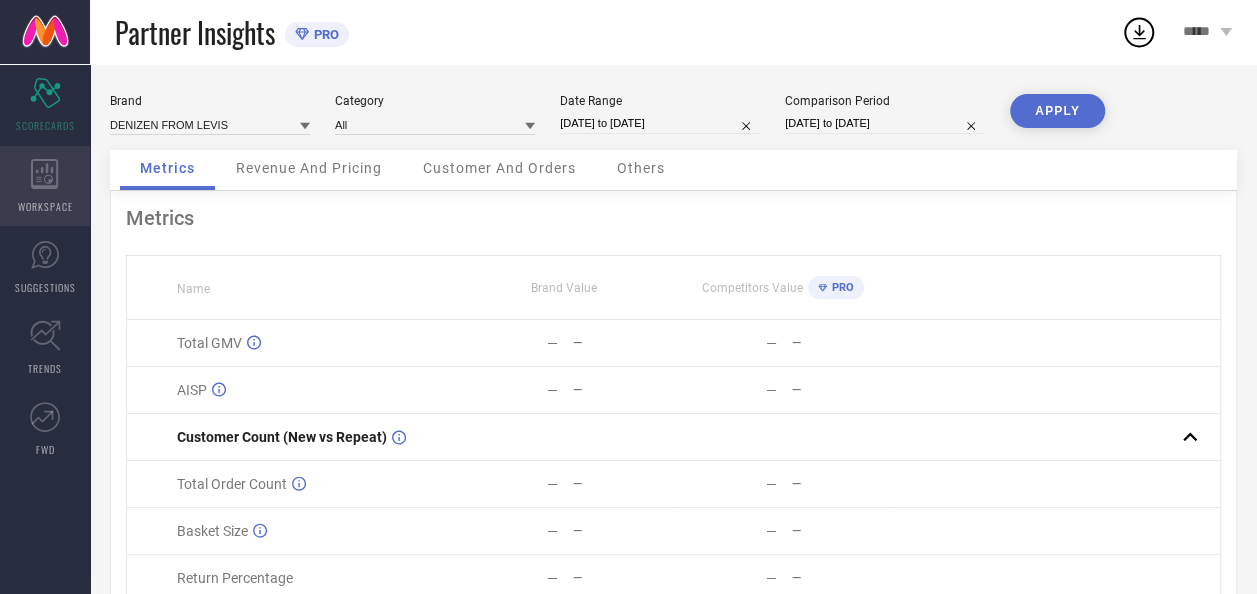 click on "WORKSPACE" at bounding box center (45, 186) 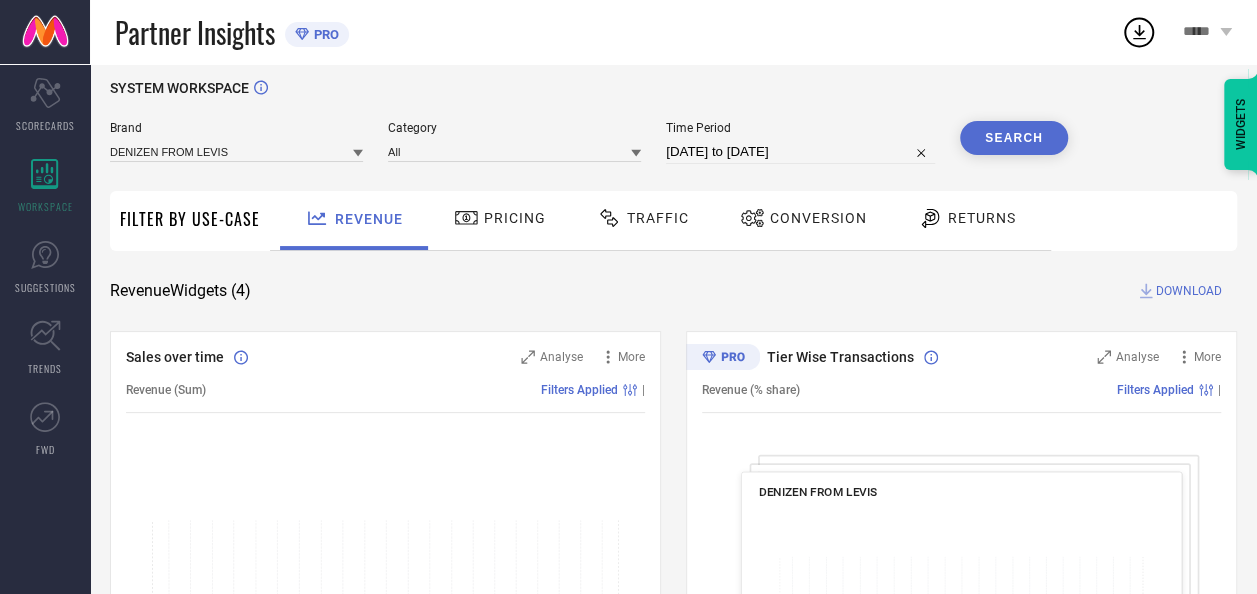 scroll, scrollTop: 0, scrollLeft: 0, axis: both 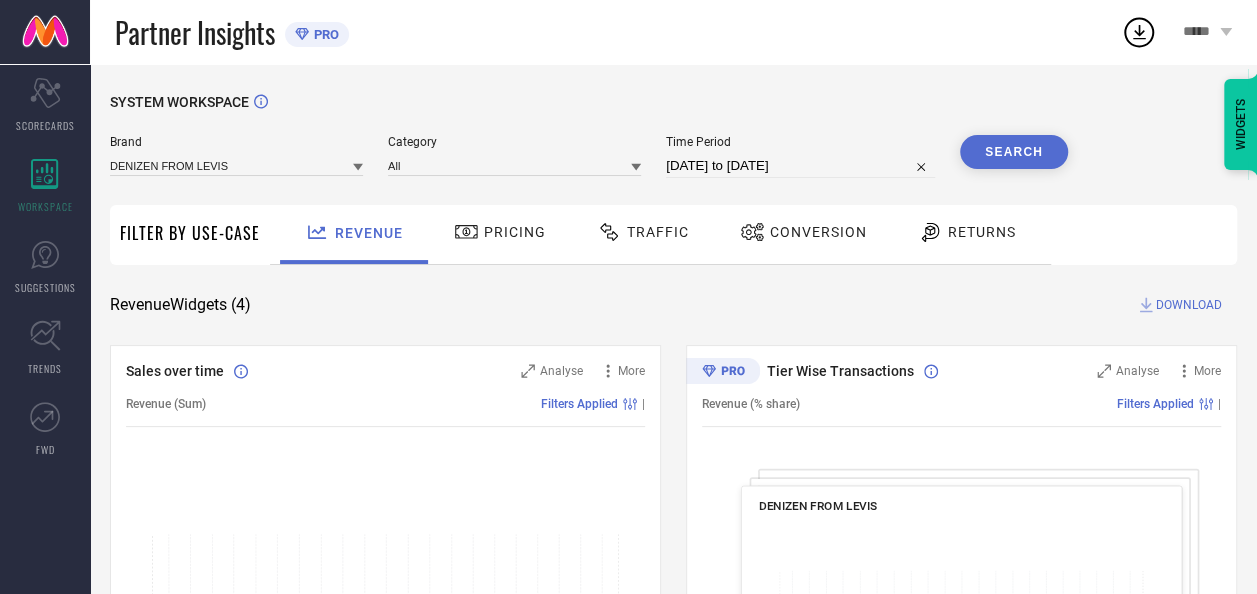 click on "Conversion" at bounding box center (818, 232) 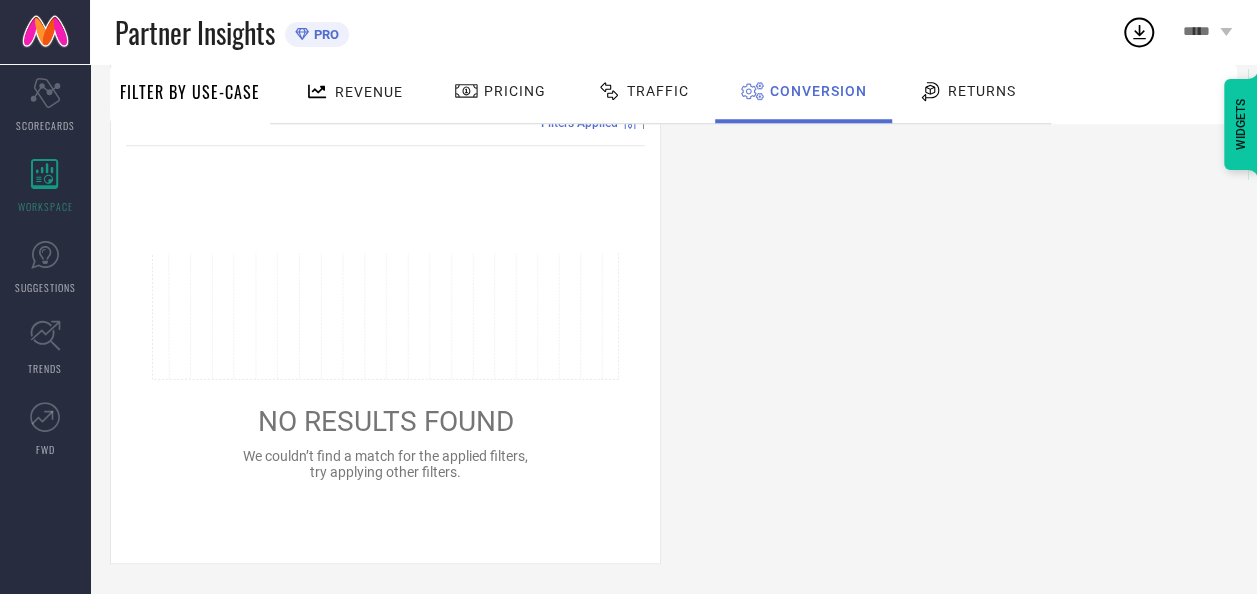 scroll, scrollTop: 0, scrollLeft: 0, axis: both 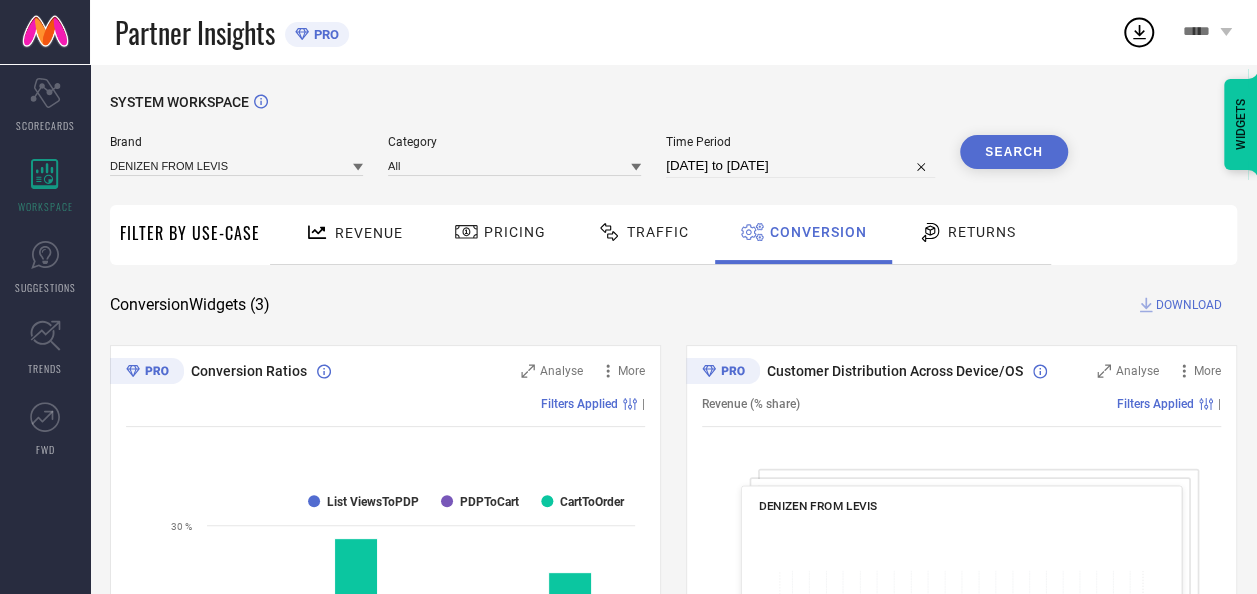 click on "Revenue" at bounding box center [354, 232] 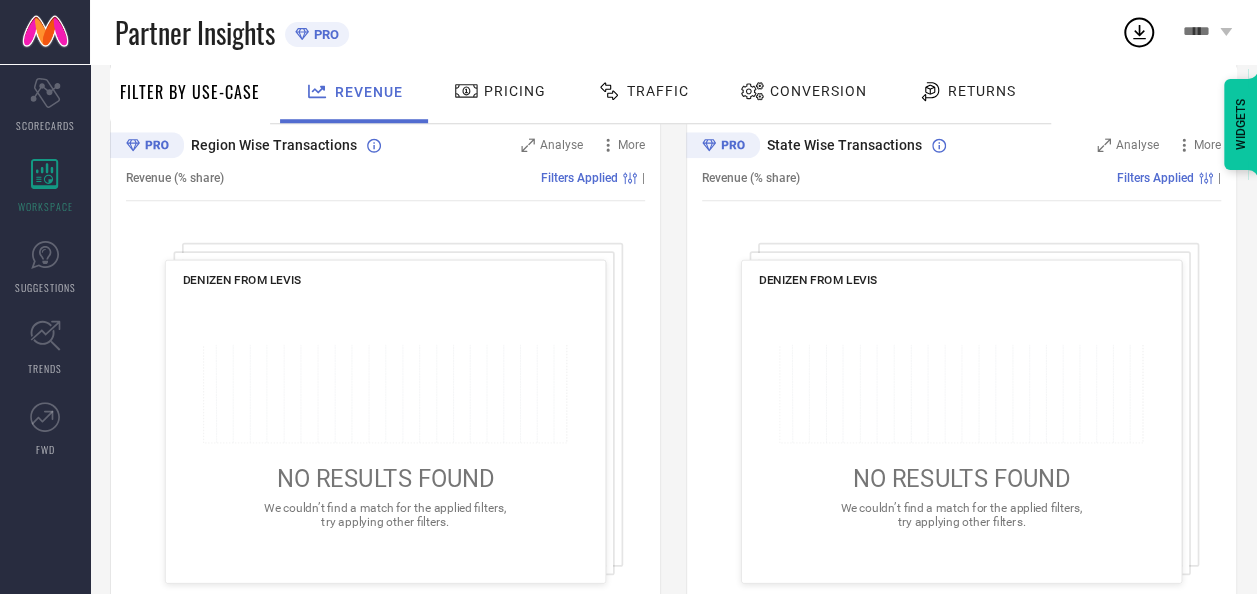 scroll, scrollTop: 777, scrollLeft: 0, axis: vertical 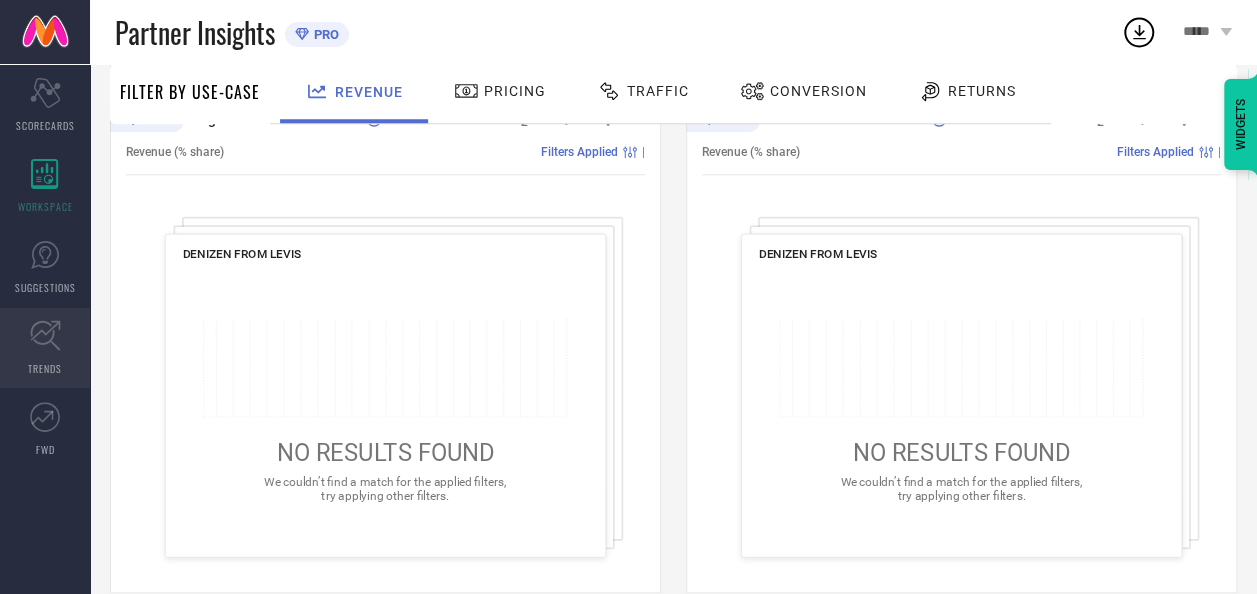 click 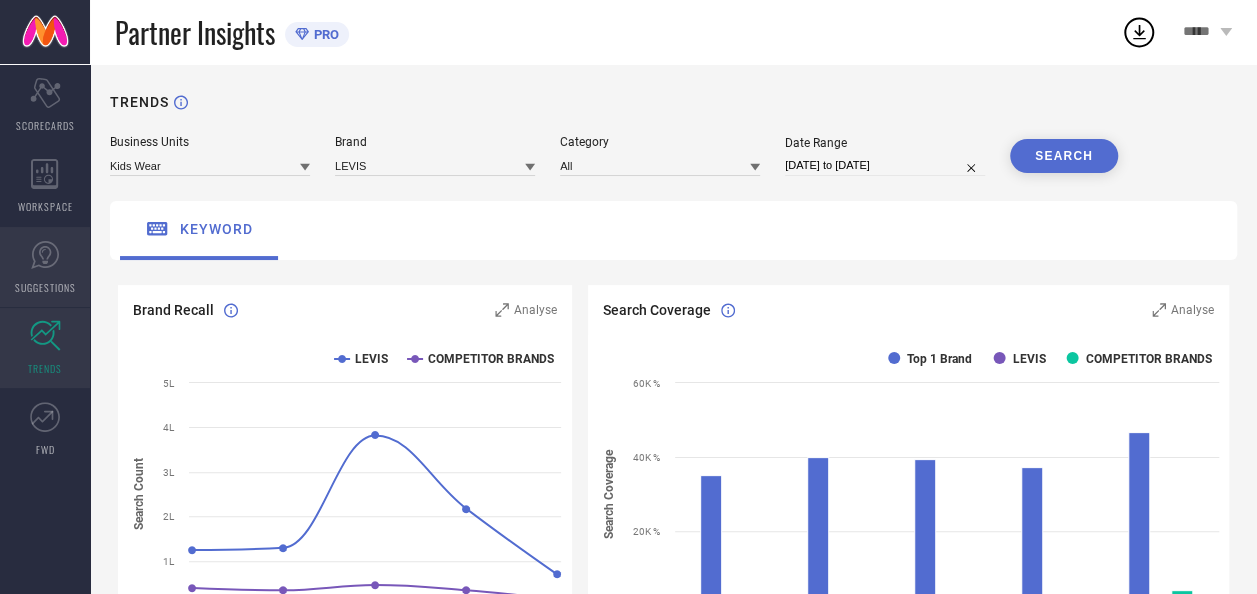 click 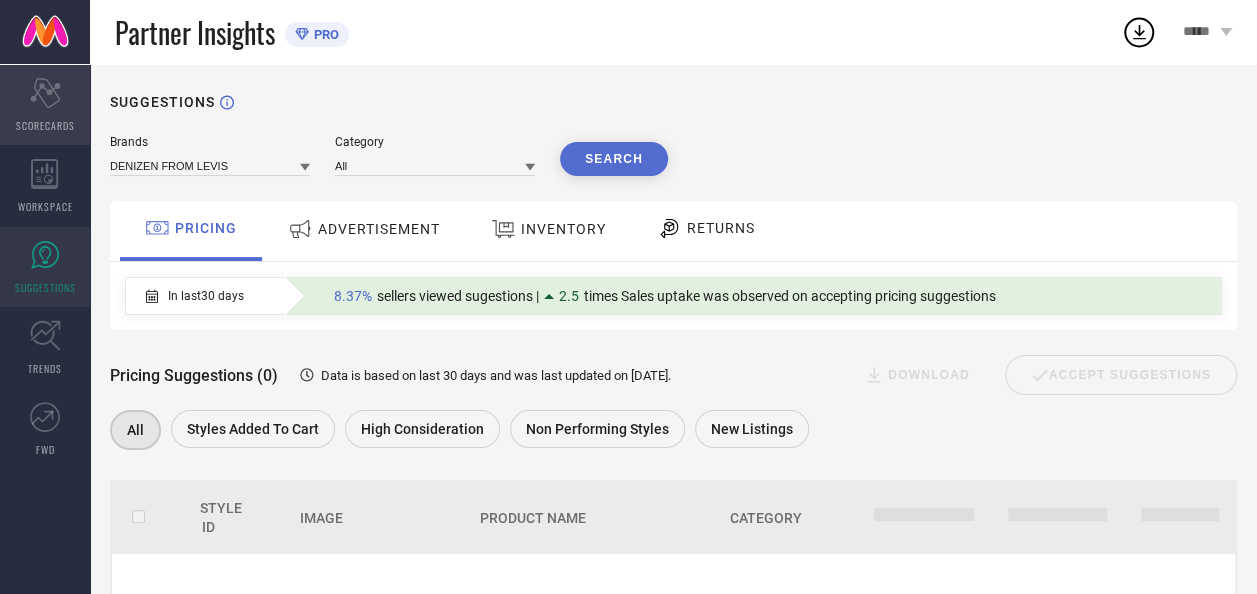 click 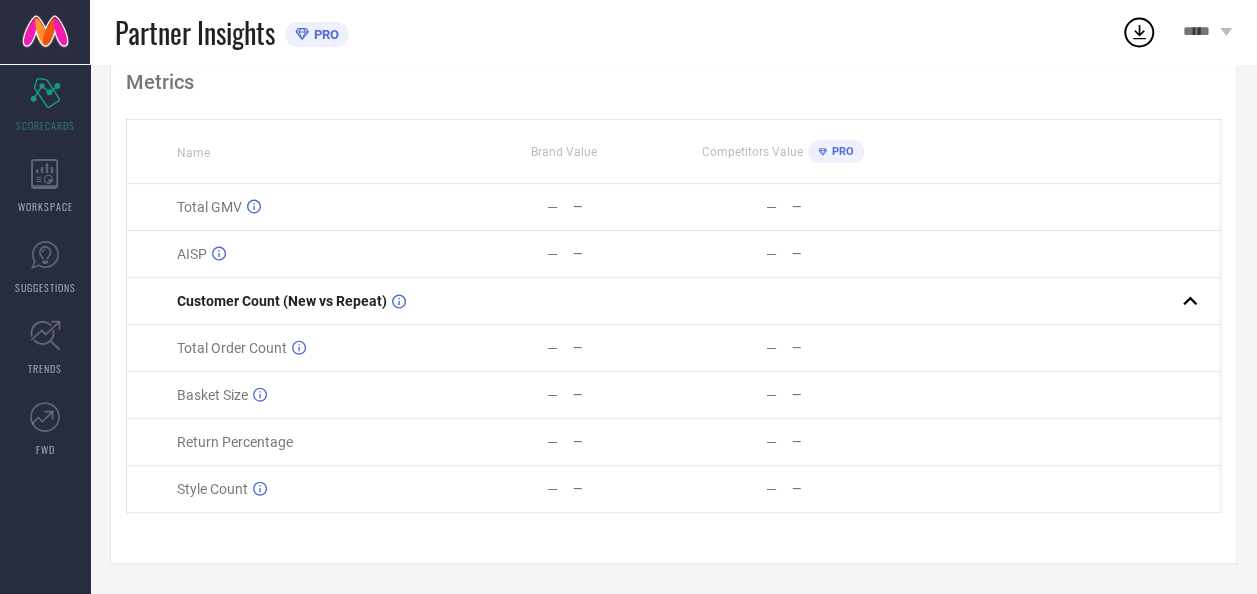 scroll, scrollTop: 0, scrollLeft: 0, axis: both 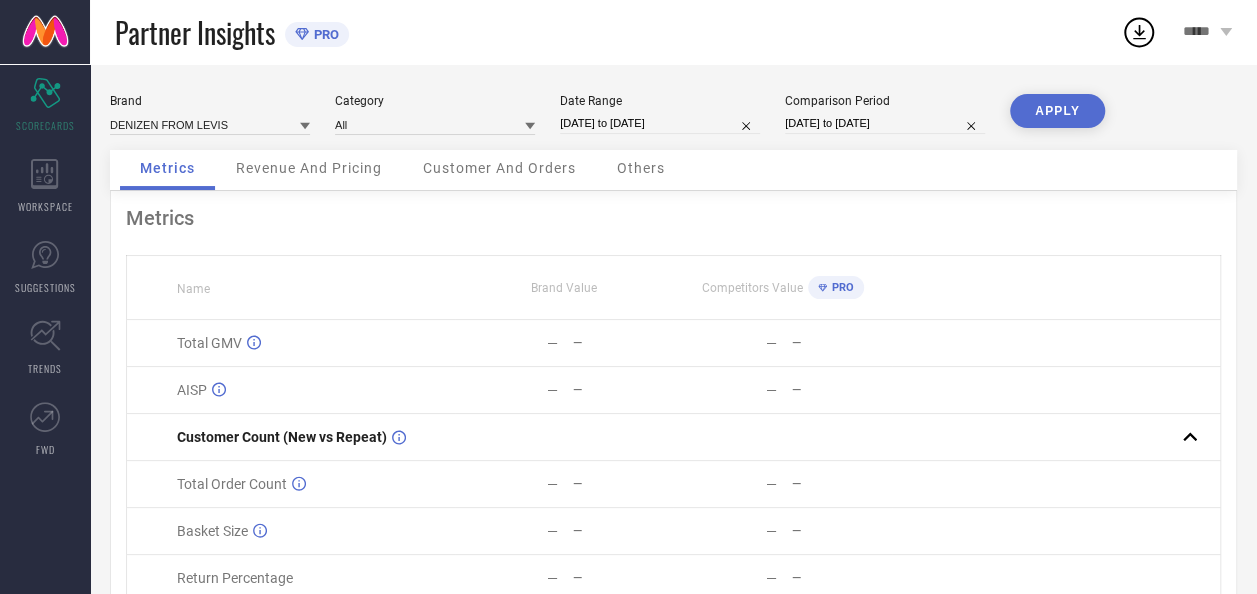 click on "PRO" at bounding box center (324, 34) 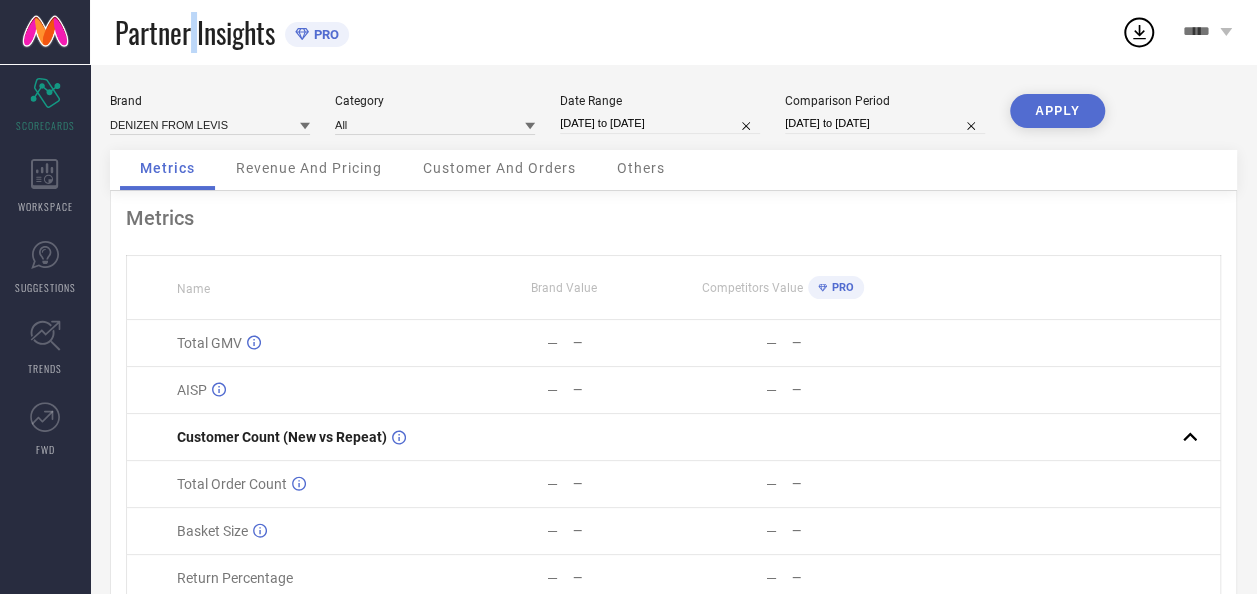 click on "Partner Insights" at bounding box center [195, 32] 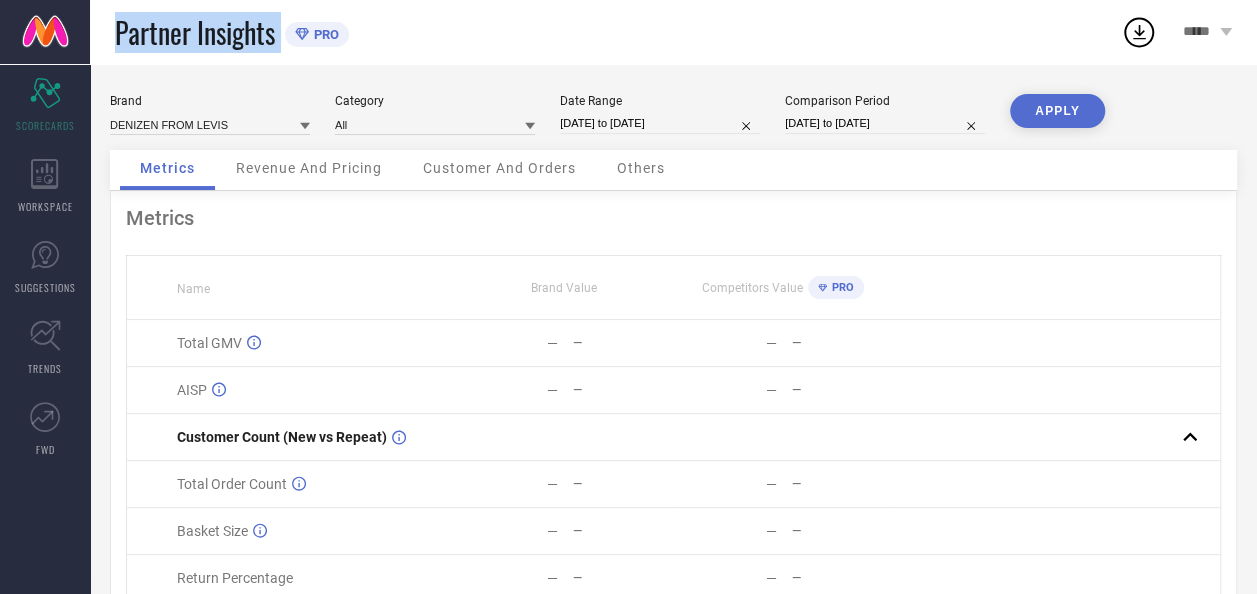 click on "Partner Insights" at bounding box center [195, 32] 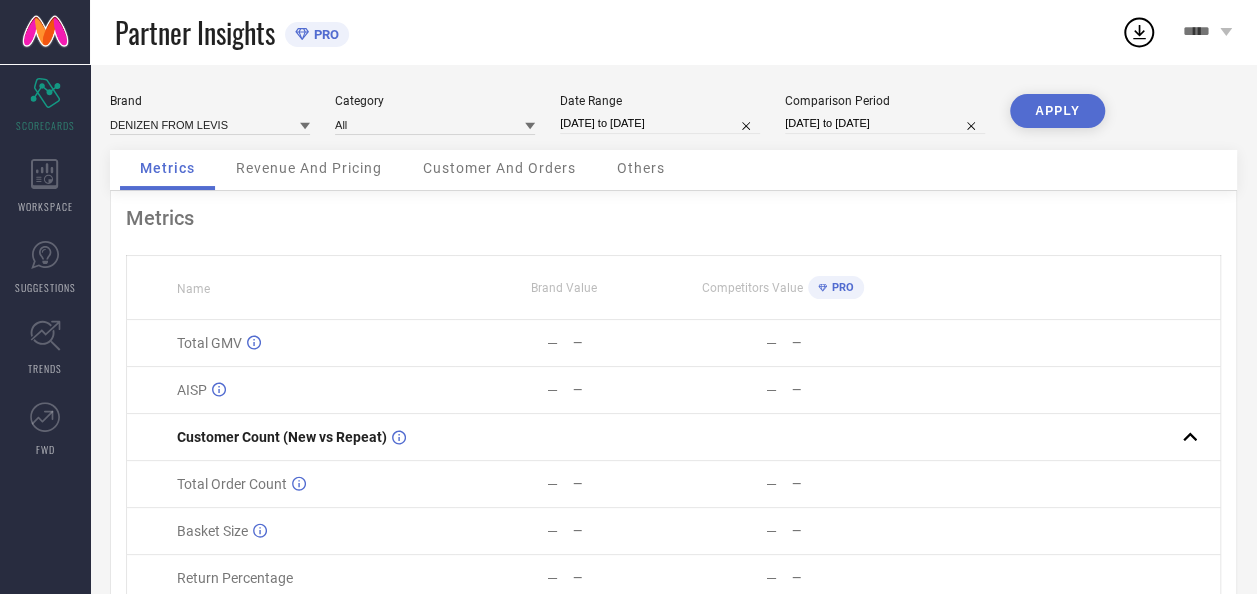 drag, startPoint x: 189, startPoint y: 42, endPoint x: 231, endPoint y: 142, distance: 108.461975 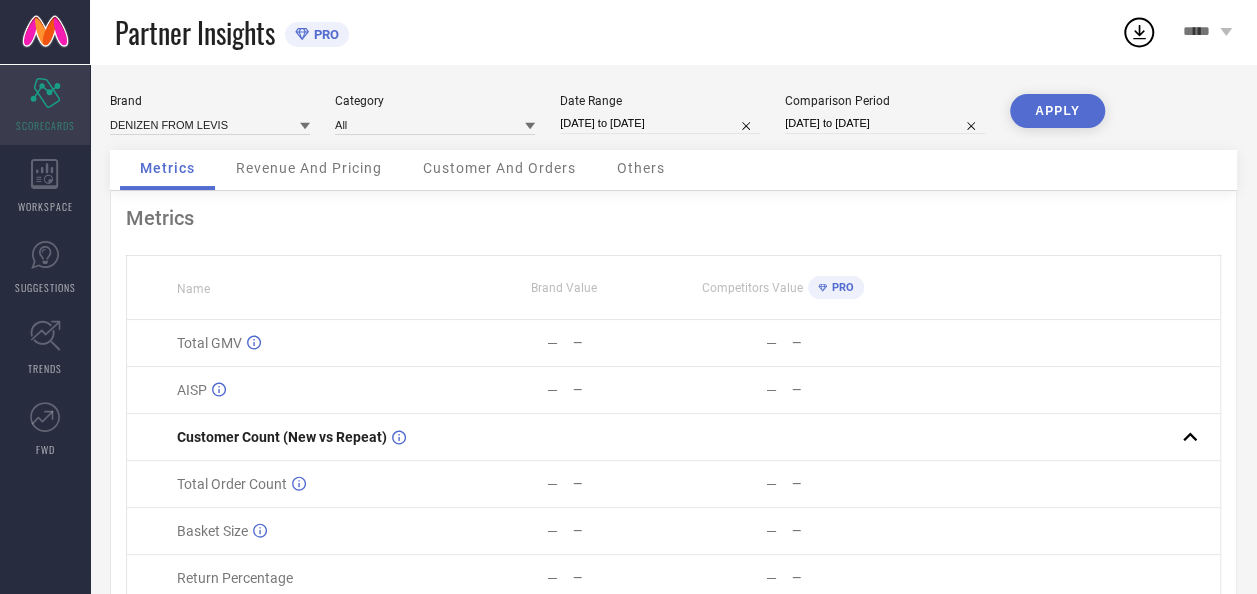 click on "Scorecard" 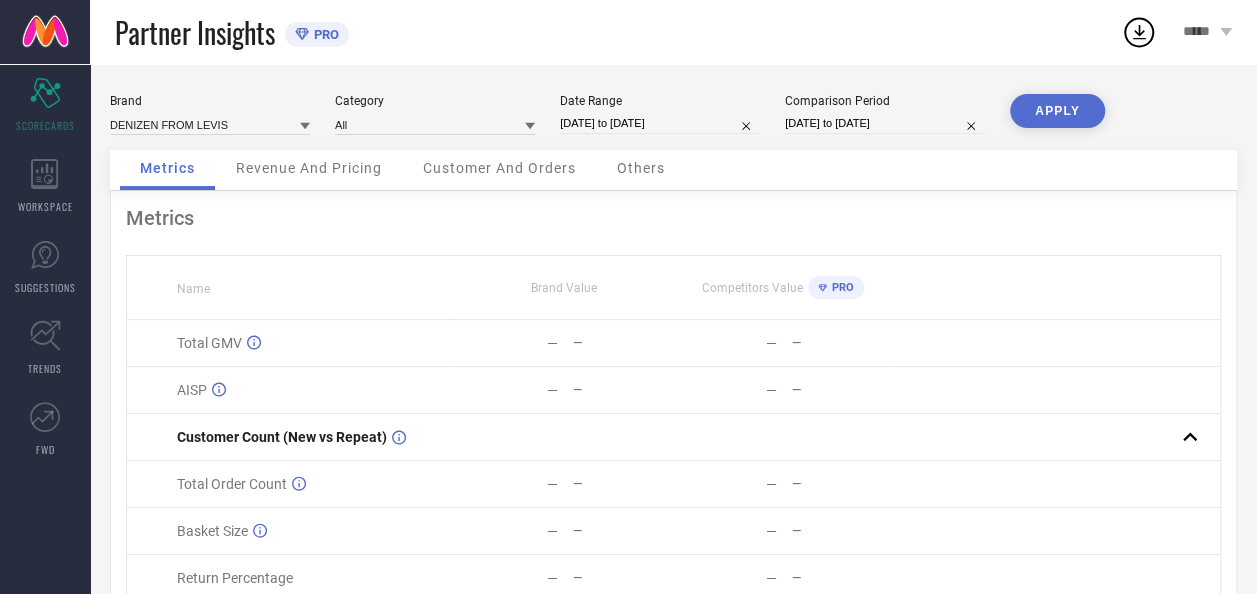 click at bounding box center (45, 32) 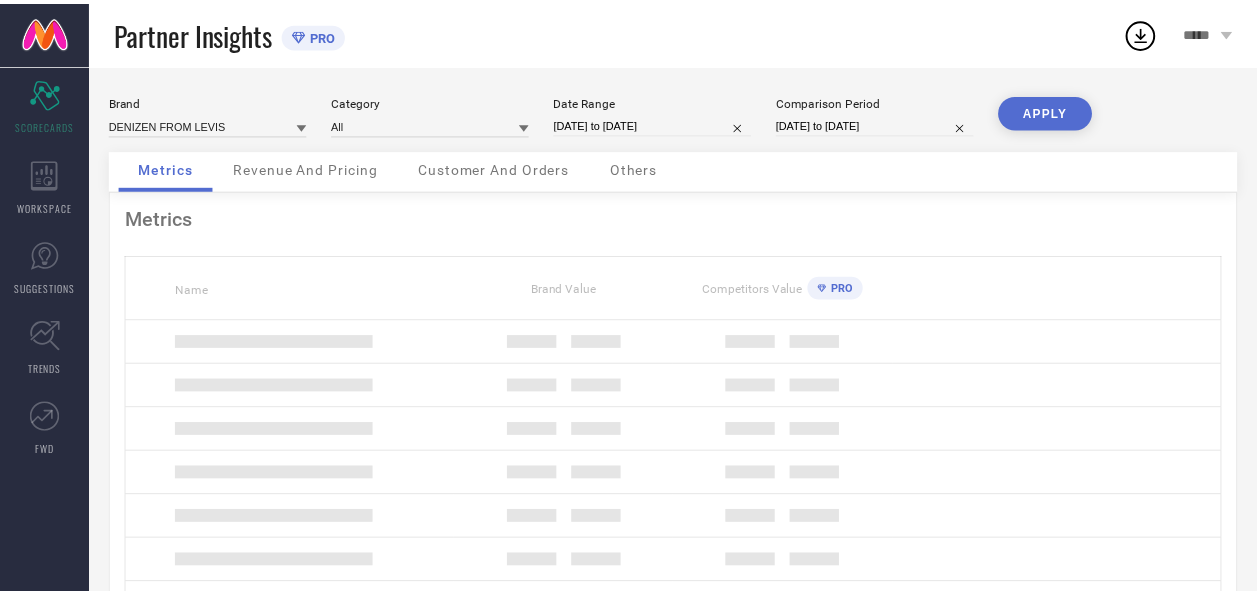 scroll, scrollTop: 0, scrollLeft: 0, axis: both 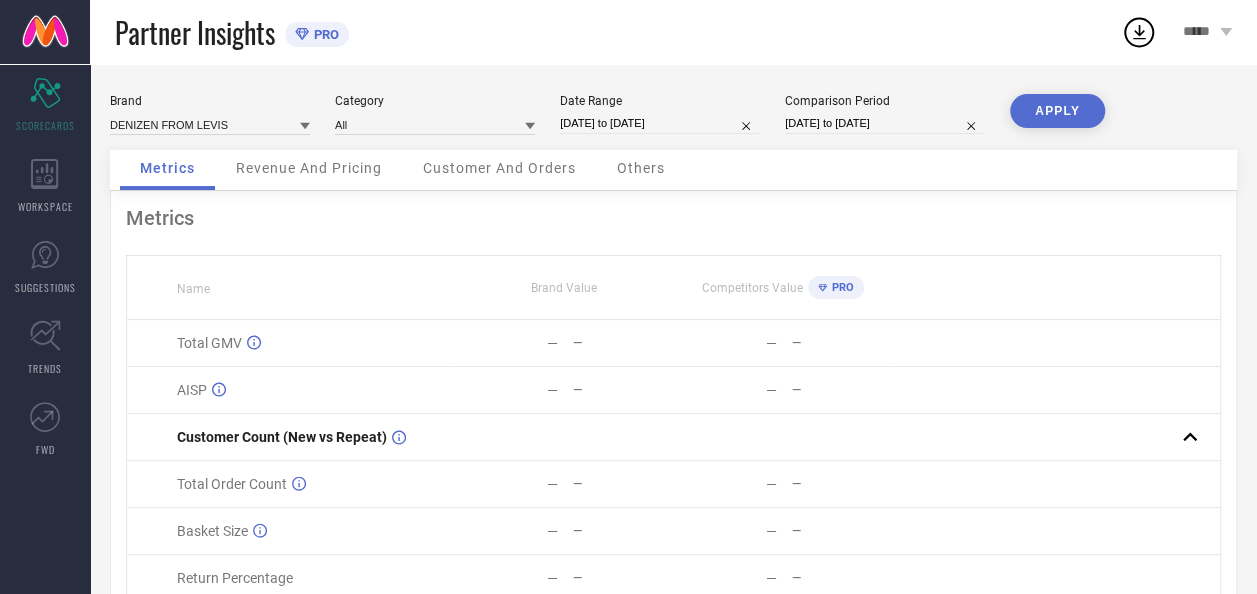 click at bounding box center (45, 32) 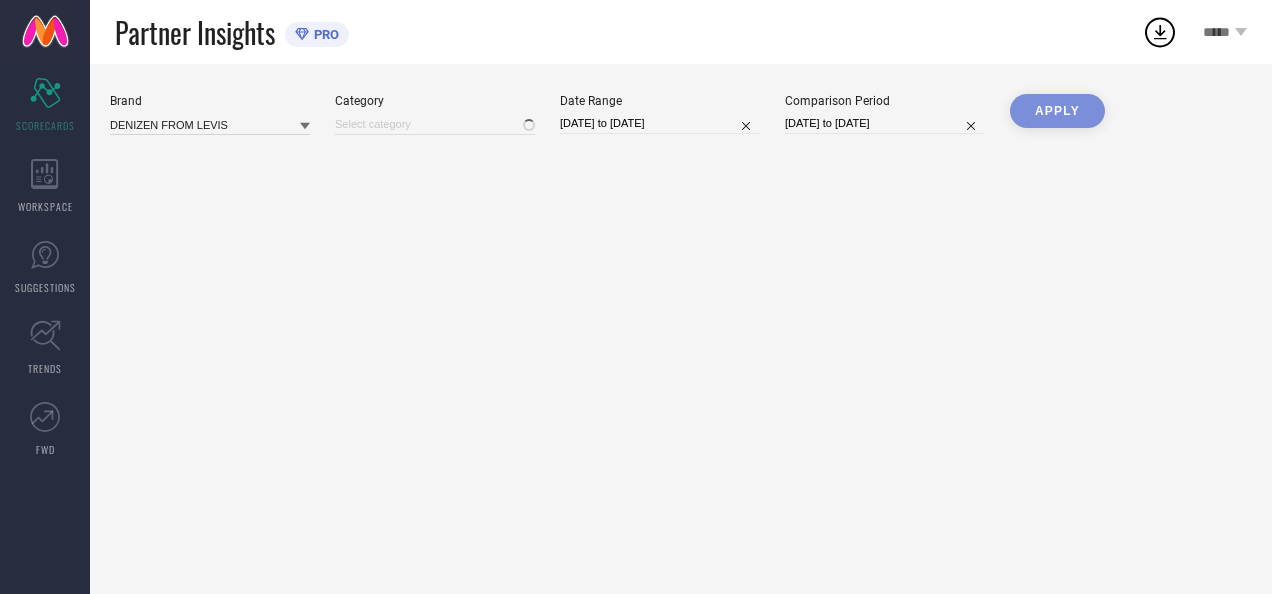 type on "All" 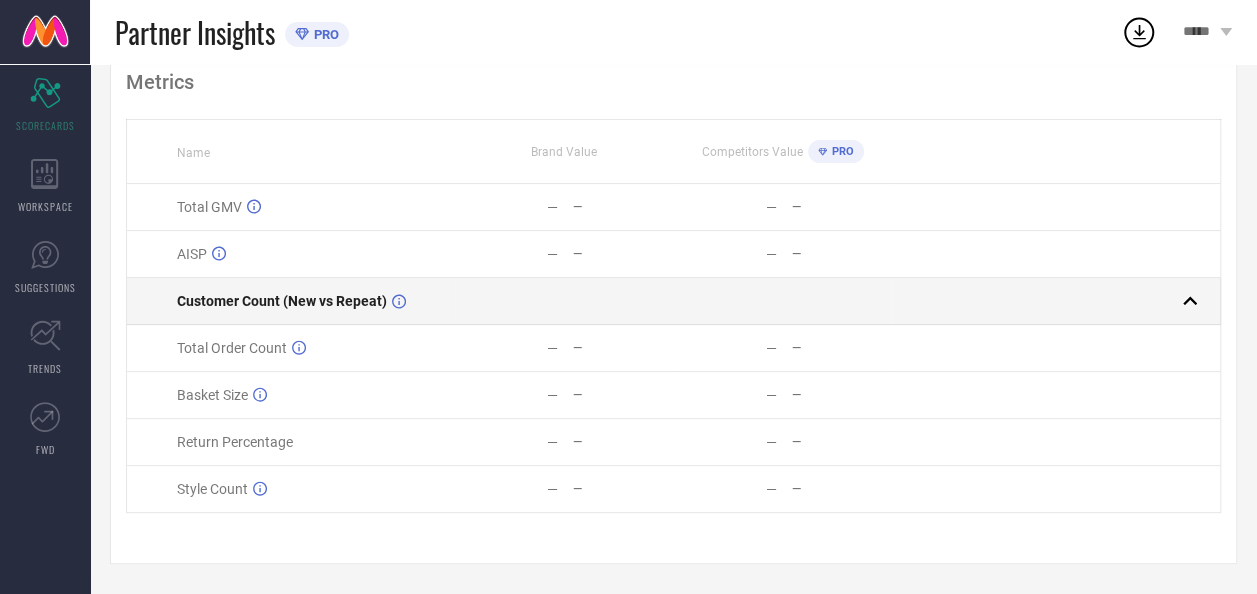 scroll, scrollTop: 0, scrollLeft: 0, axis: both 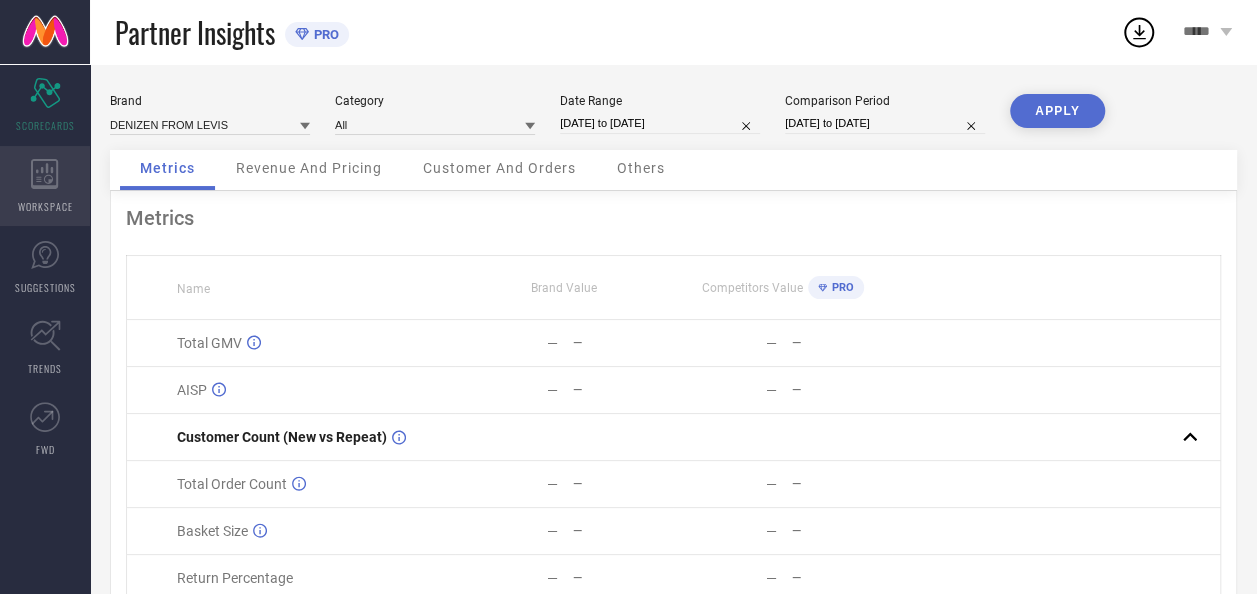 click 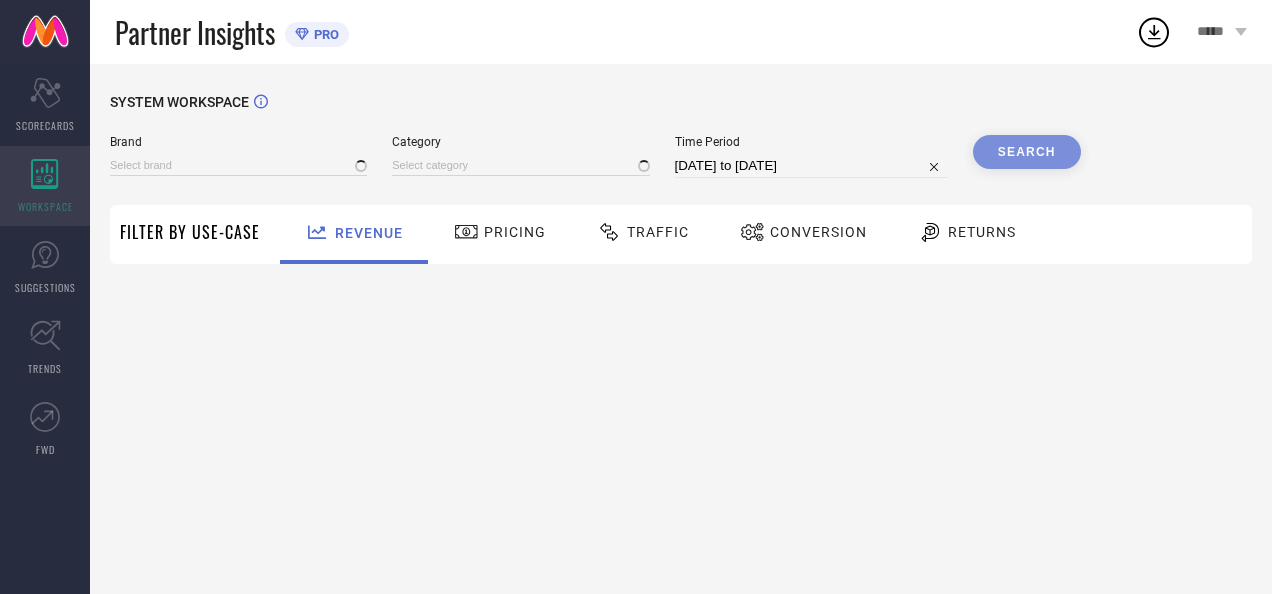 type on "DENIZEN FROM LEVIS" 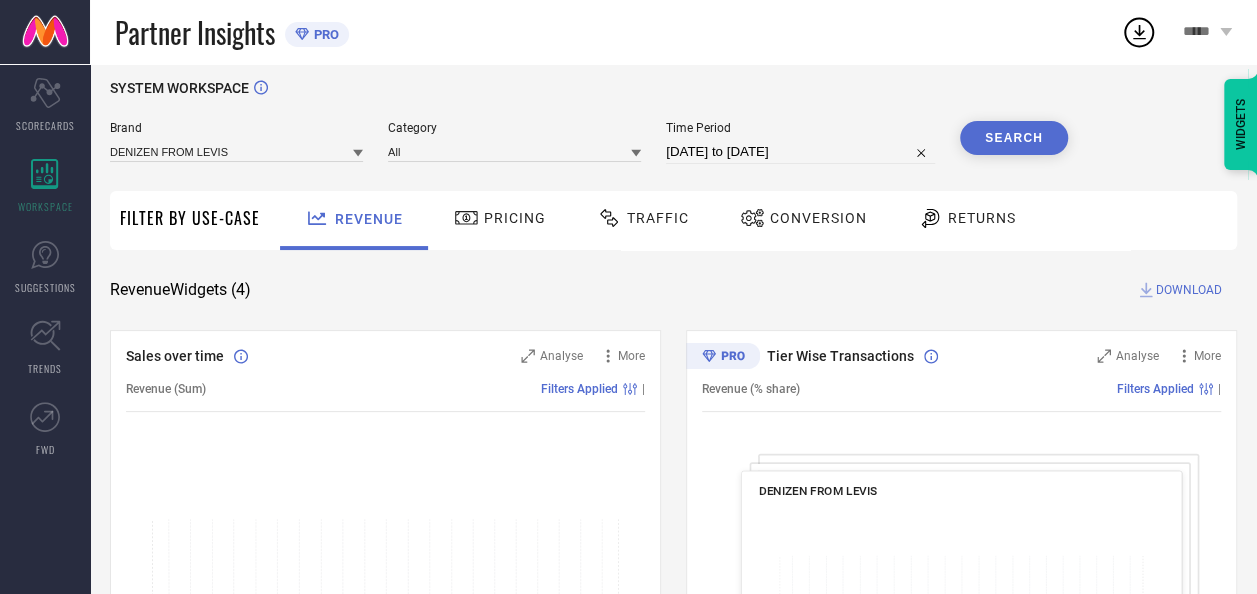 scroll, scrollTop: 0, scrollLeft: 0, axis: both 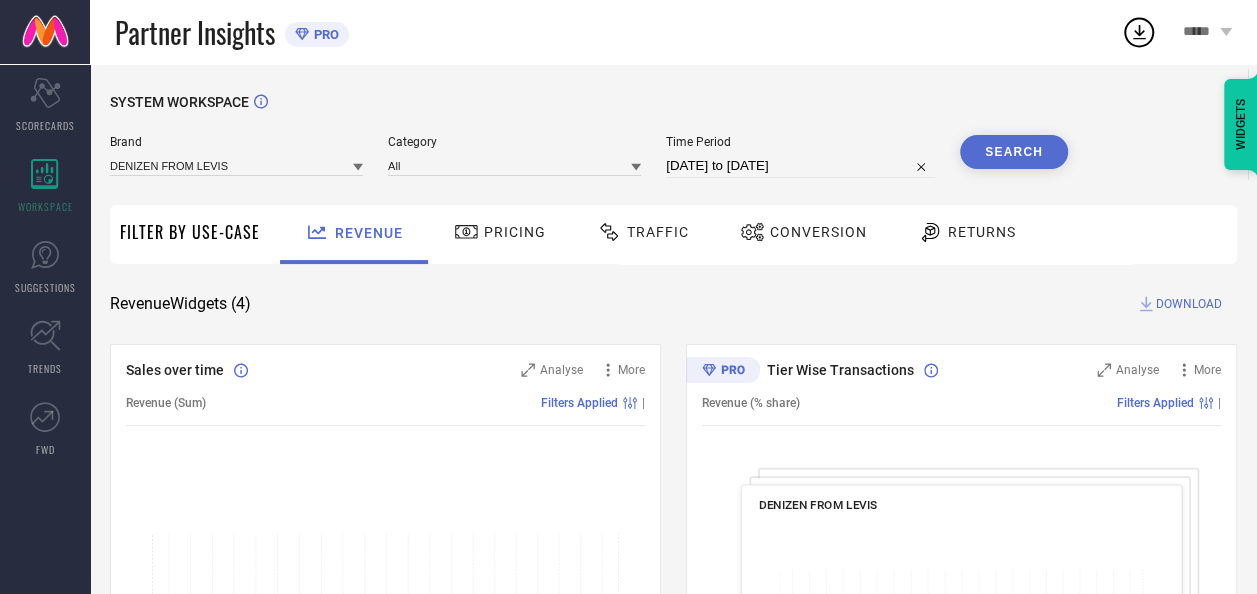 click on "Conversion" at bounding box center (818, 232) 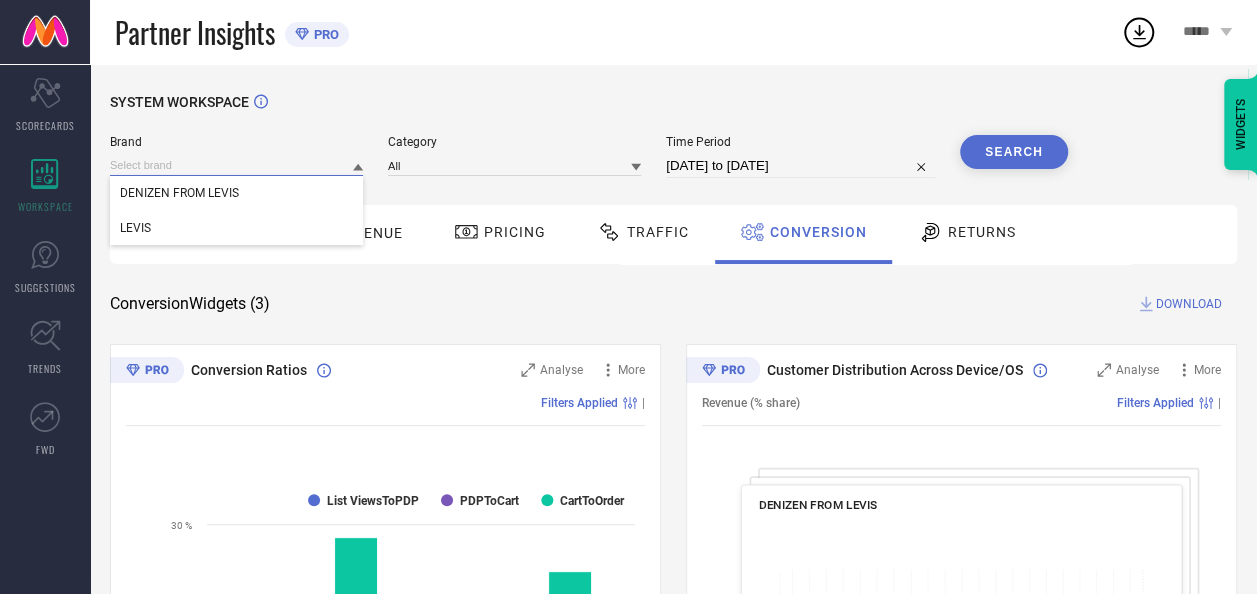 click at bounding box center (236, 165) 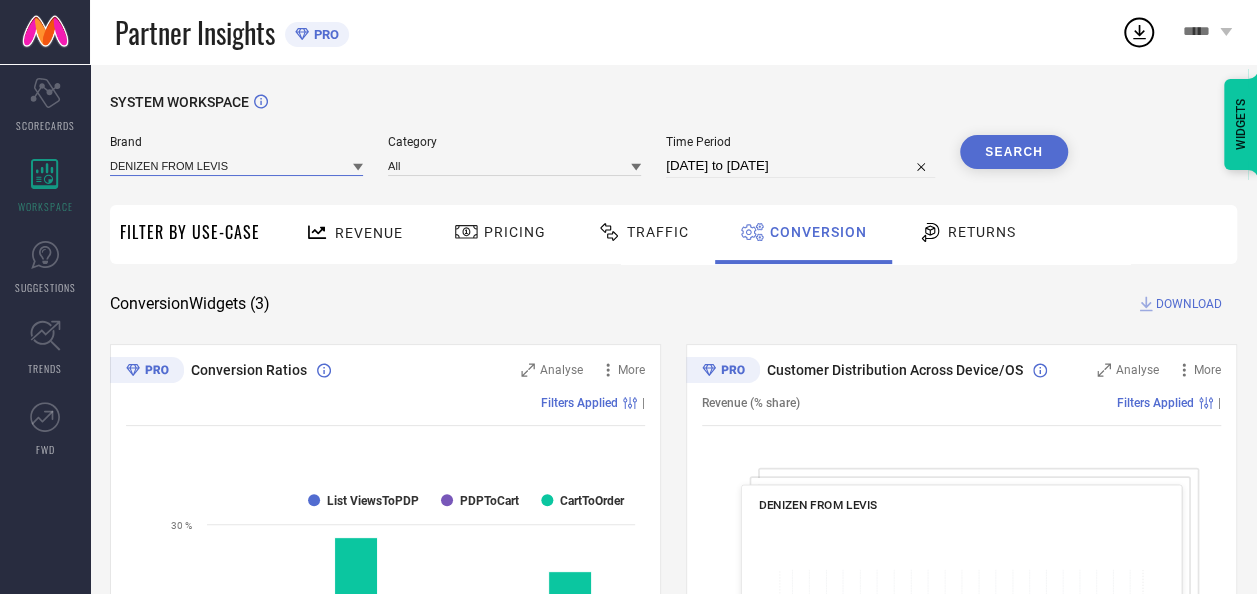 click at bounding box center [236, 165] 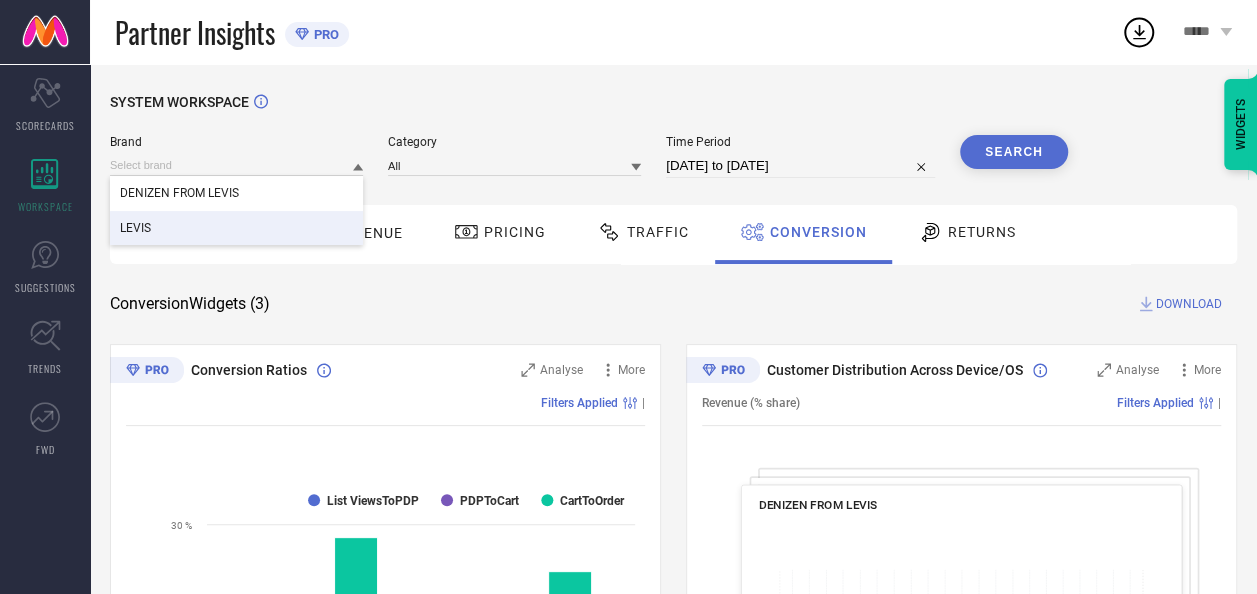 click on "LEVIS" at bounding box center (236, 228) 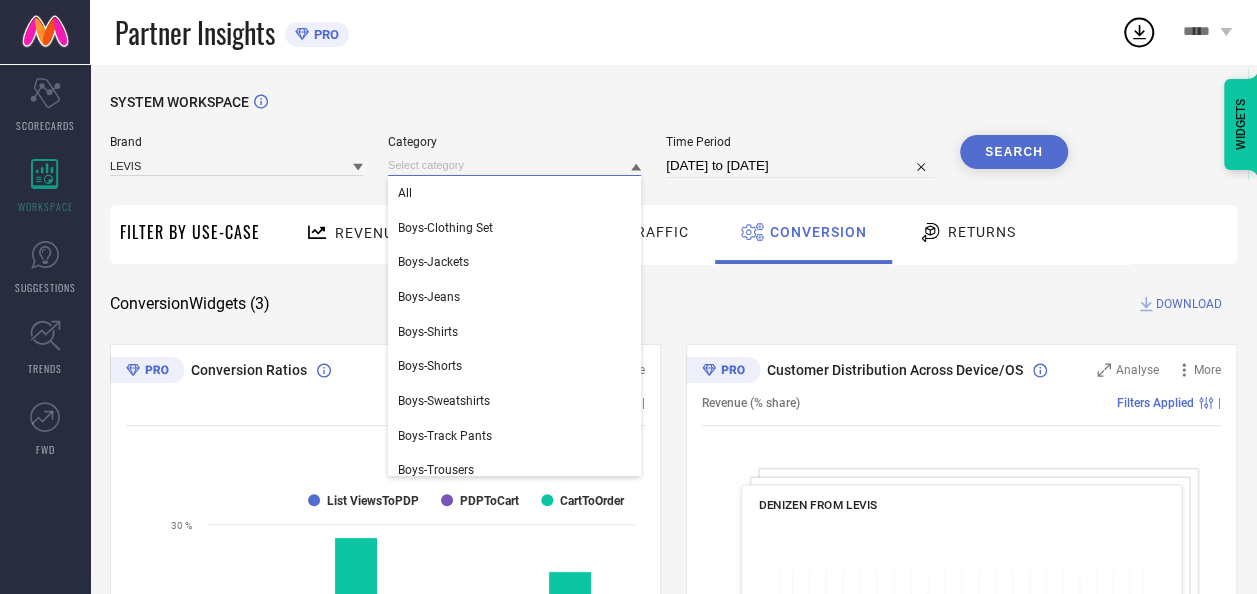 click at bounding box center [514, 165] 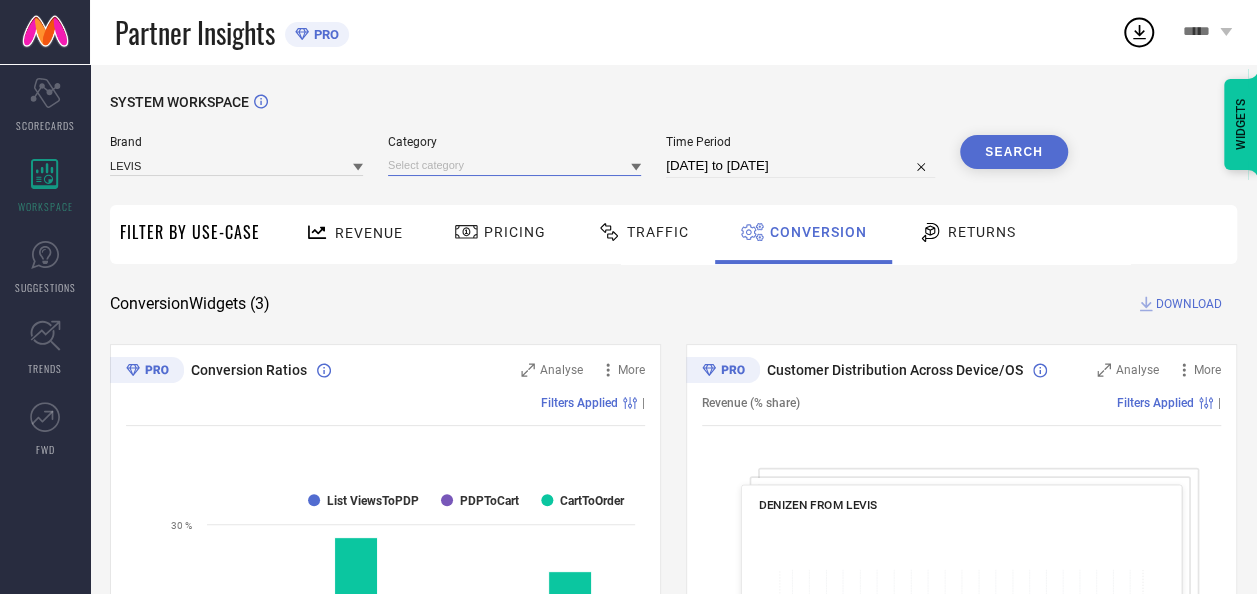 click at bounding box center (514, 165) 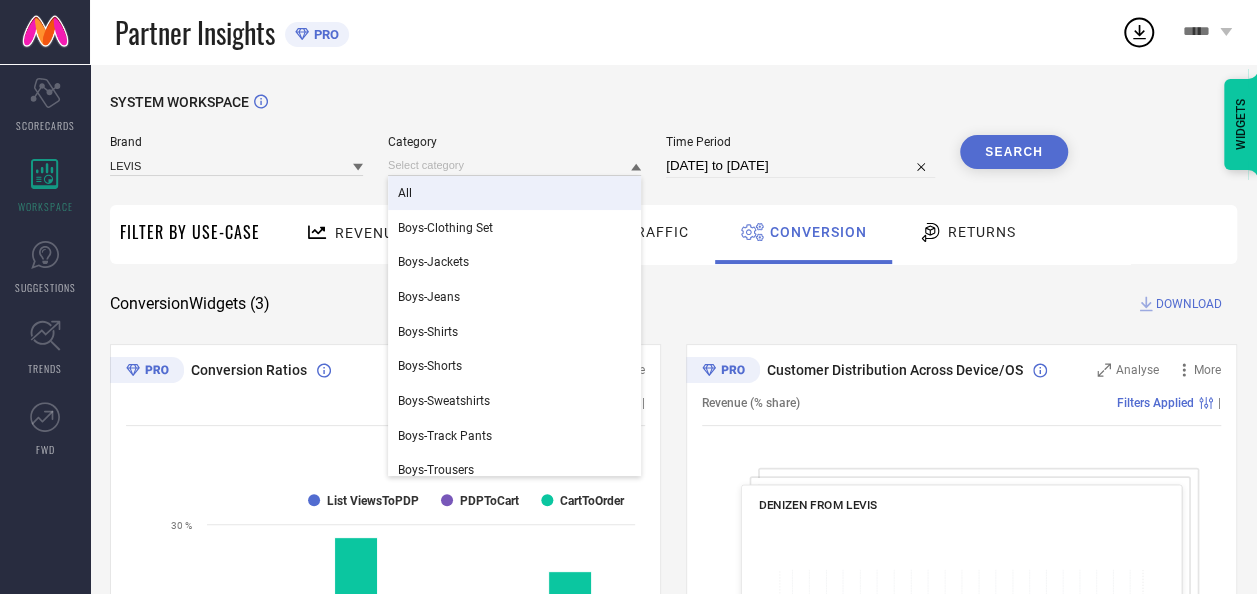 click on "All" at bounding box center (514, 193) 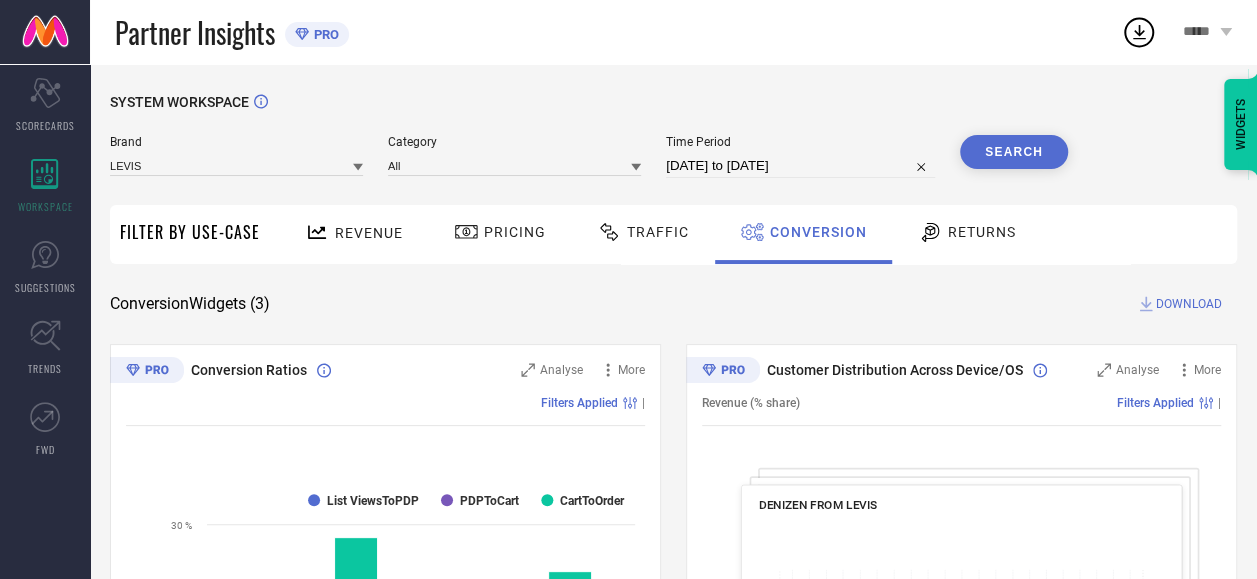 select on "5" 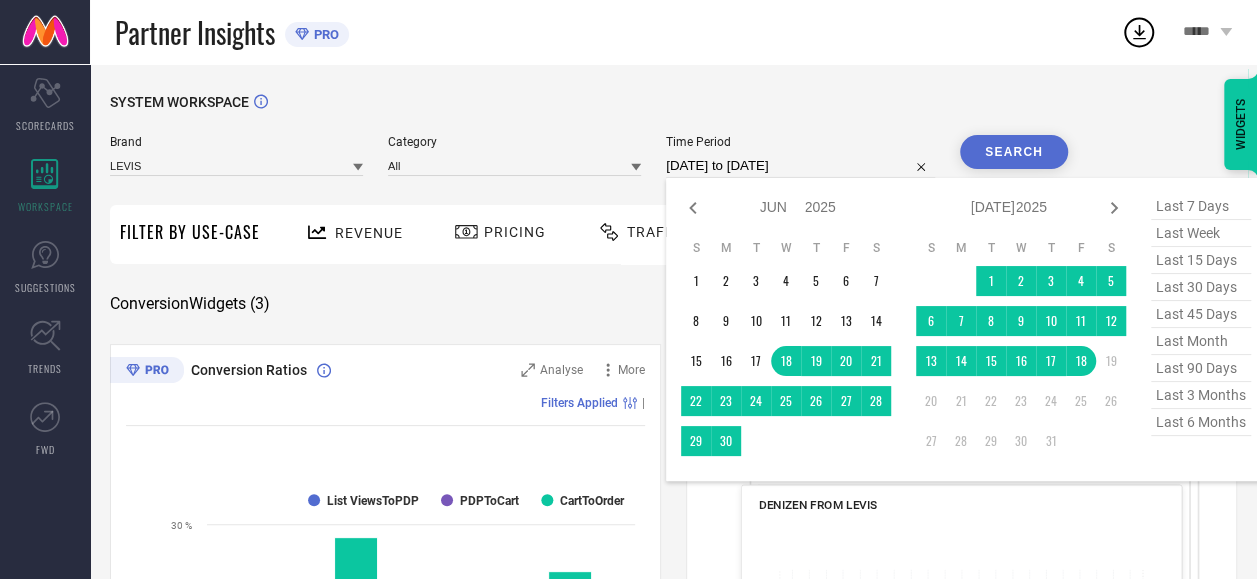 click on "18-06-2025 to 18-07-2025" at bounding box center [800, 166] 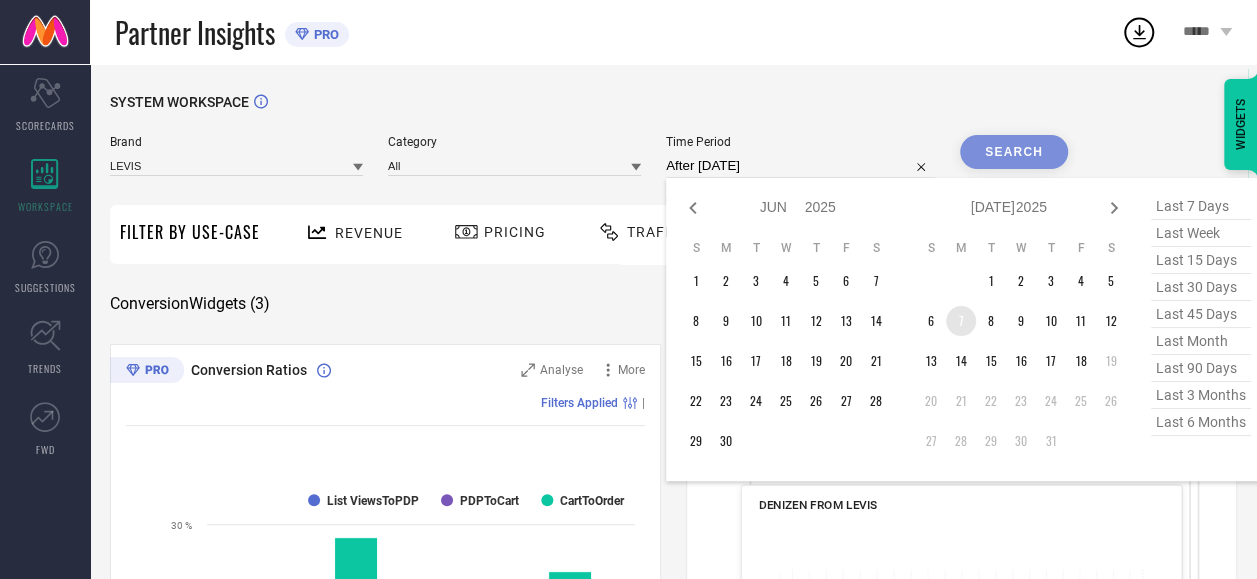 click on "7" at bounding box center [961, 321] 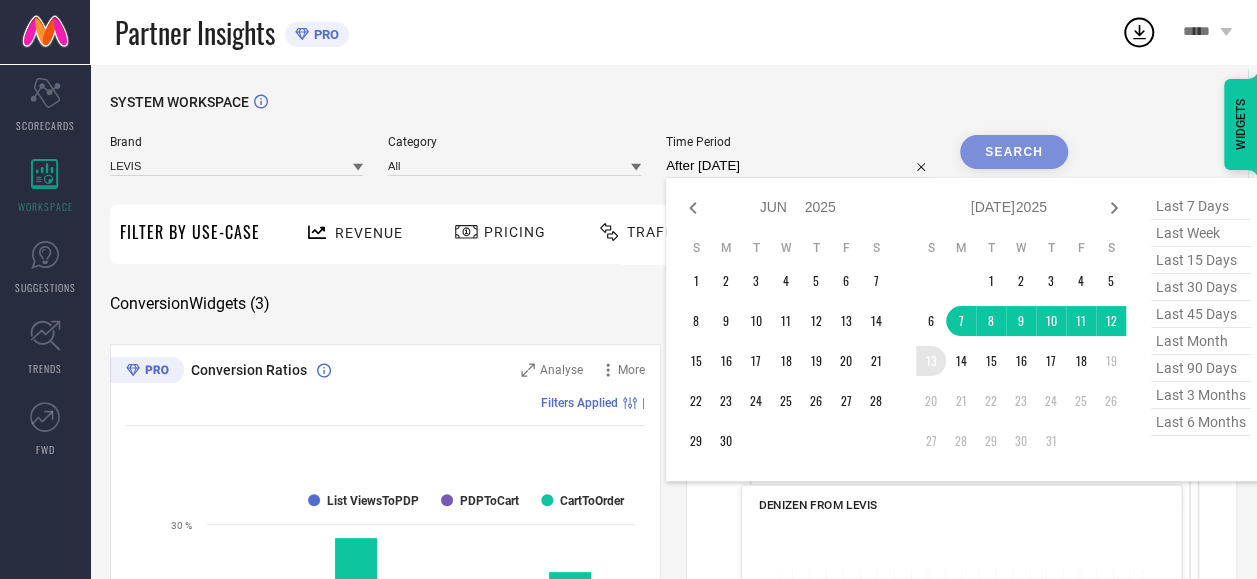 type on "[DATE] to [DATE]" 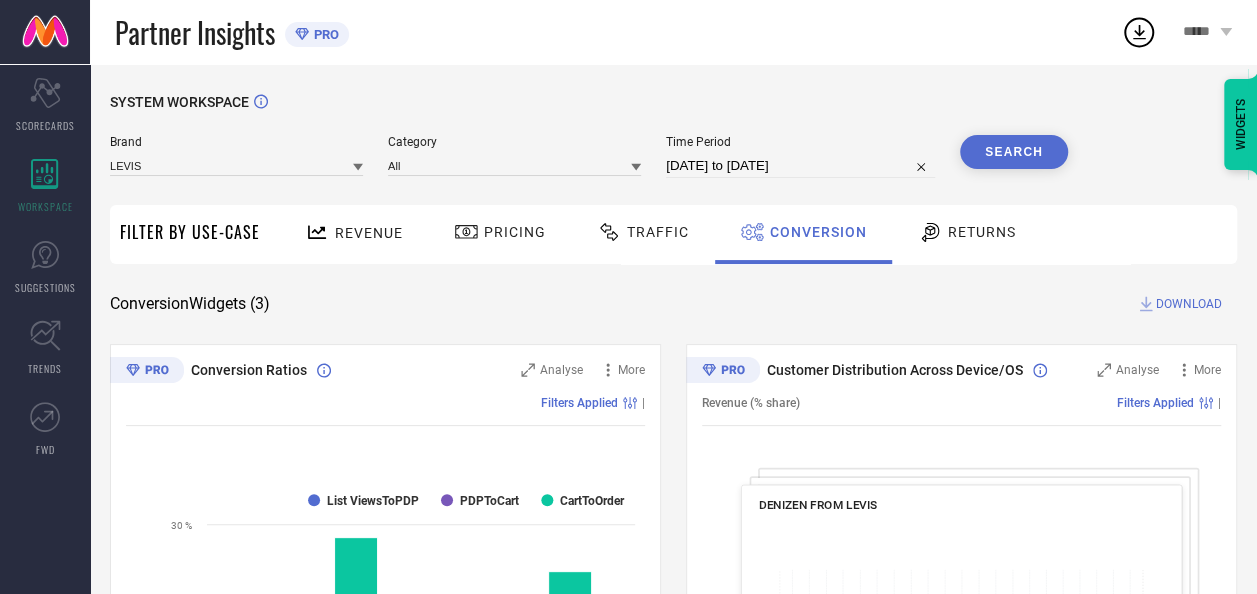 click on "Search" at bounding box center [1014, 152] 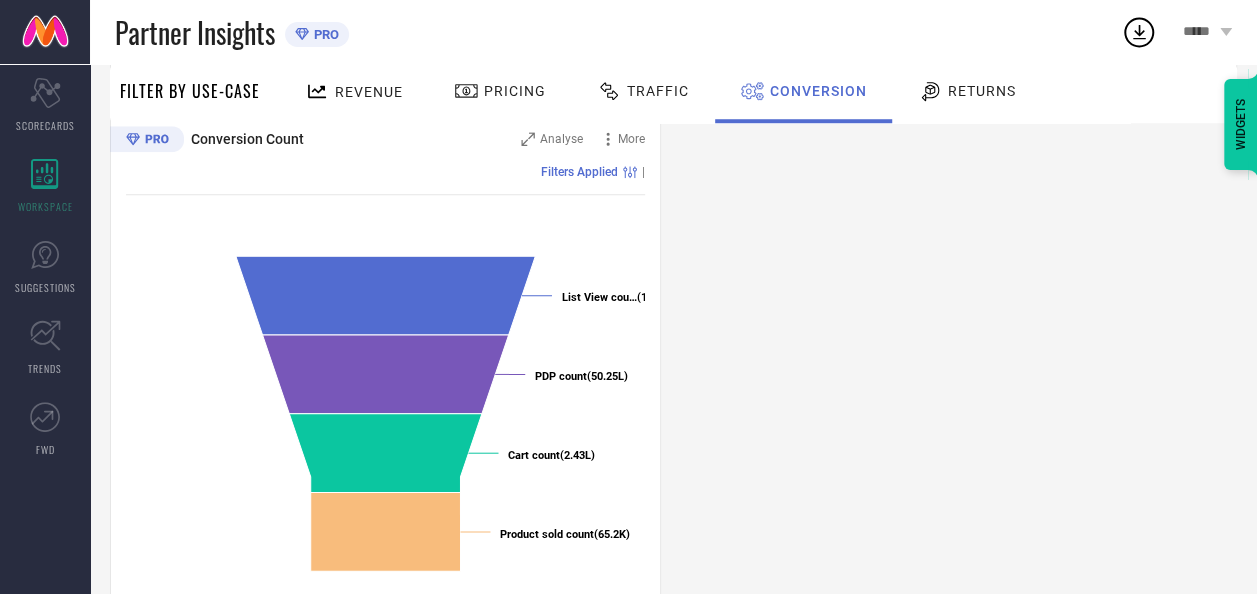 scroll, scrollTop: 799, scrollLeft: 0, axis: vertical 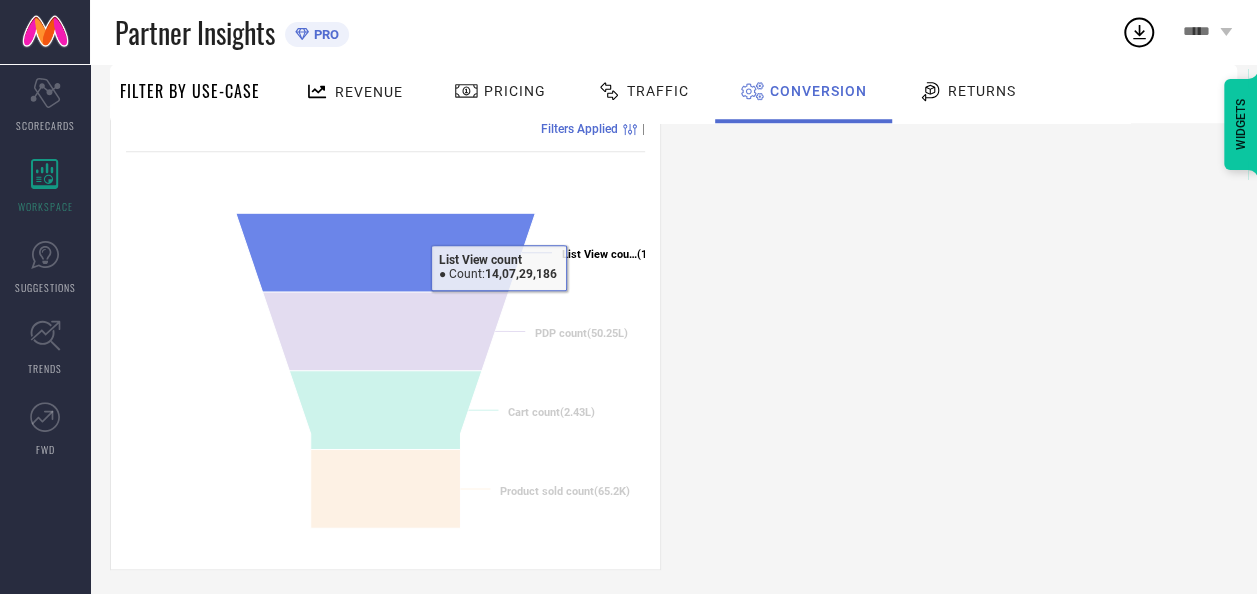 type 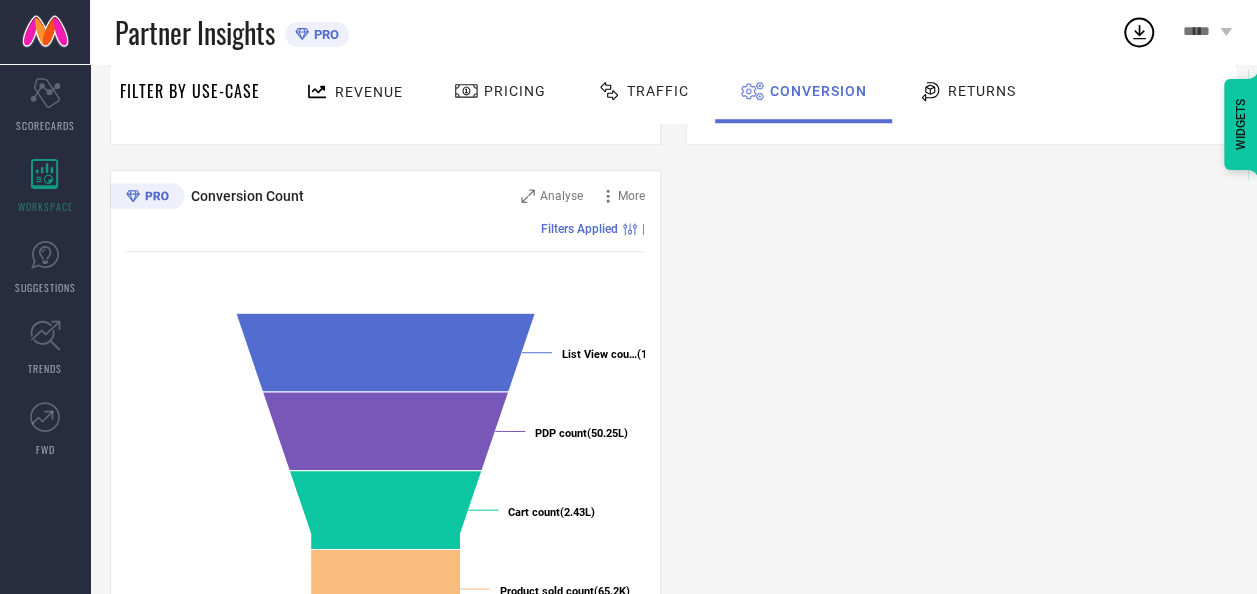 scroll, scrollTop: 0, scrollLeft: 0, axis: both 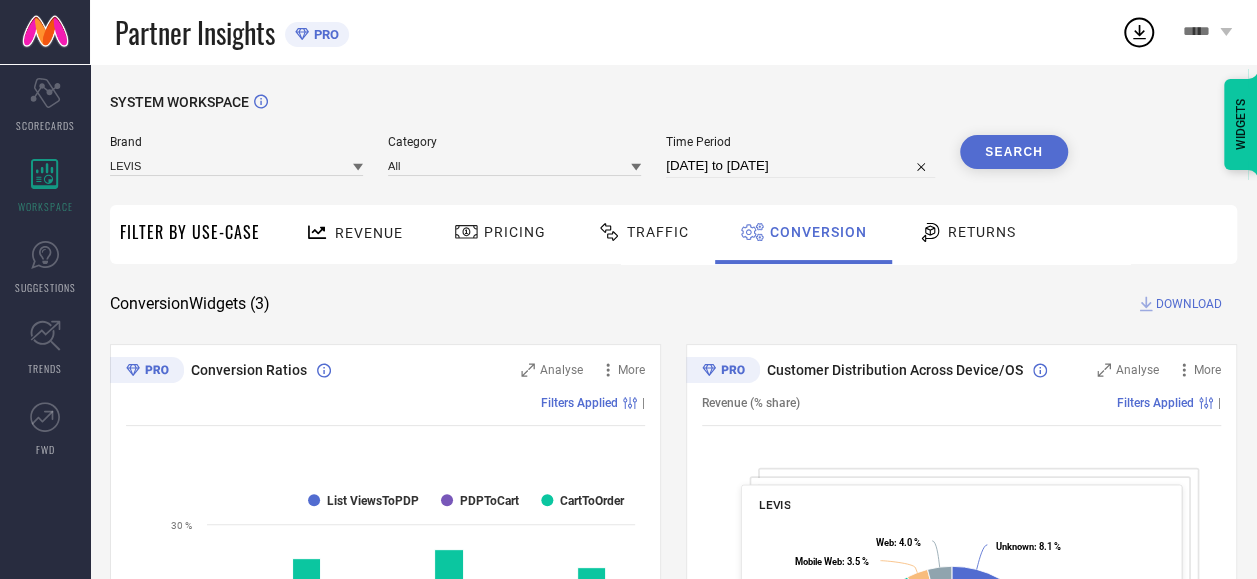 select on "6" 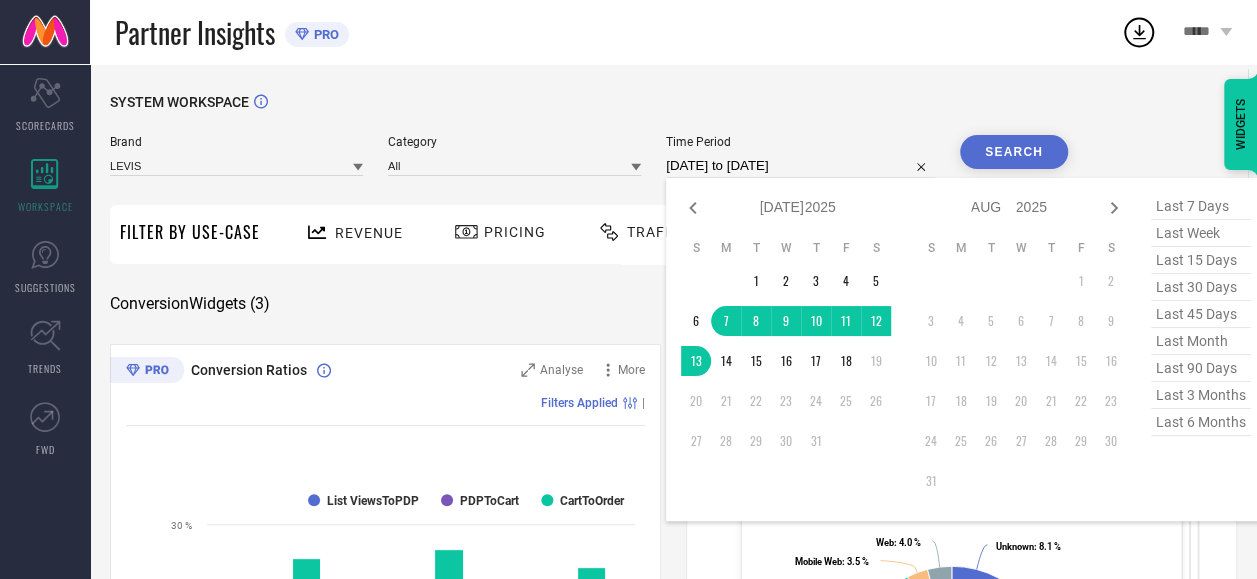 click on "[DATE] to [DATE]" at bounding box center (800, 166) 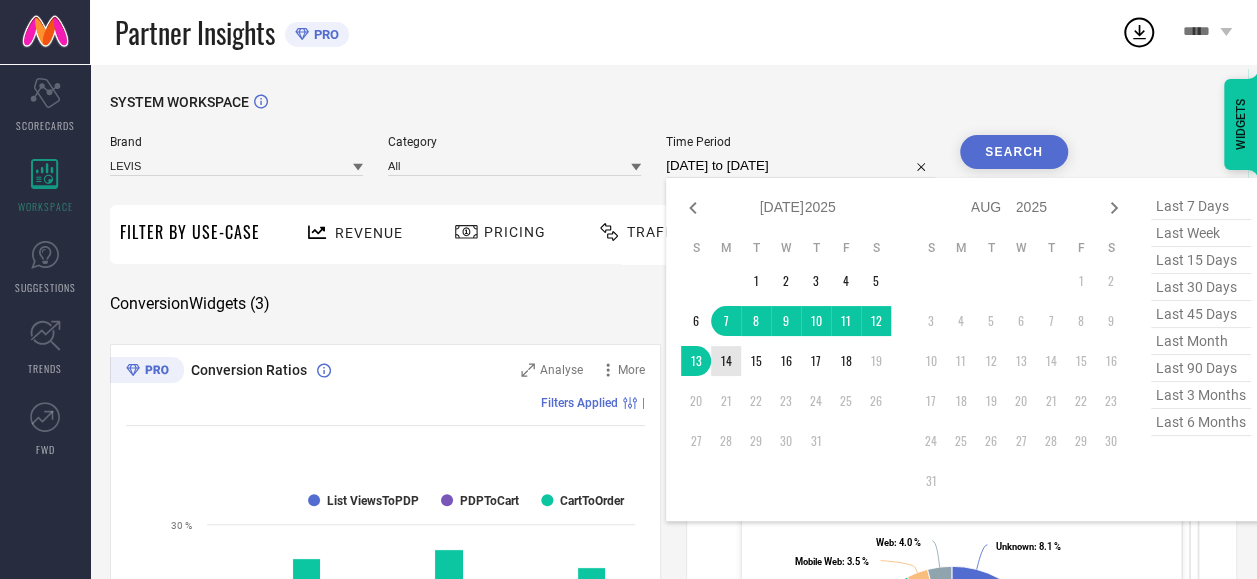 type on "After 14-07-2025" 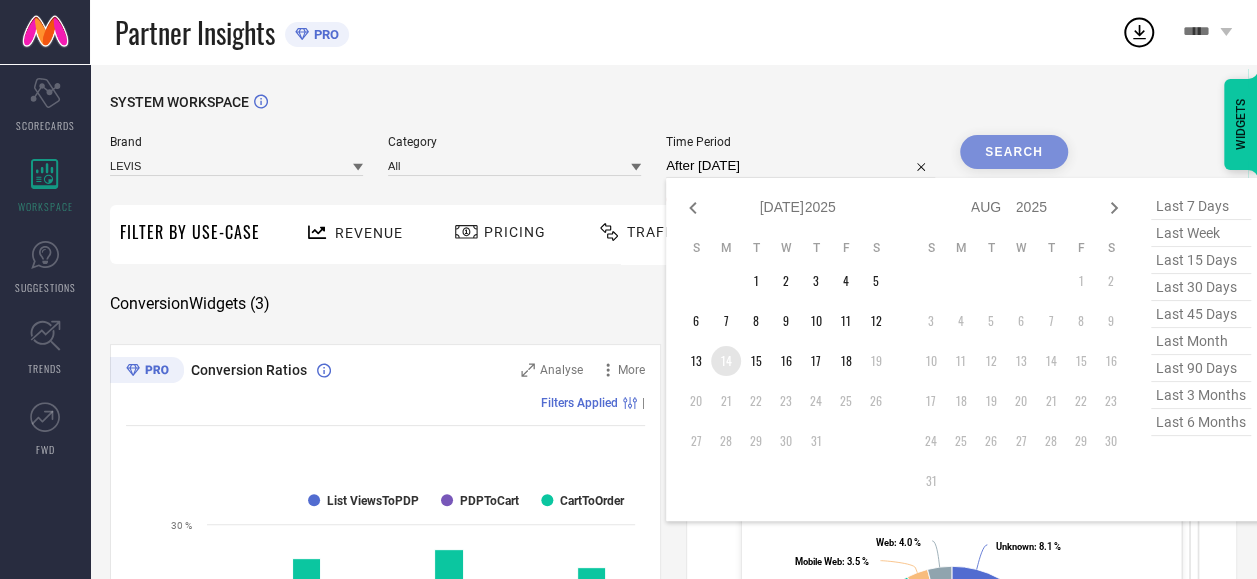 click on "14" at bounding box center [726, 361] 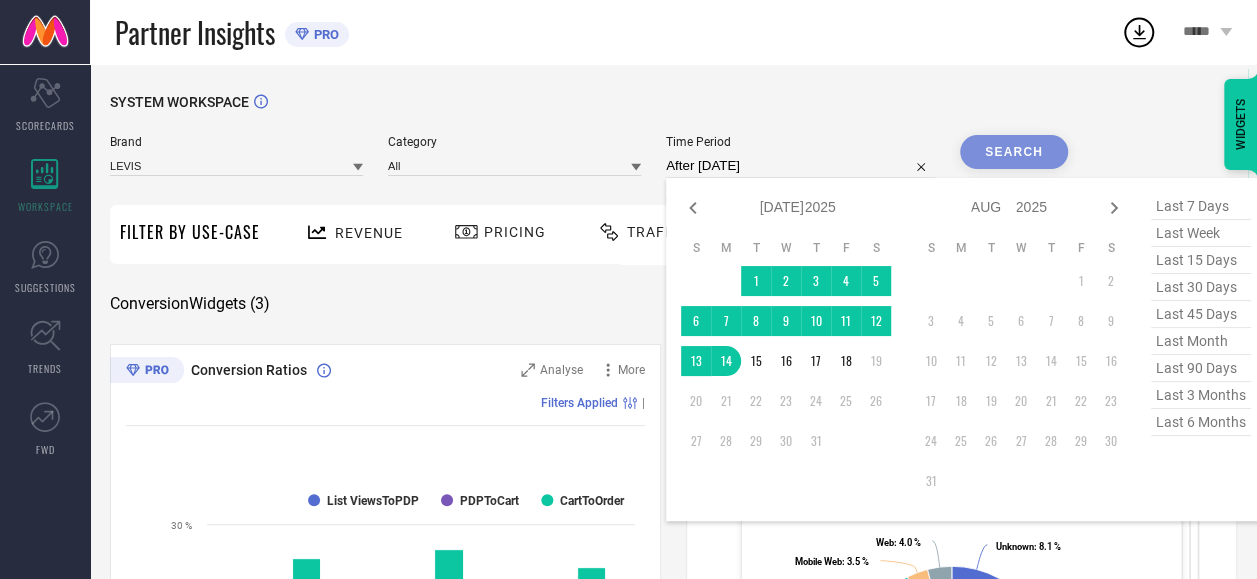 click on "After 14-07-2025" at bounding box center (800, 166) 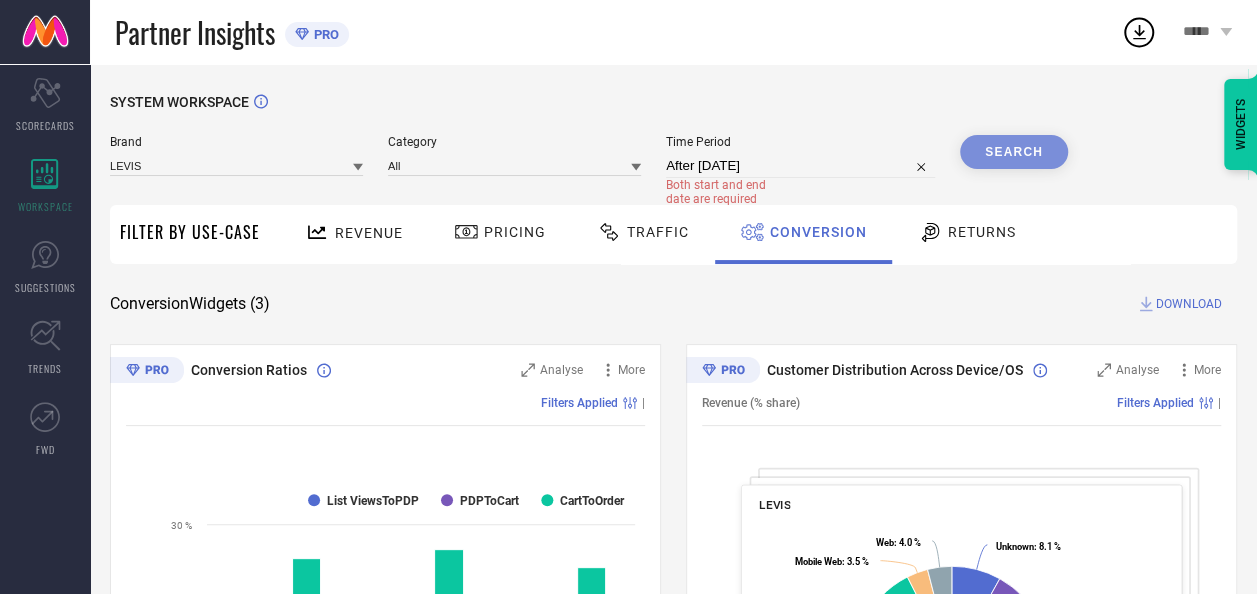 drag, startPoint x: 733, startPoint y: 139, endPoint x: 726, endPoint y: 167, distance: 28.86174 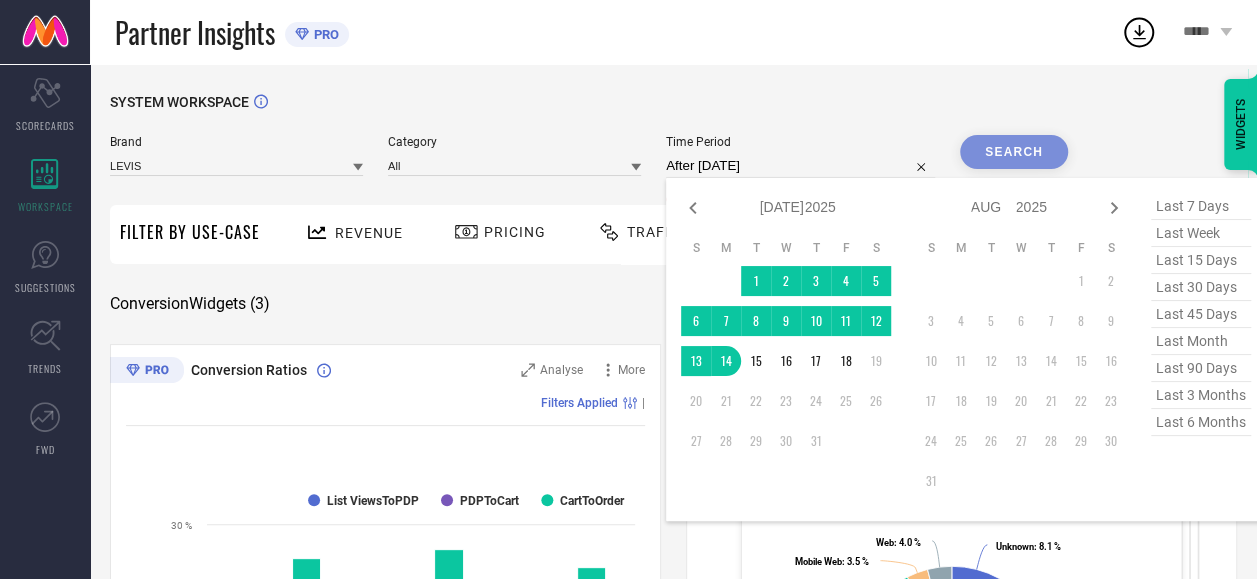 click on "After 14-07-2025" at bounding box center (800, 166) 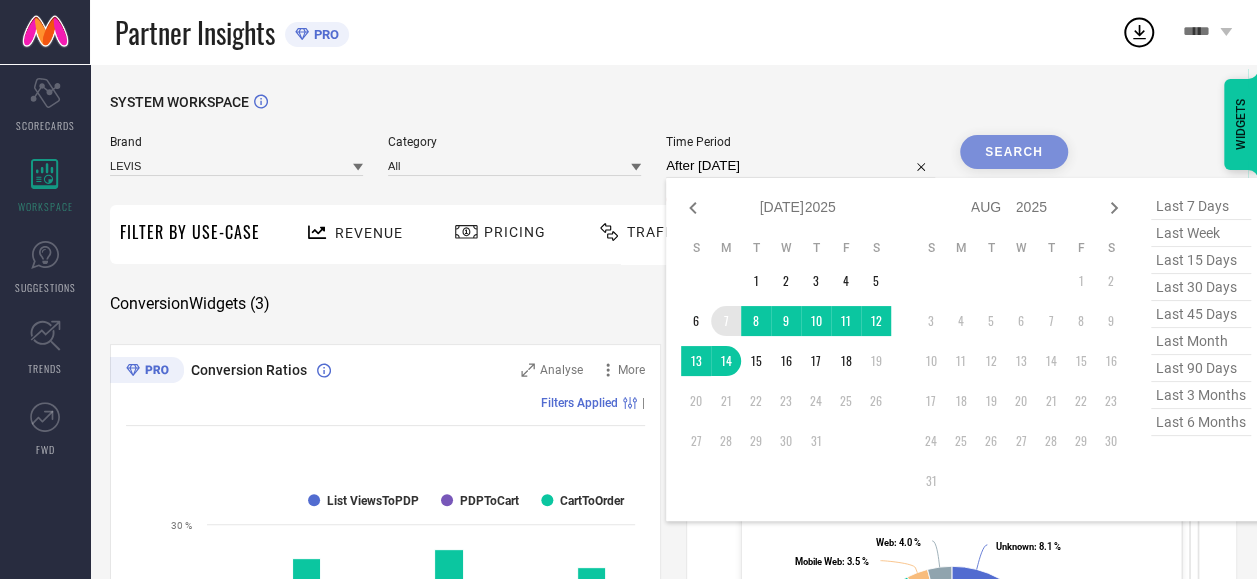 type on "07-07-2025 to 14-07-2025" 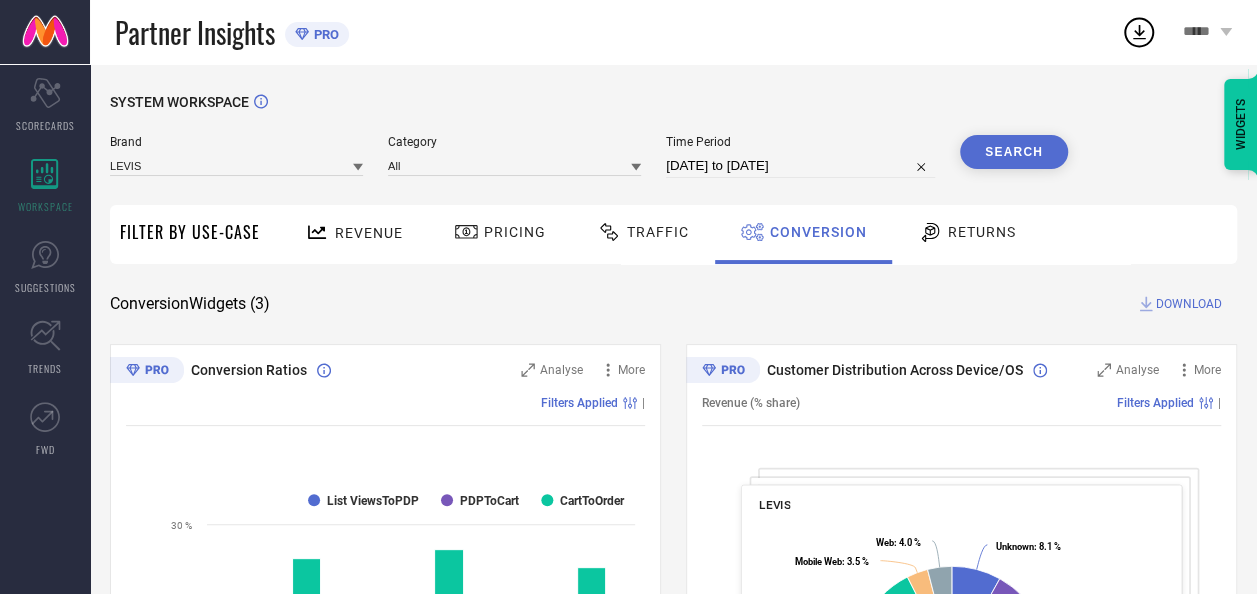 select on "6" 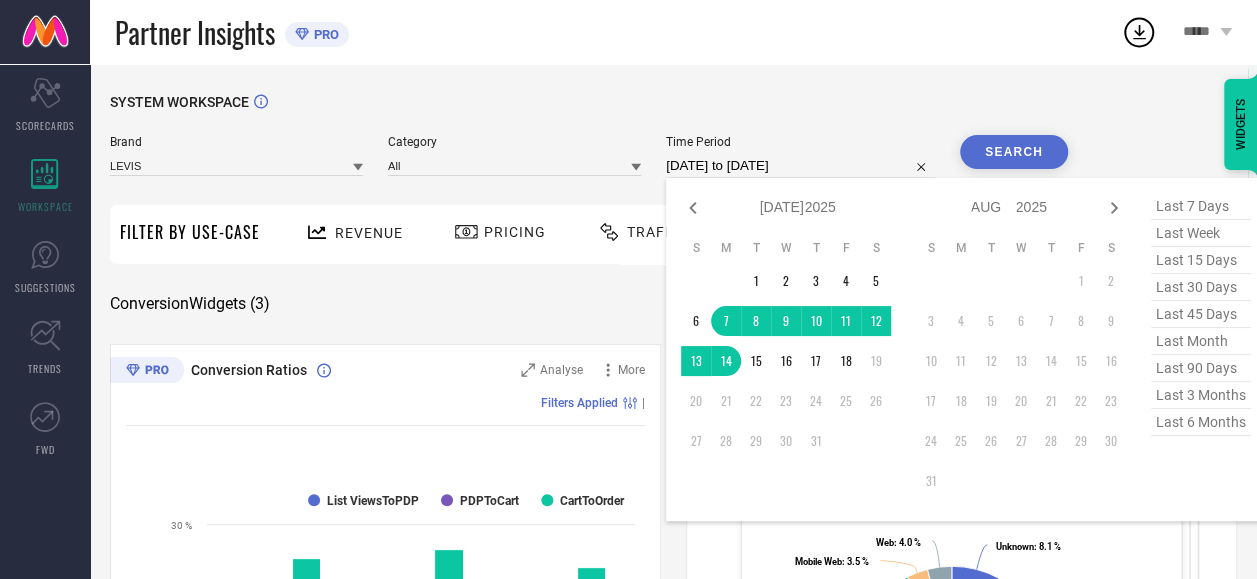 click on "07-07-2025 to 14-07-2025" at bounding box center (800, 166) 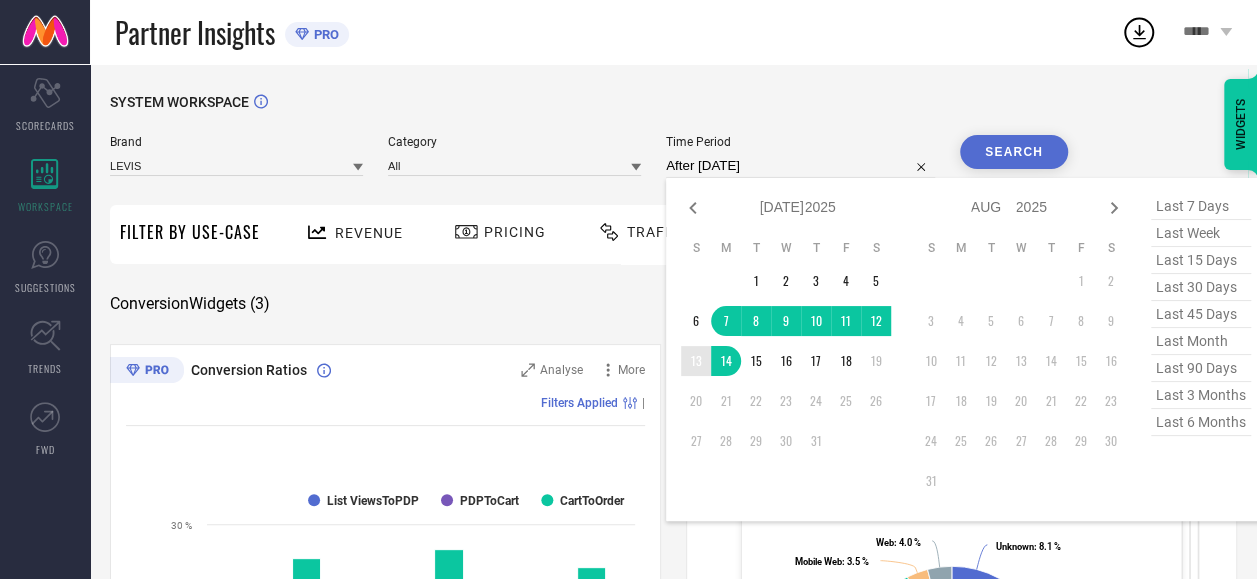 click on "13" at bounding box center (696, 361) 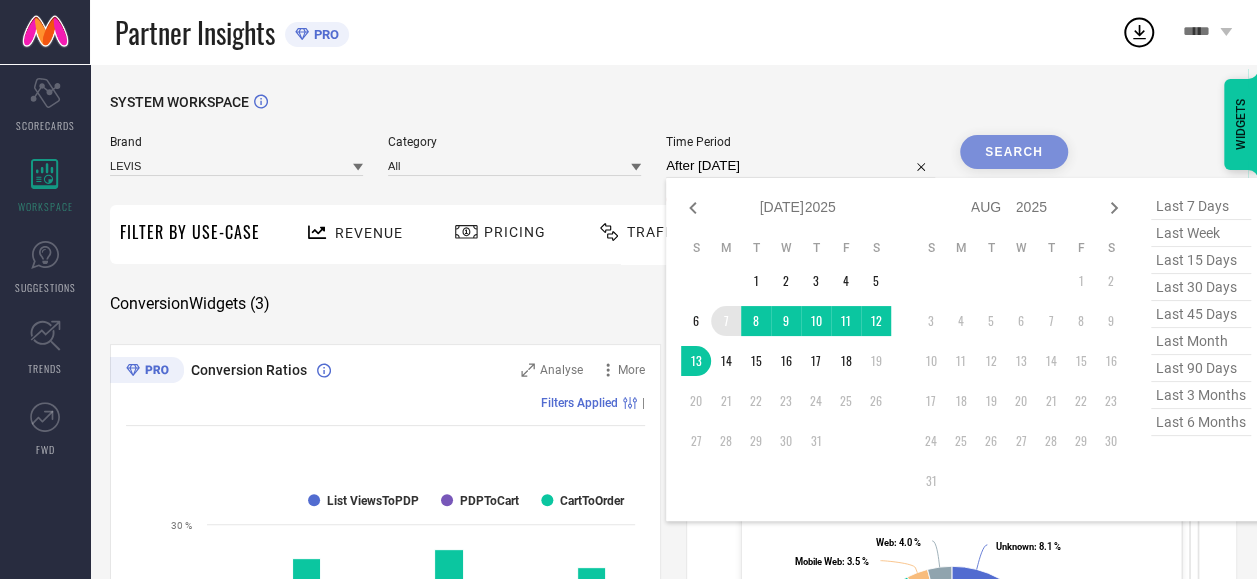 type on "[DATE] to [DATE]" 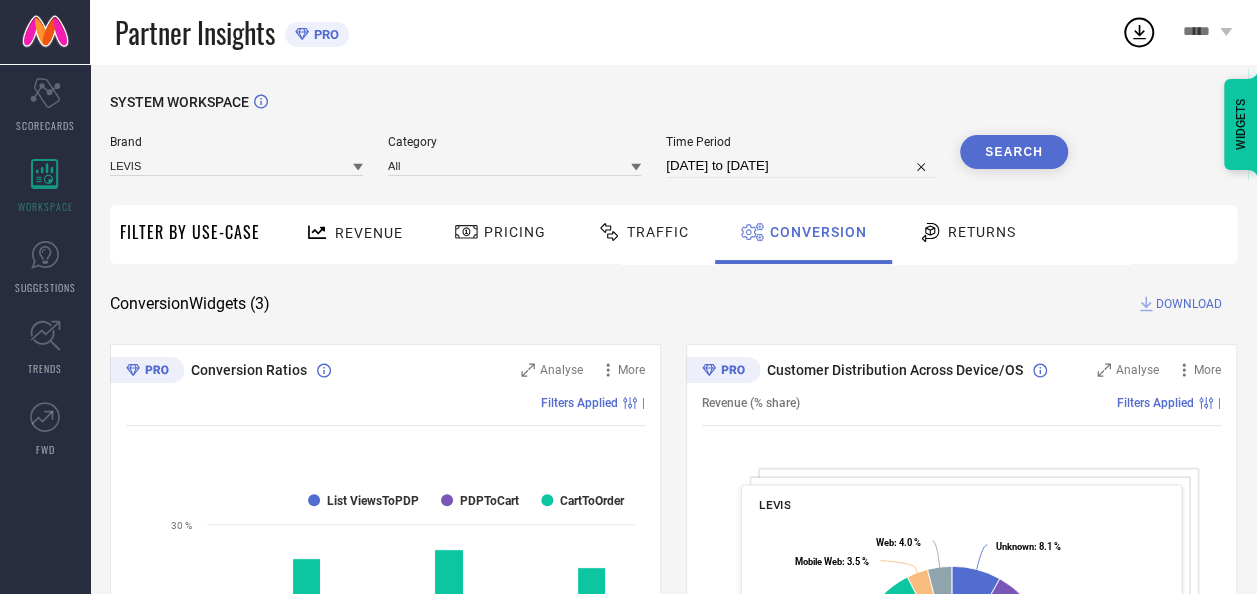 click on "Search" at bounding box center [1014, 152] 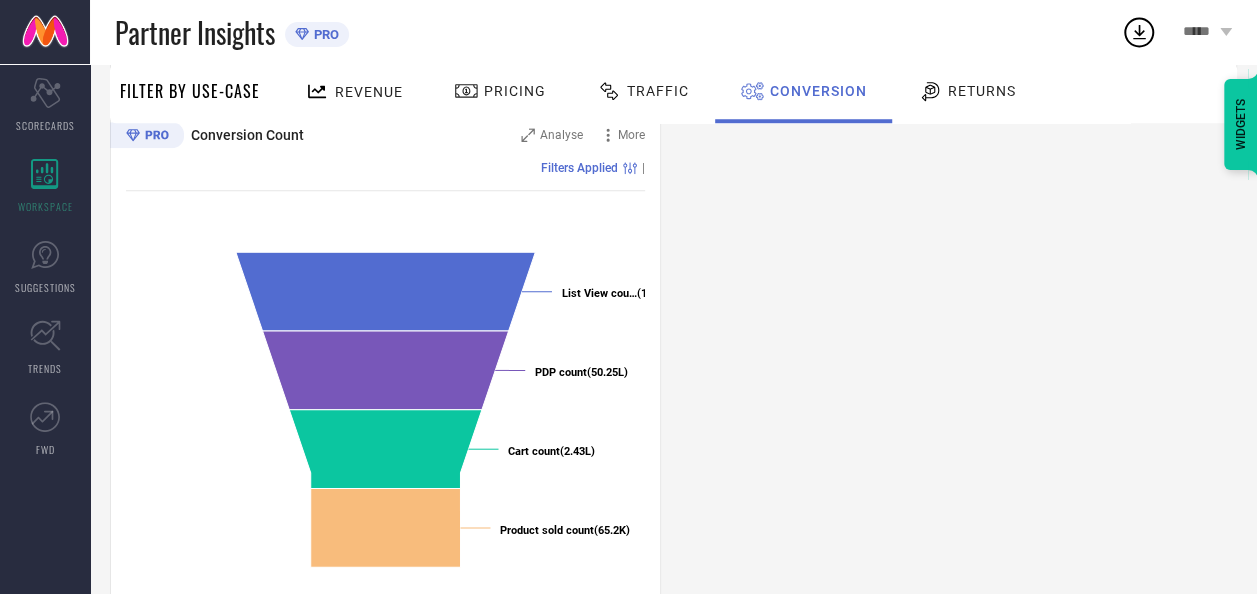 scroll, scrollTop: 763, scrollLeft: 0, axis: vertical 